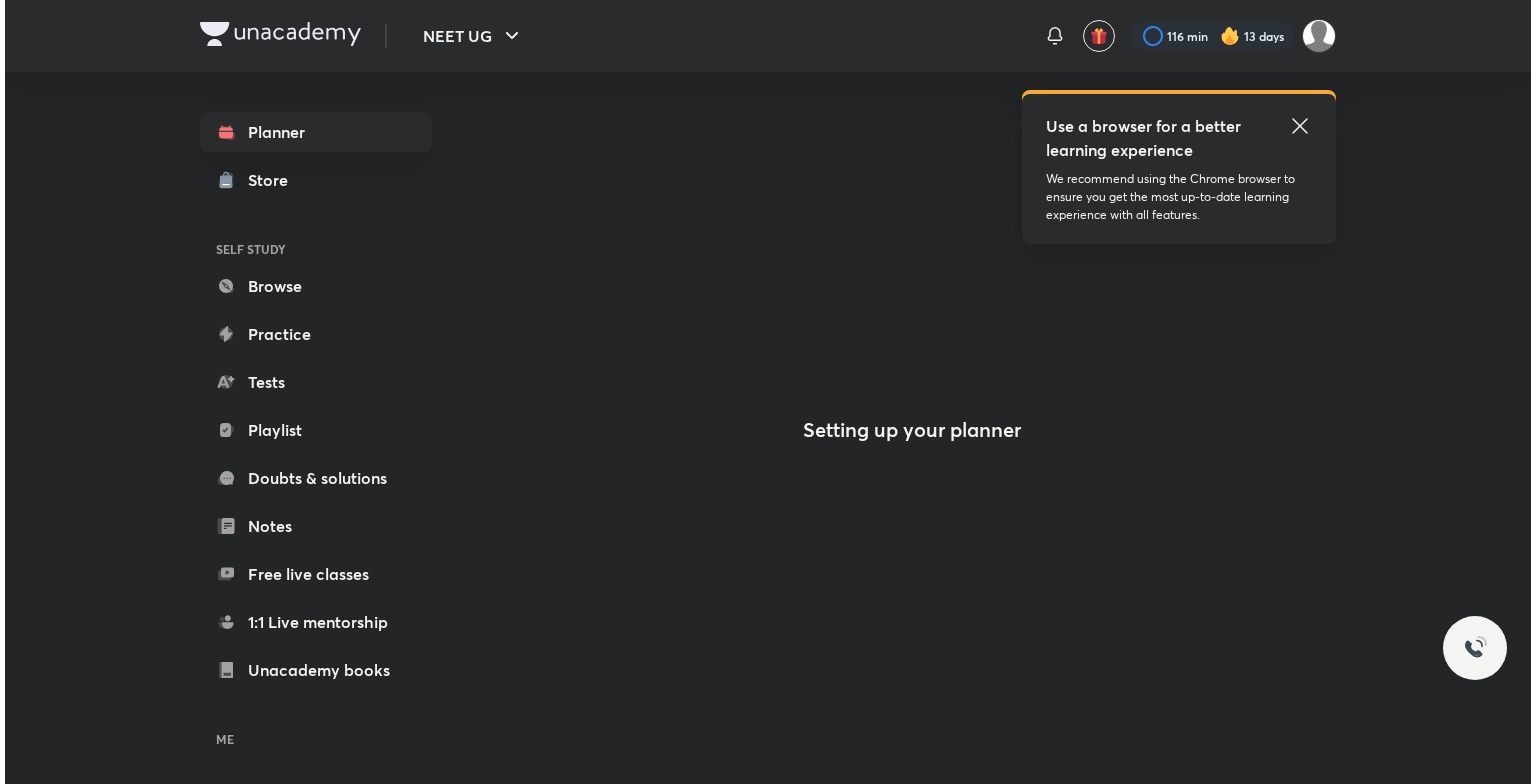 scroll, scrollTop: 0, scrollLeft: 0, axis: both 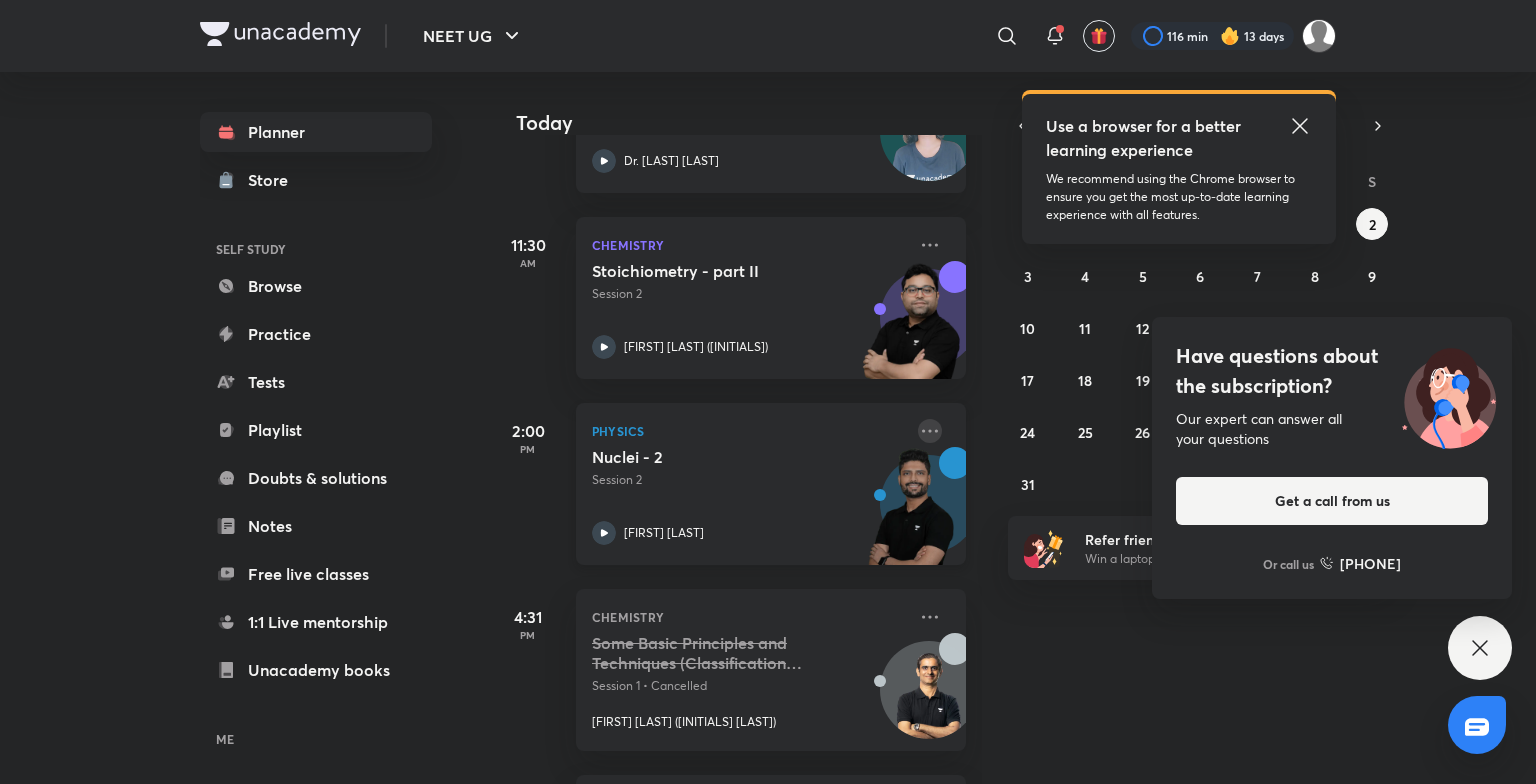 click 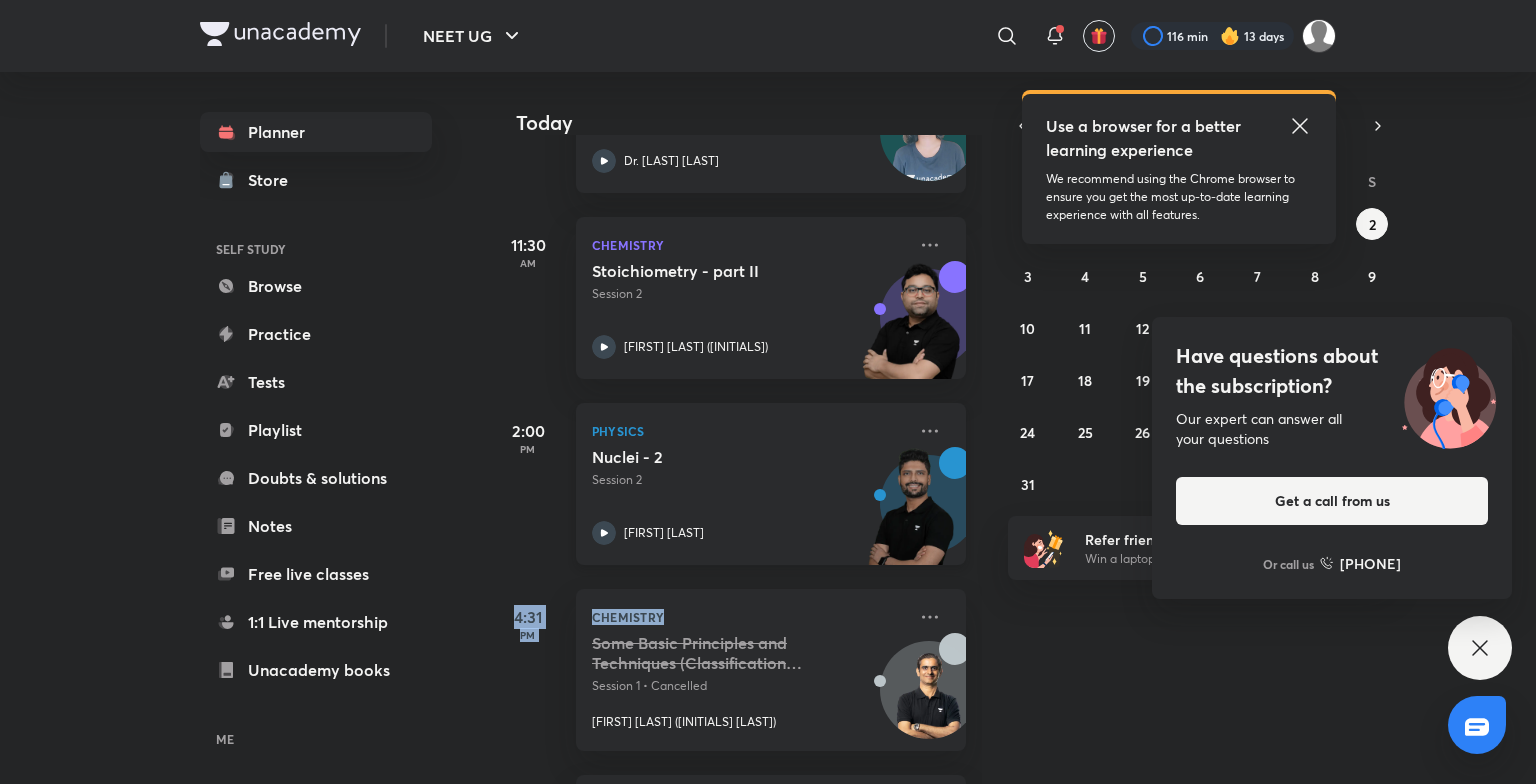 drag, startPoint x: 1212, startPoint y: 733, endPoint x: 928, endPoint y: 500, distance: 367.3486 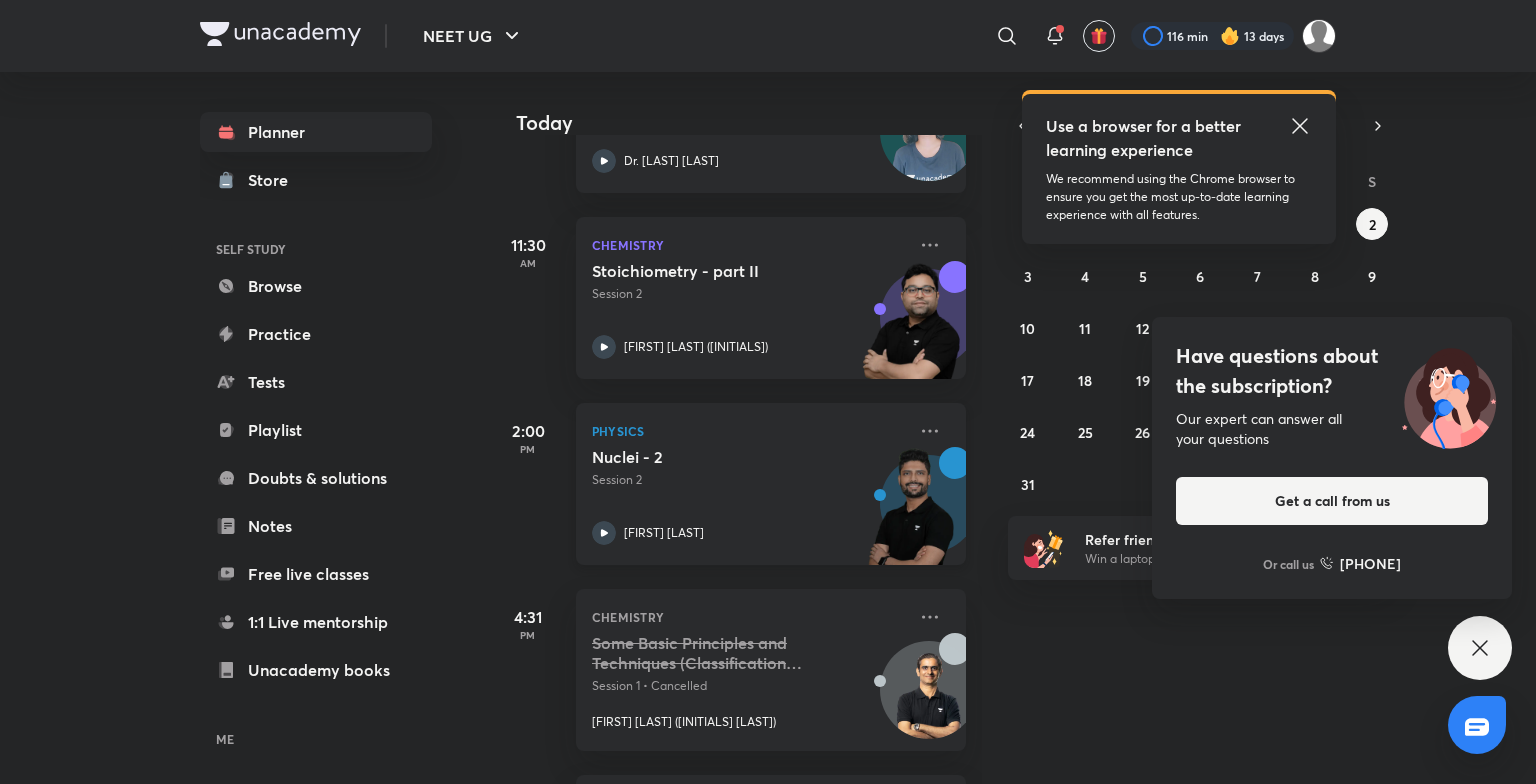 click on "Nuclei - 2" at bounding box center [716, 457] 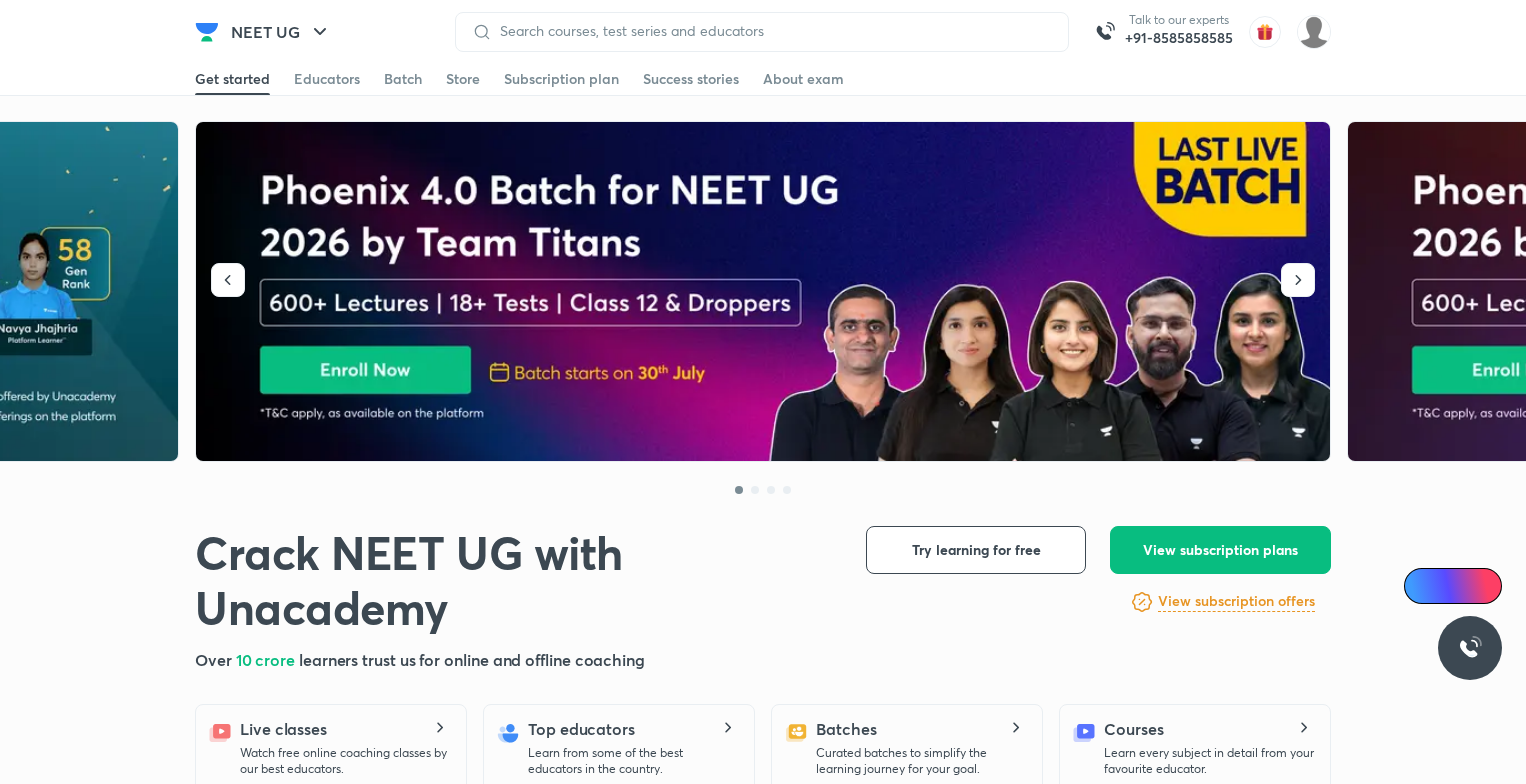 scroll, scrollTop: 0, scrollLeft: 0, axis: both 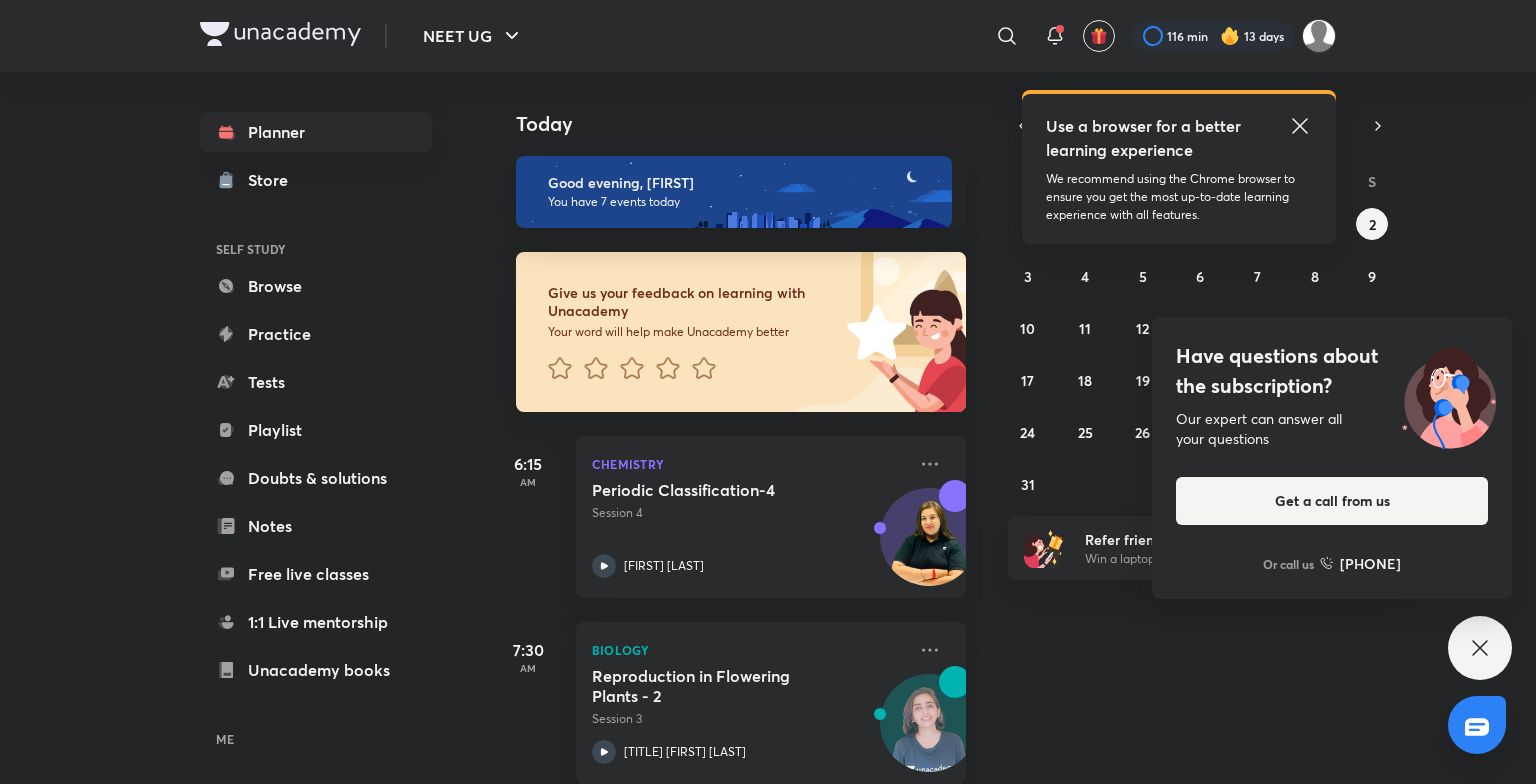 click on "Have questions about the subscription? Our expert can answer all your questions Get a call from us Or call us +91 8585858585" at bounding box center (1480, 648) 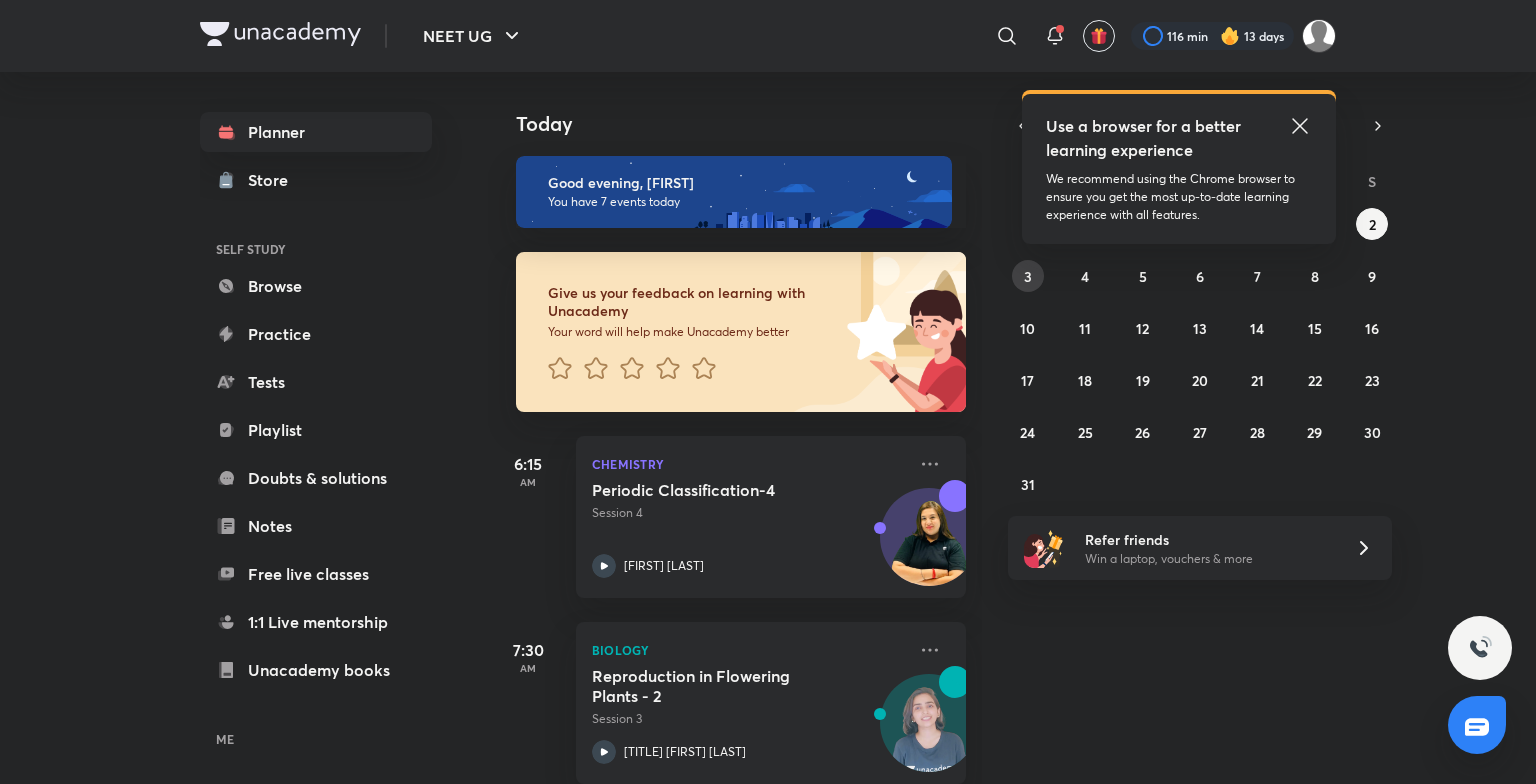 click on "3" at bounding box center (1028, 276) 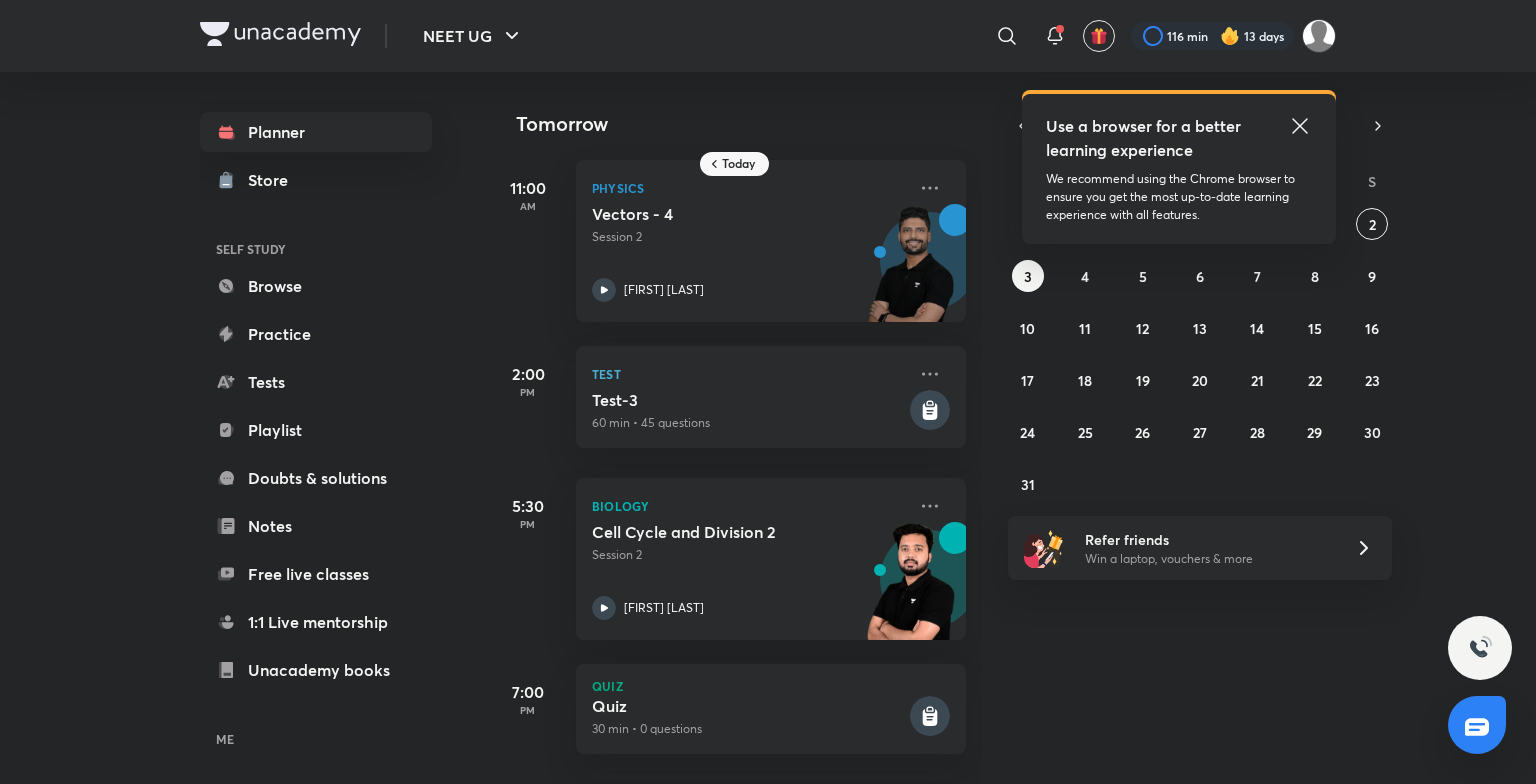 click 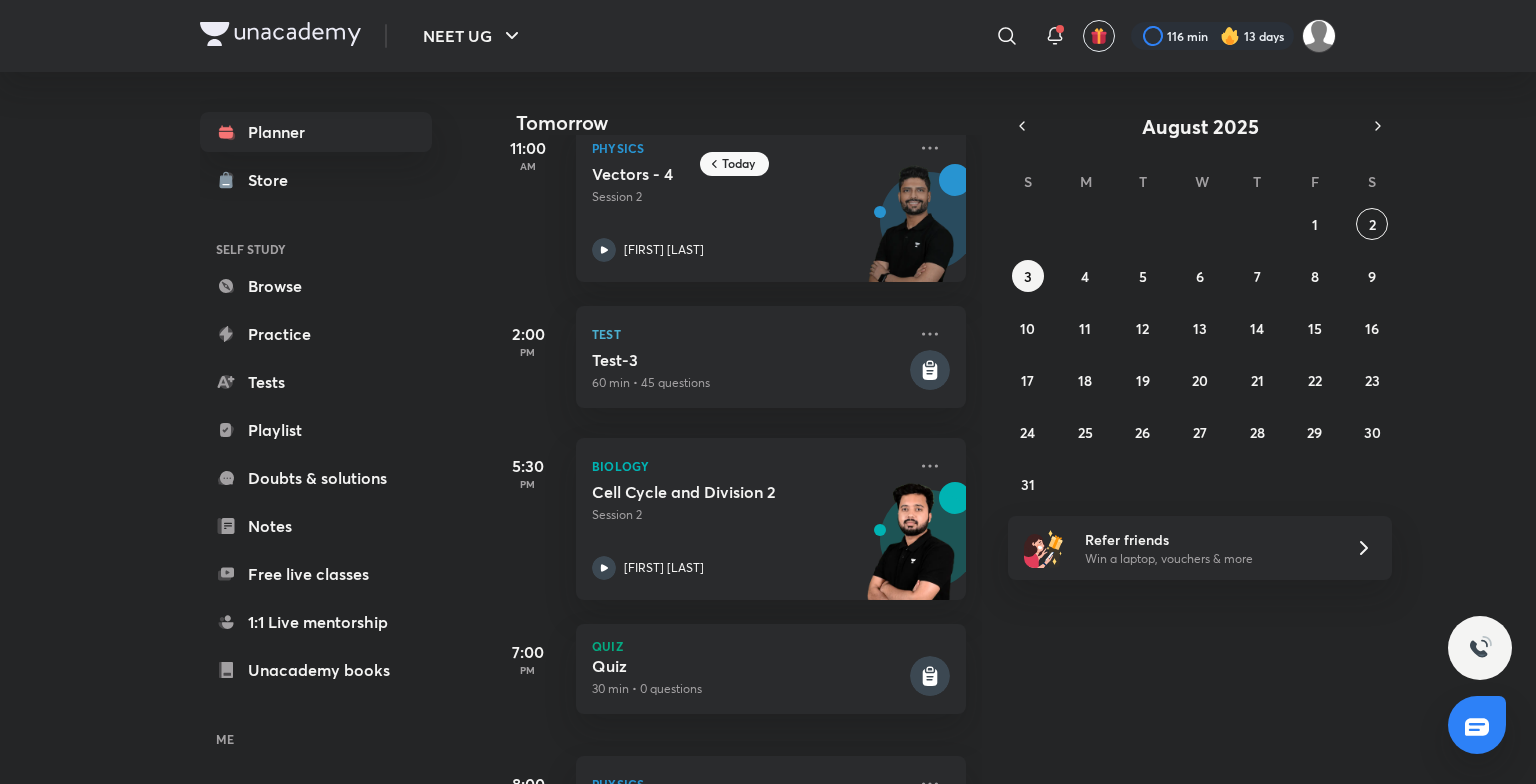 scroll, scrollTop: 39, scrollLeft: 0, axis: vertical 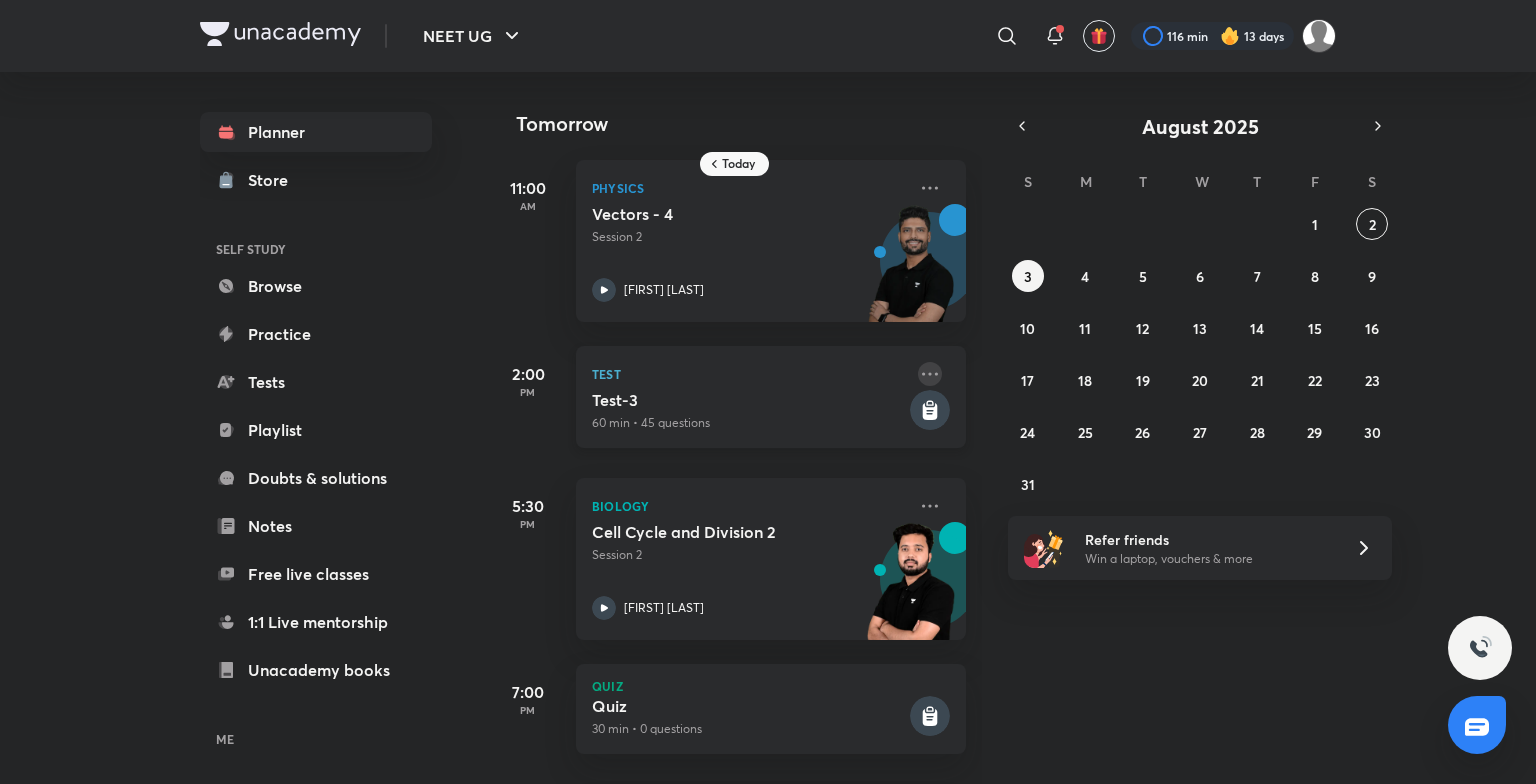 click 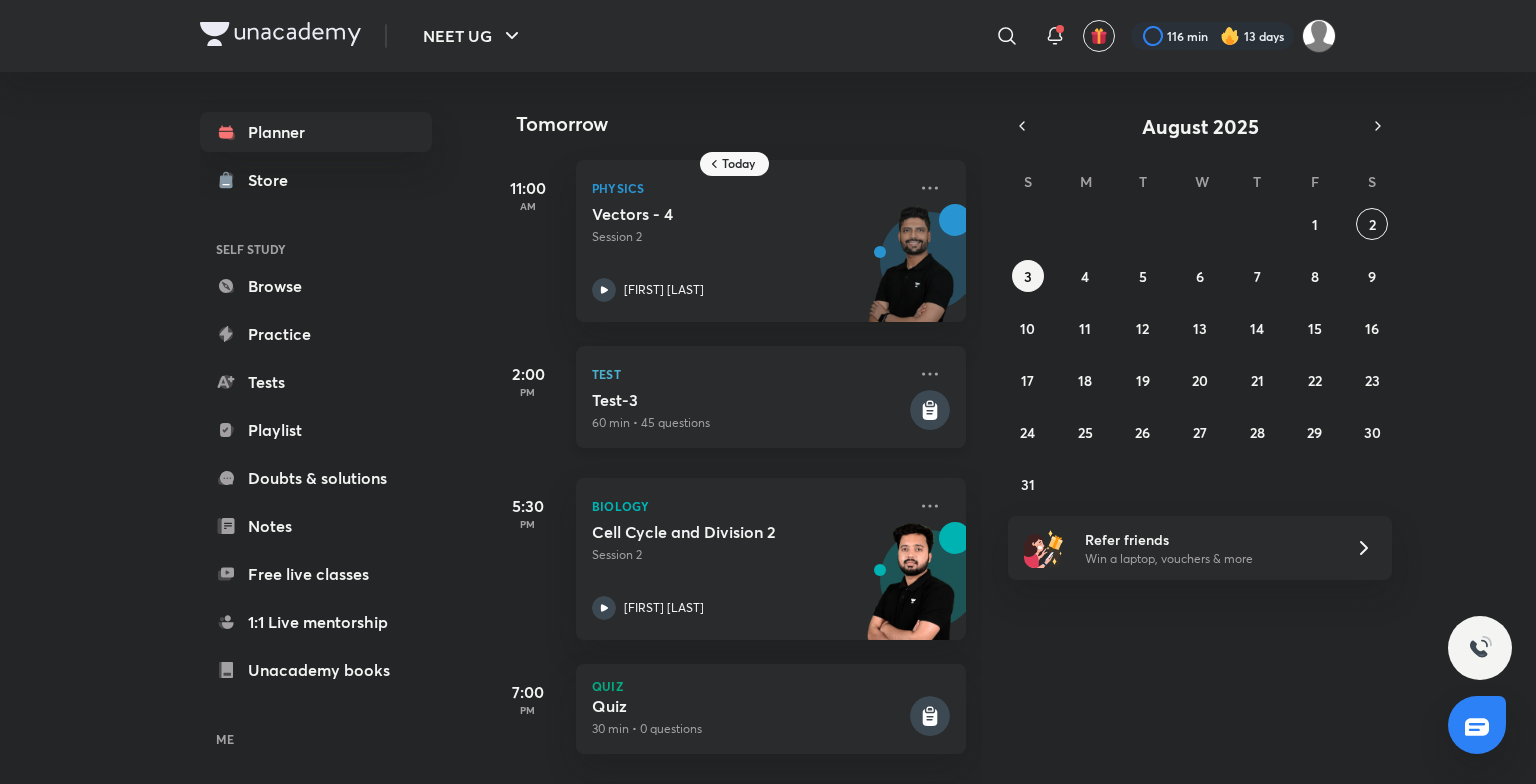 click 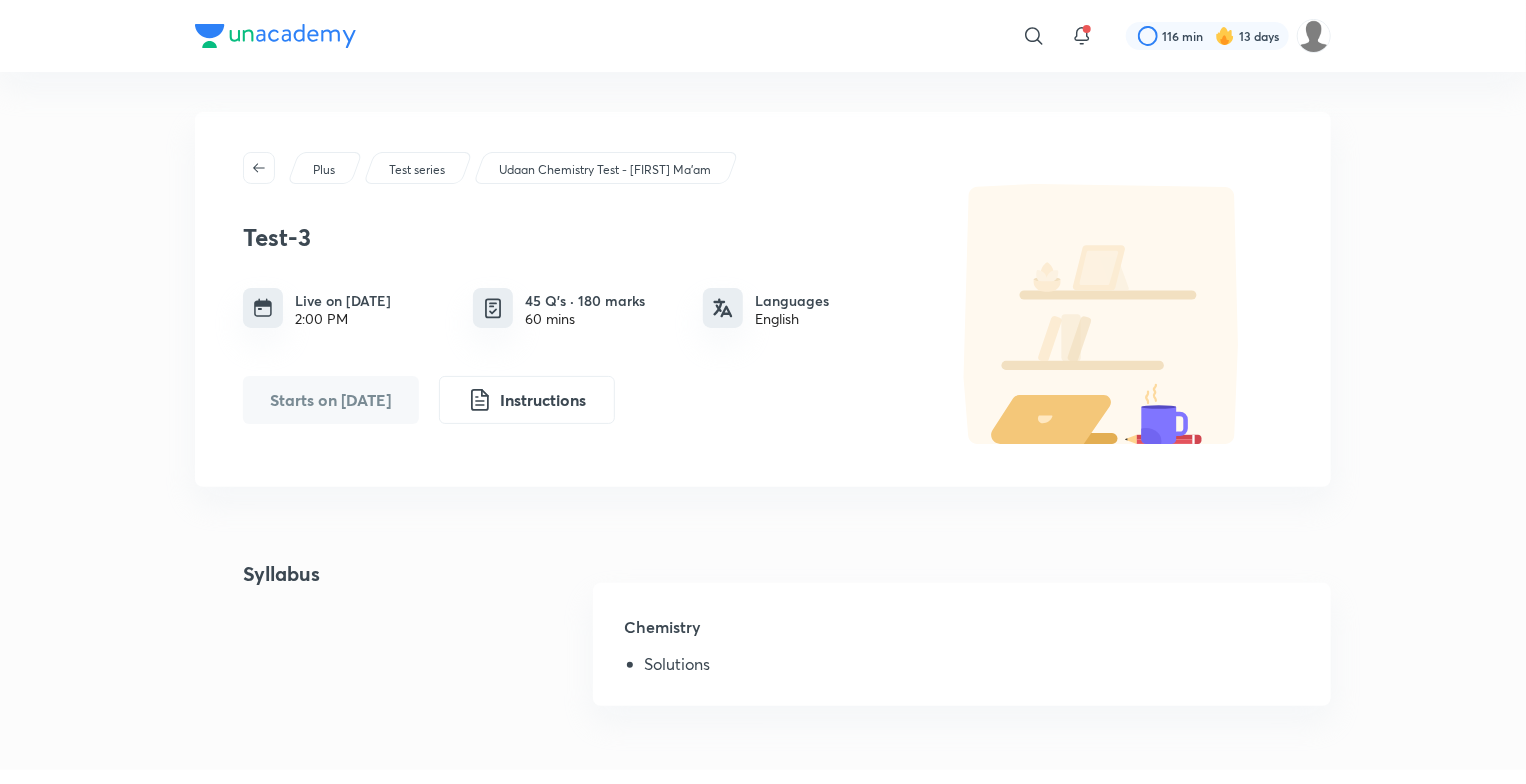 click at bounding box center [275, 36] 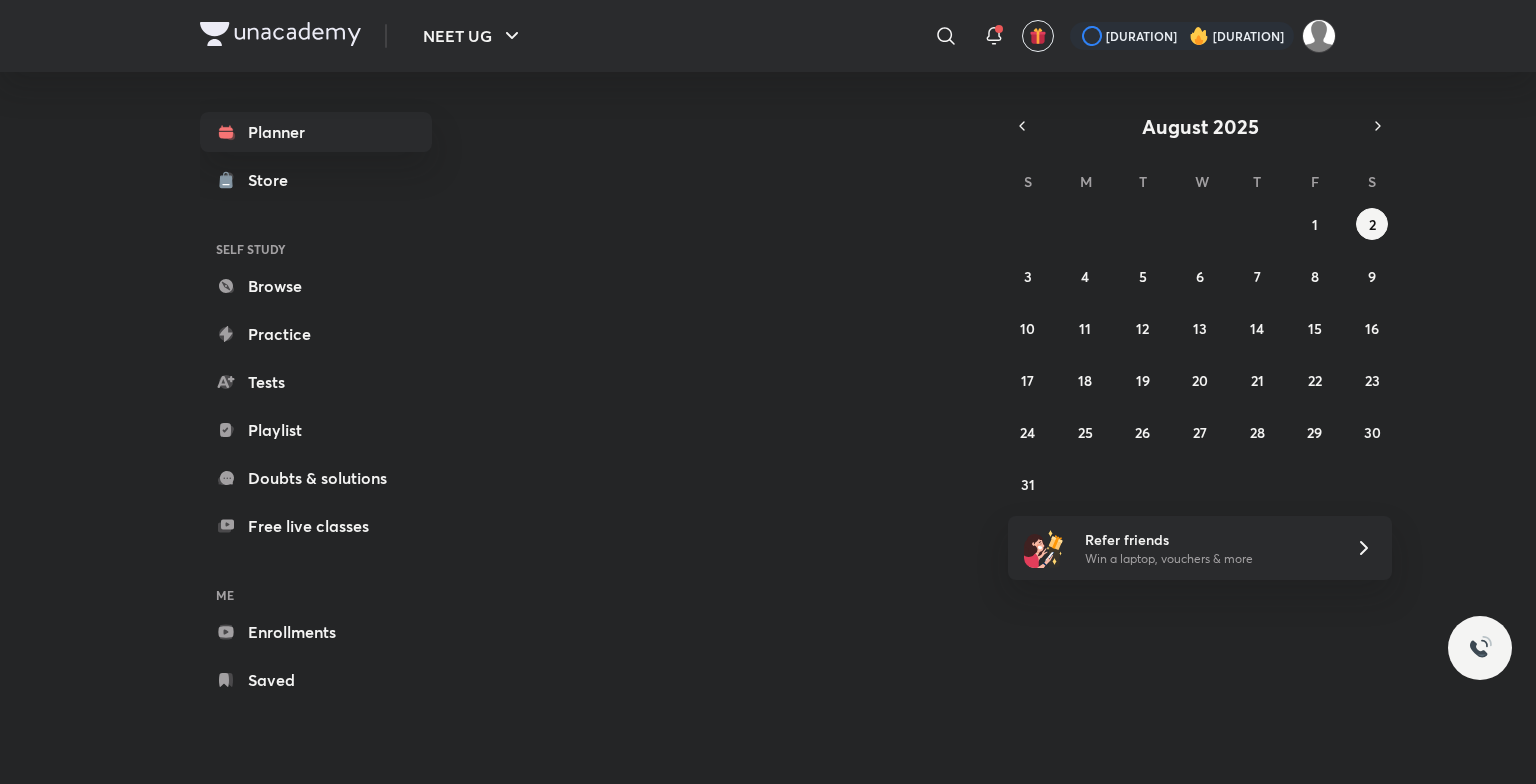 scroll, scrollTop: 0, scrollLeft: 0, axis: both 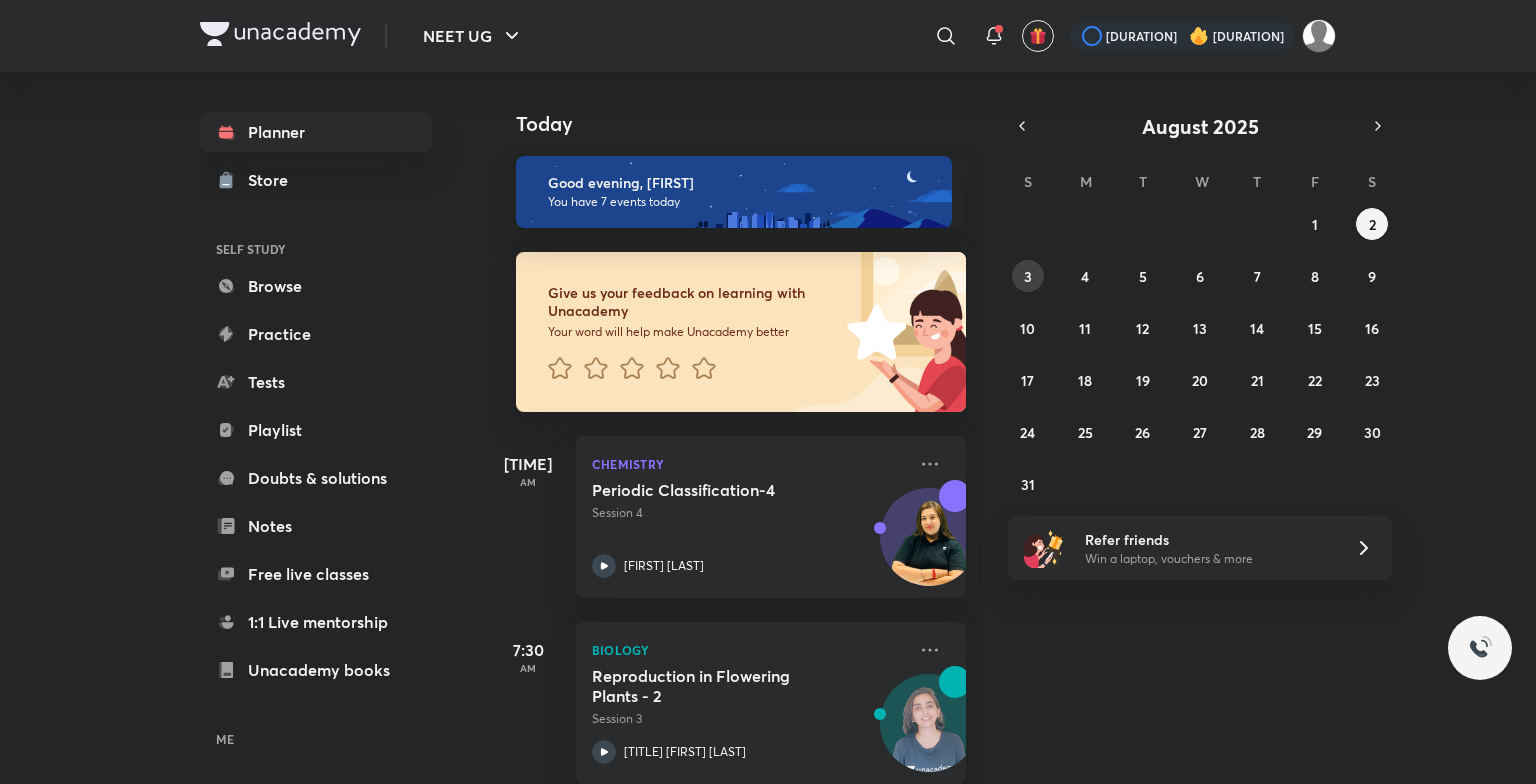 click on "3" at bounding box center [1028, 276] 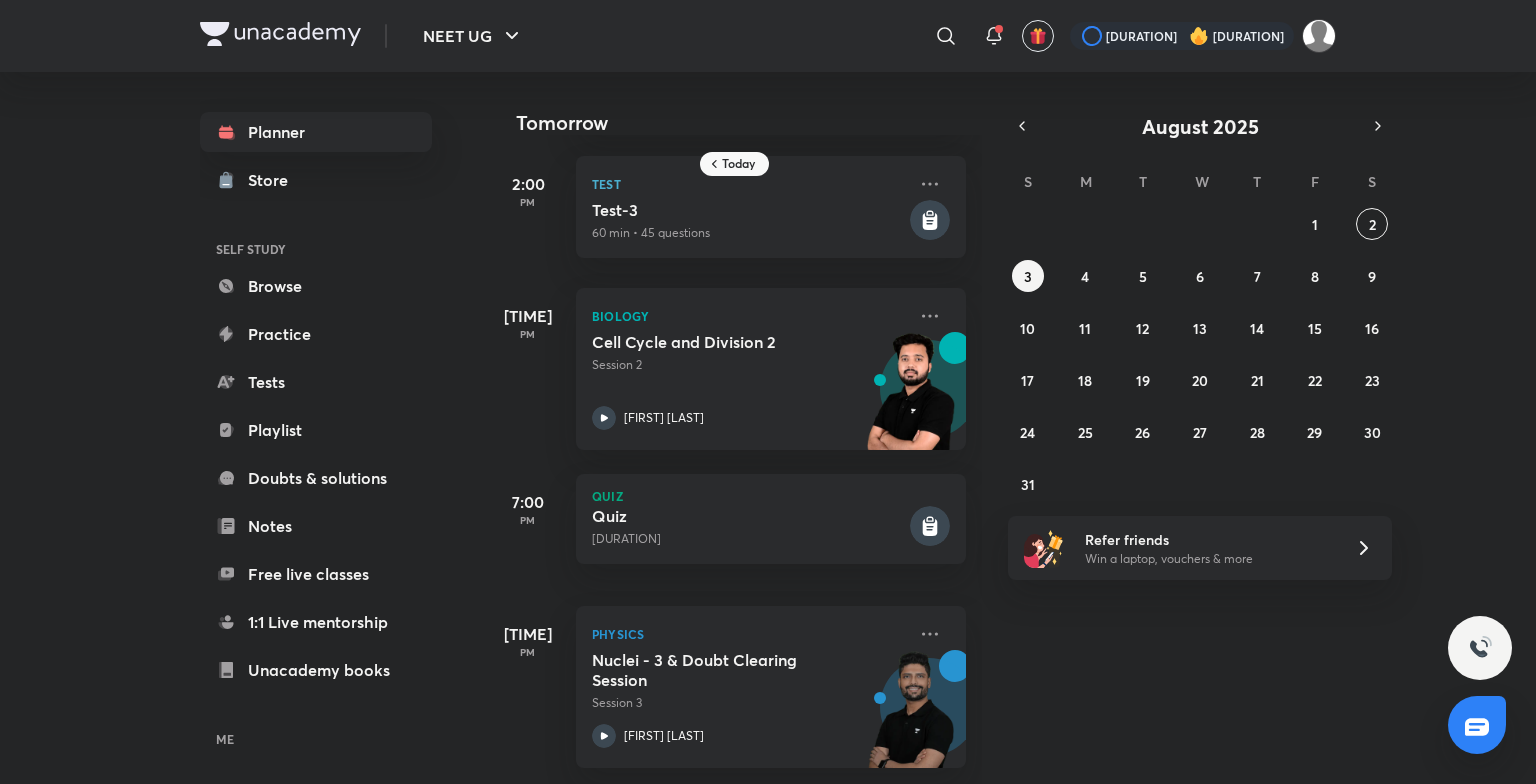 scroll, scrollTop: 0, scrollLeft: 0, axis: both 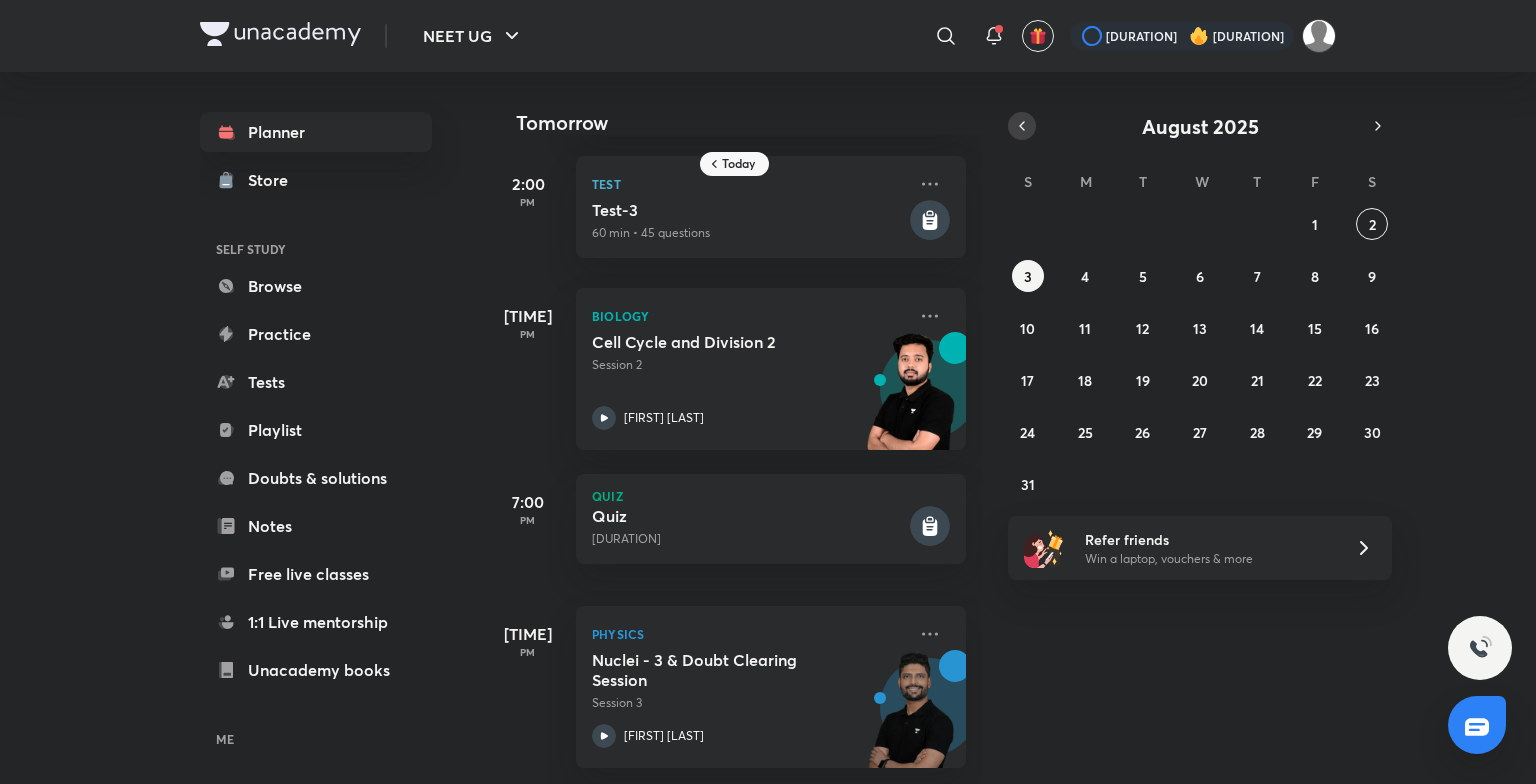 click at bounding box center (1022, 126) 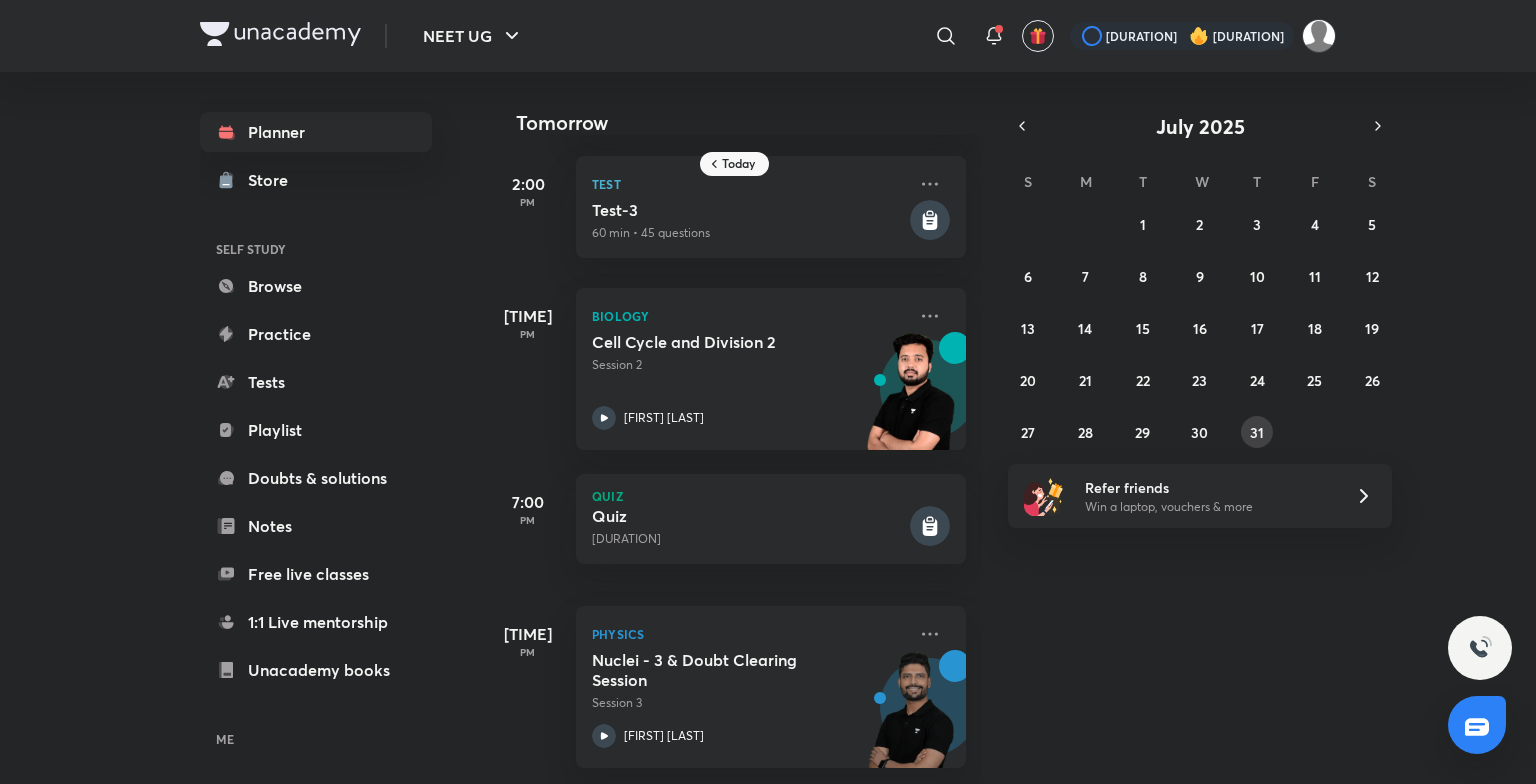click on "31" at bounding box center [1257, 432] 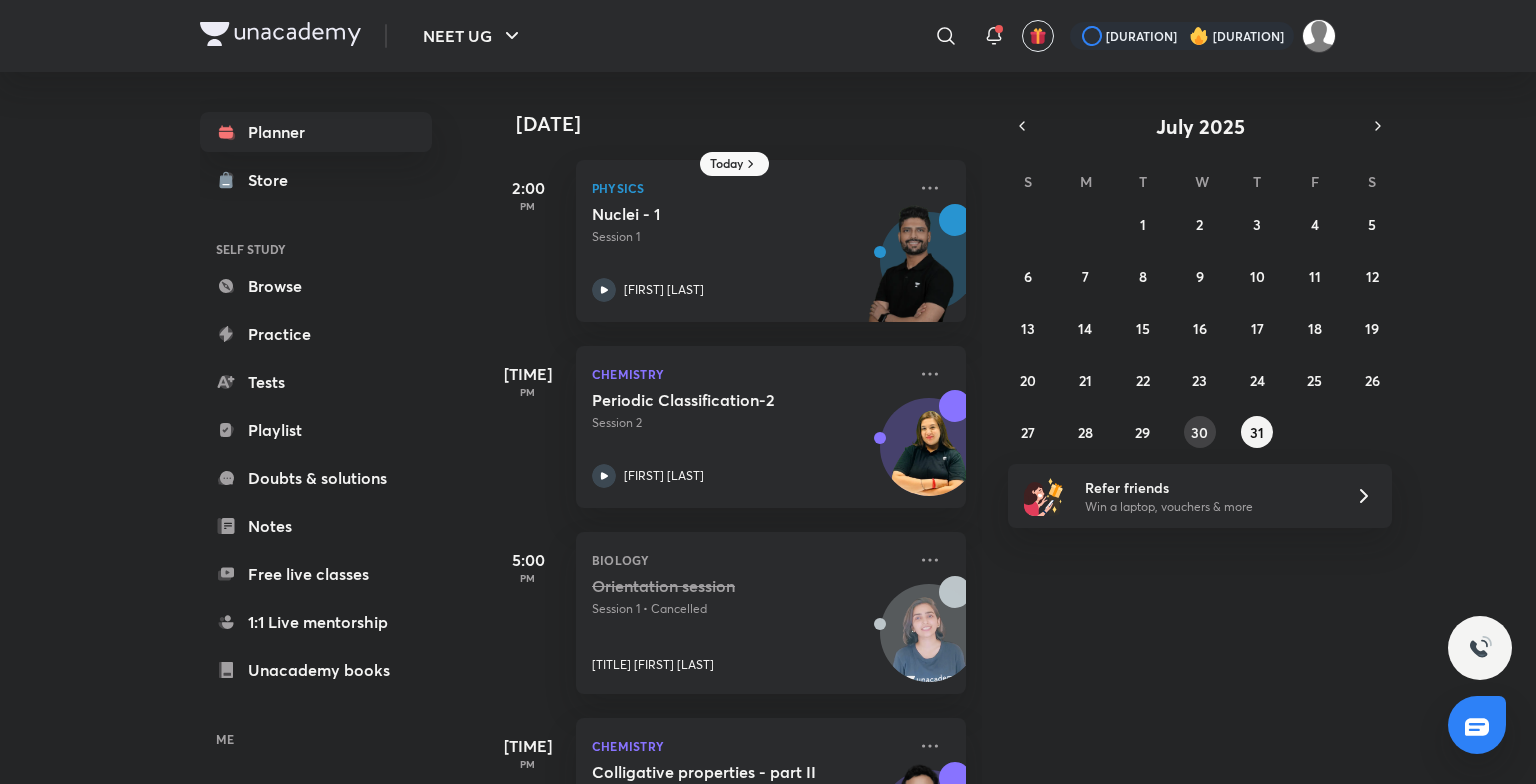 click on "30" at bounding box center (1200, 432) 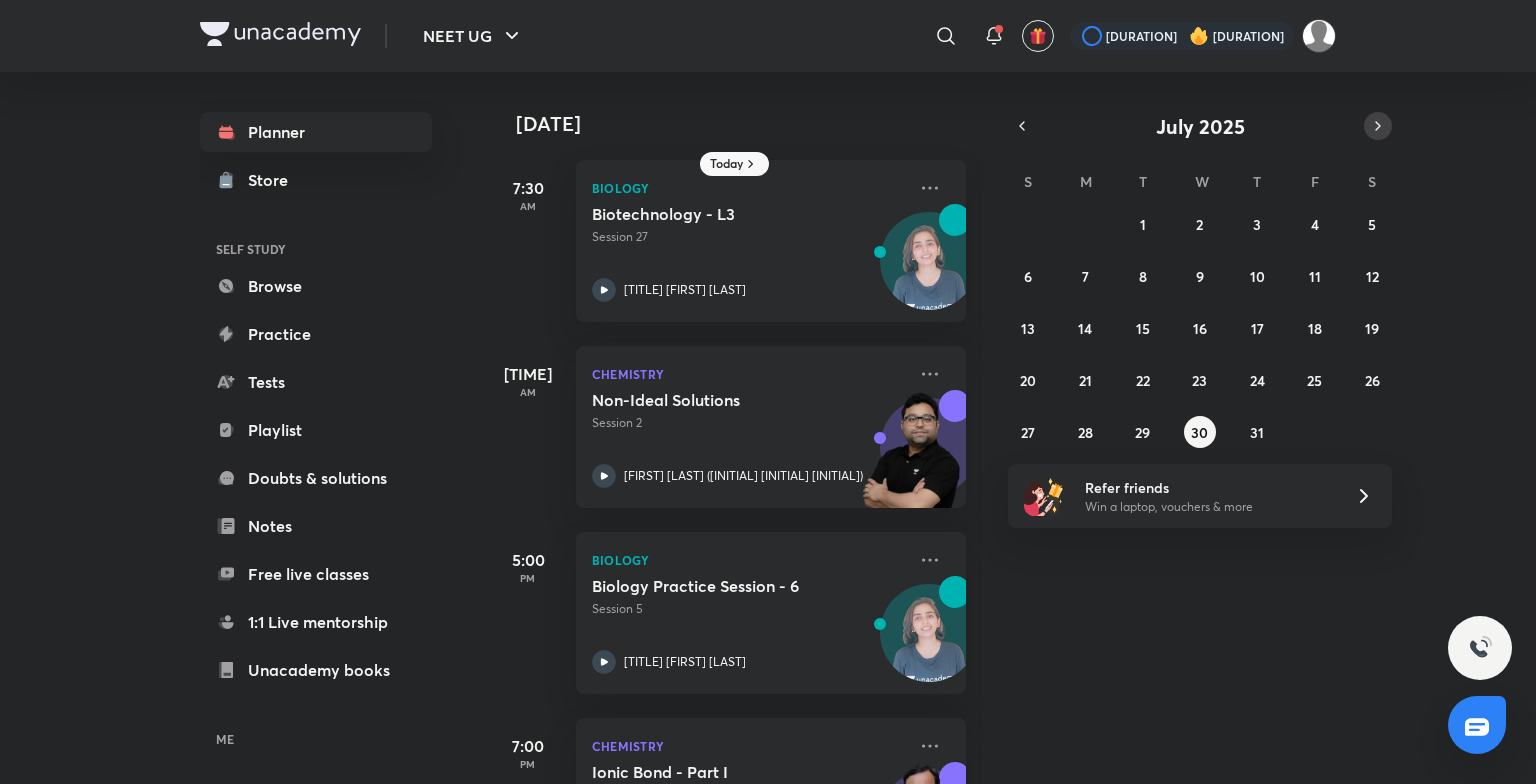 click at bounding box center [1378, 126] 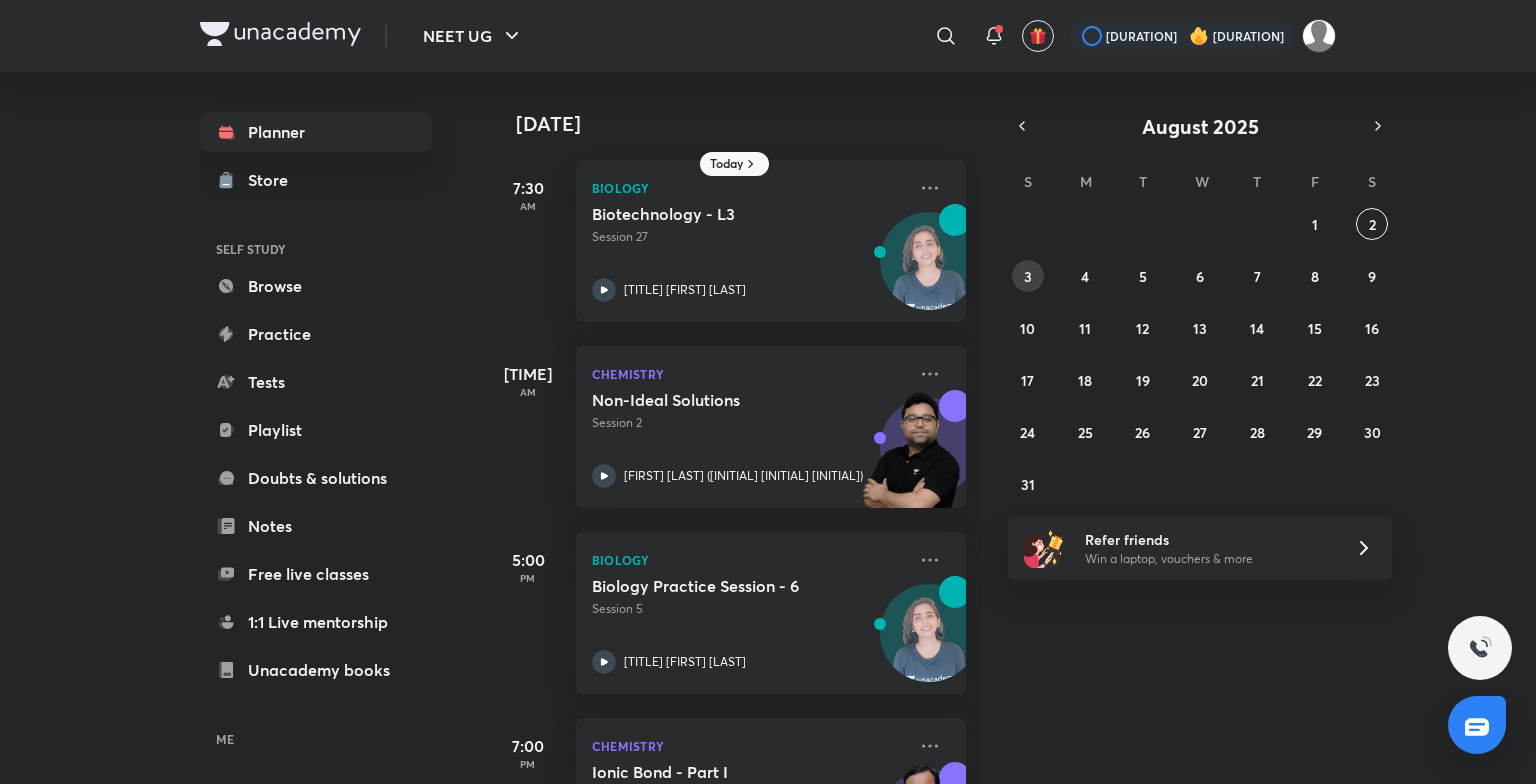 click on "3" at bounding box center [1028, 276] 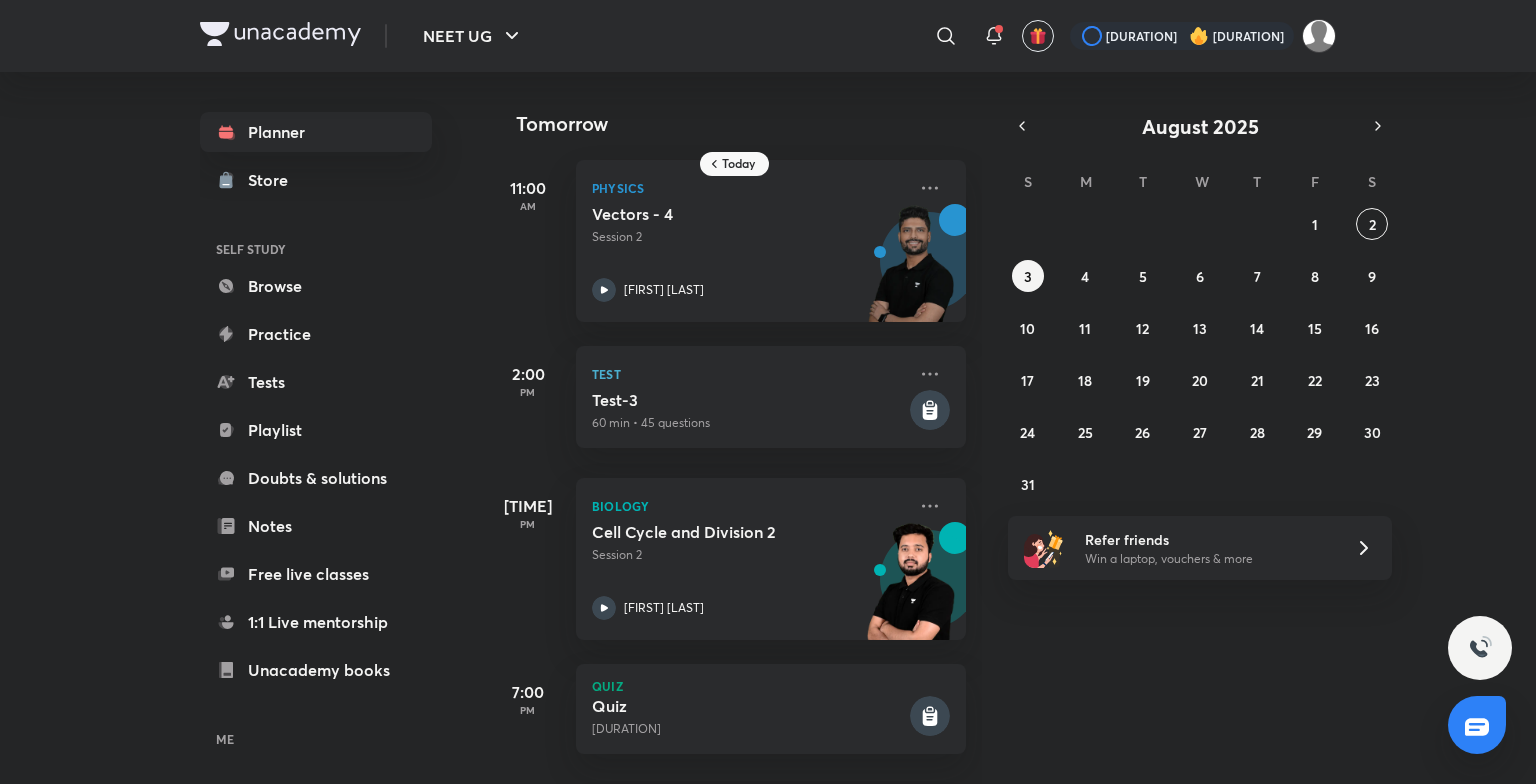 click on "S M T W T F S 27 28 29 30 31 1 2 3 4 5 6 7 8 9 10 11 12 13 14 15 16 17 18 19 20 21 22 23 24 25 26 27 28 29 30 31 1 2 3 4 5 6" at bounding box center [1200, 332] 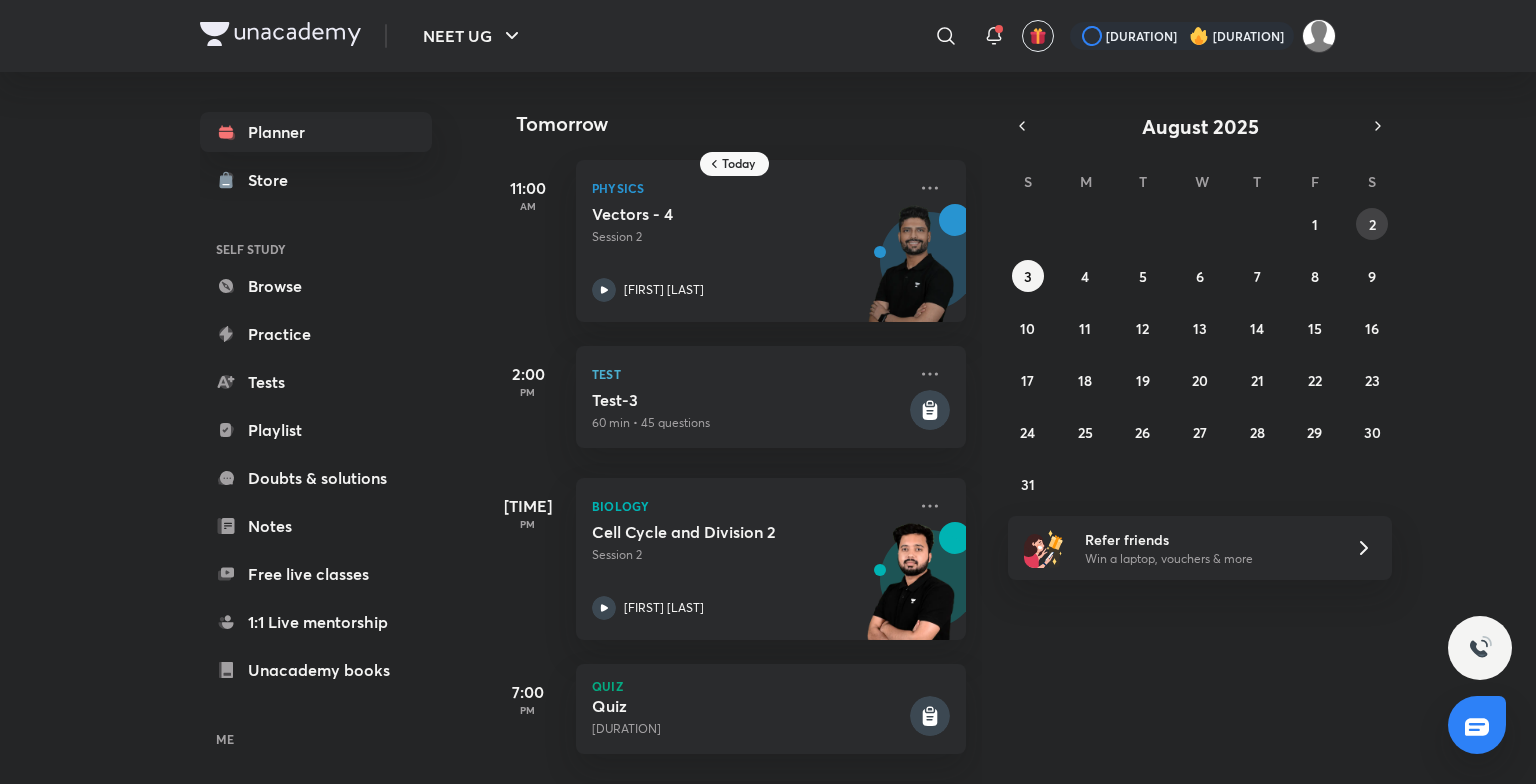 click on "2" at bounding box center [1372, 224] 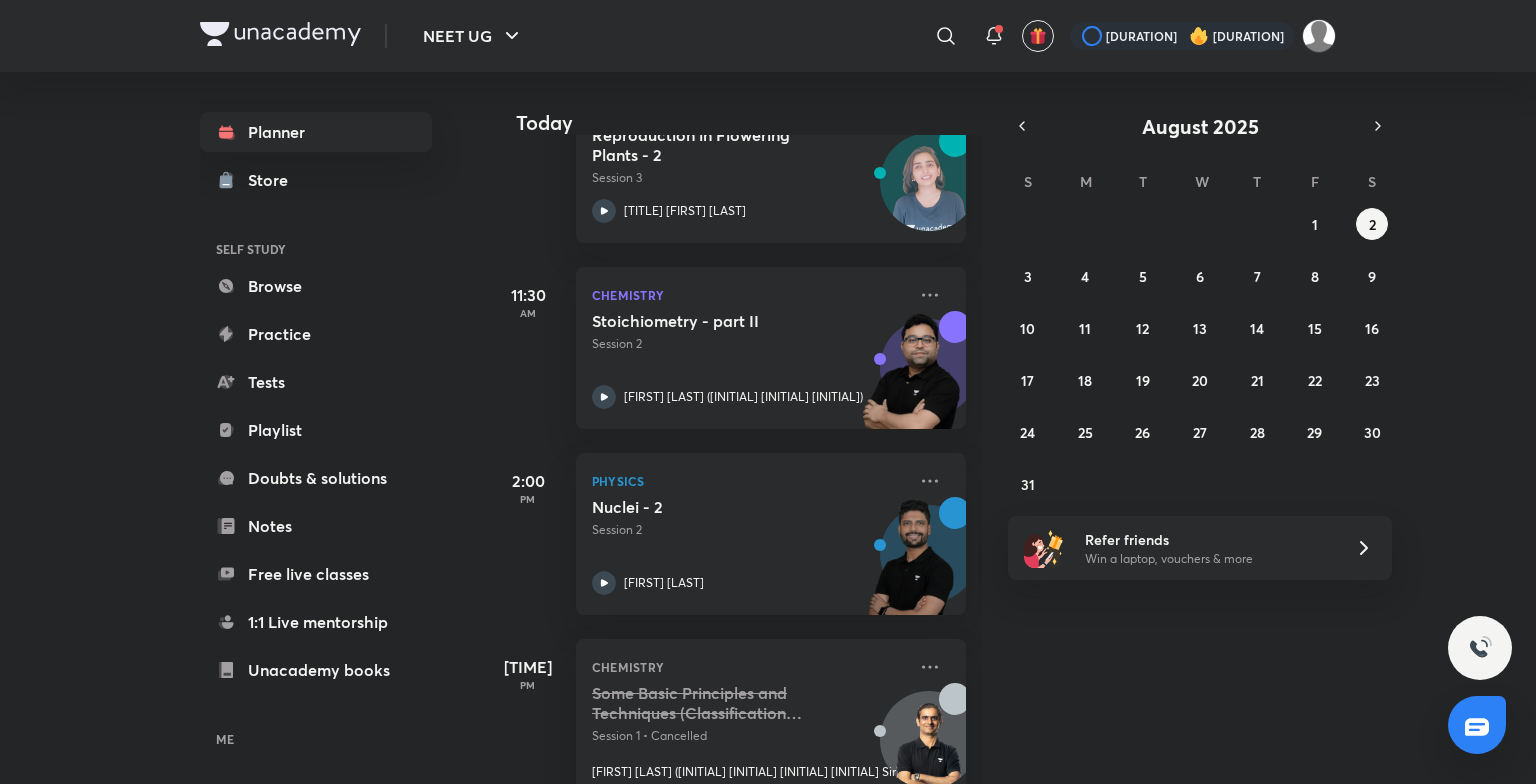 scroll, scrollTop: 555, scrollLeft: 0, axis: vertical 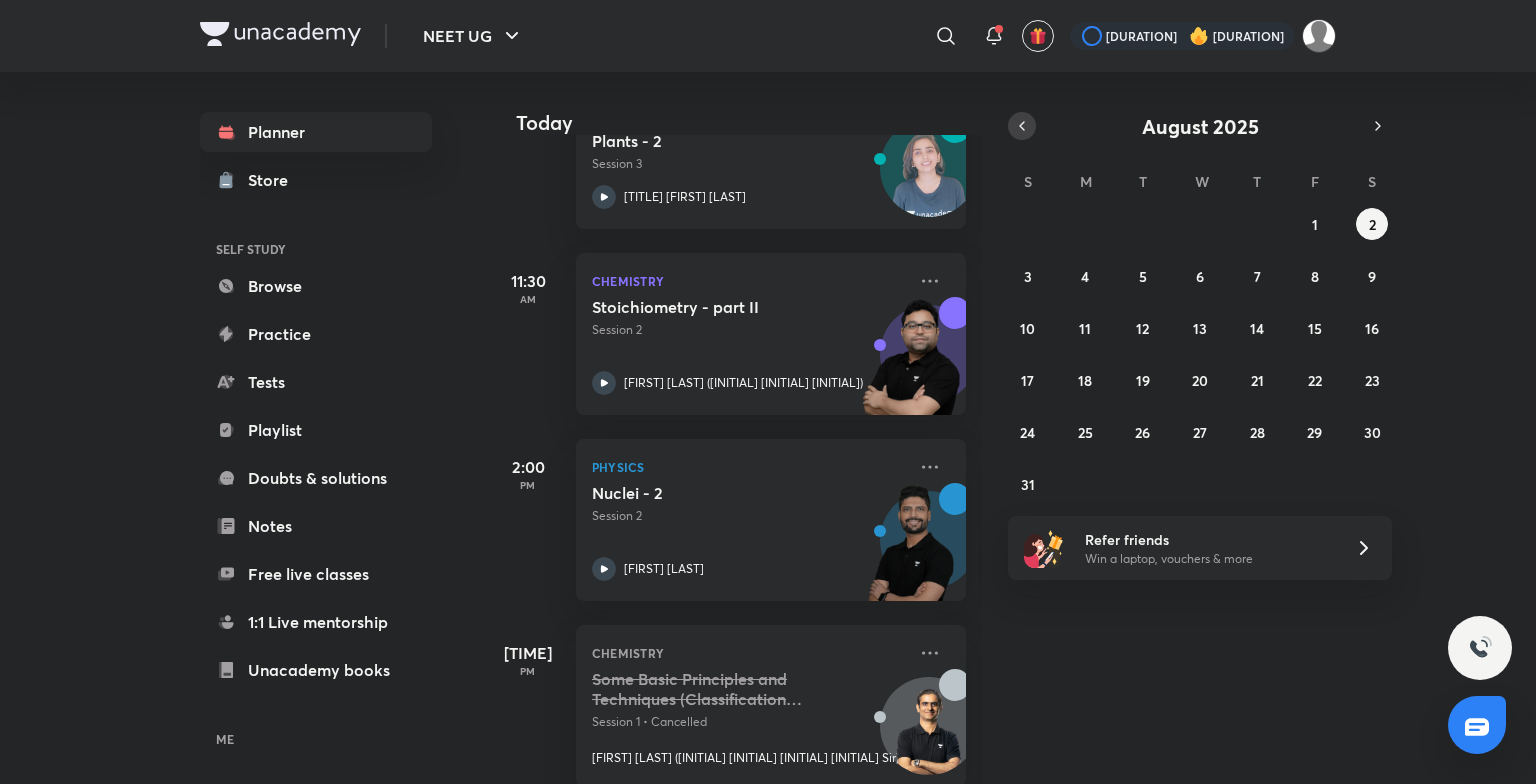 click 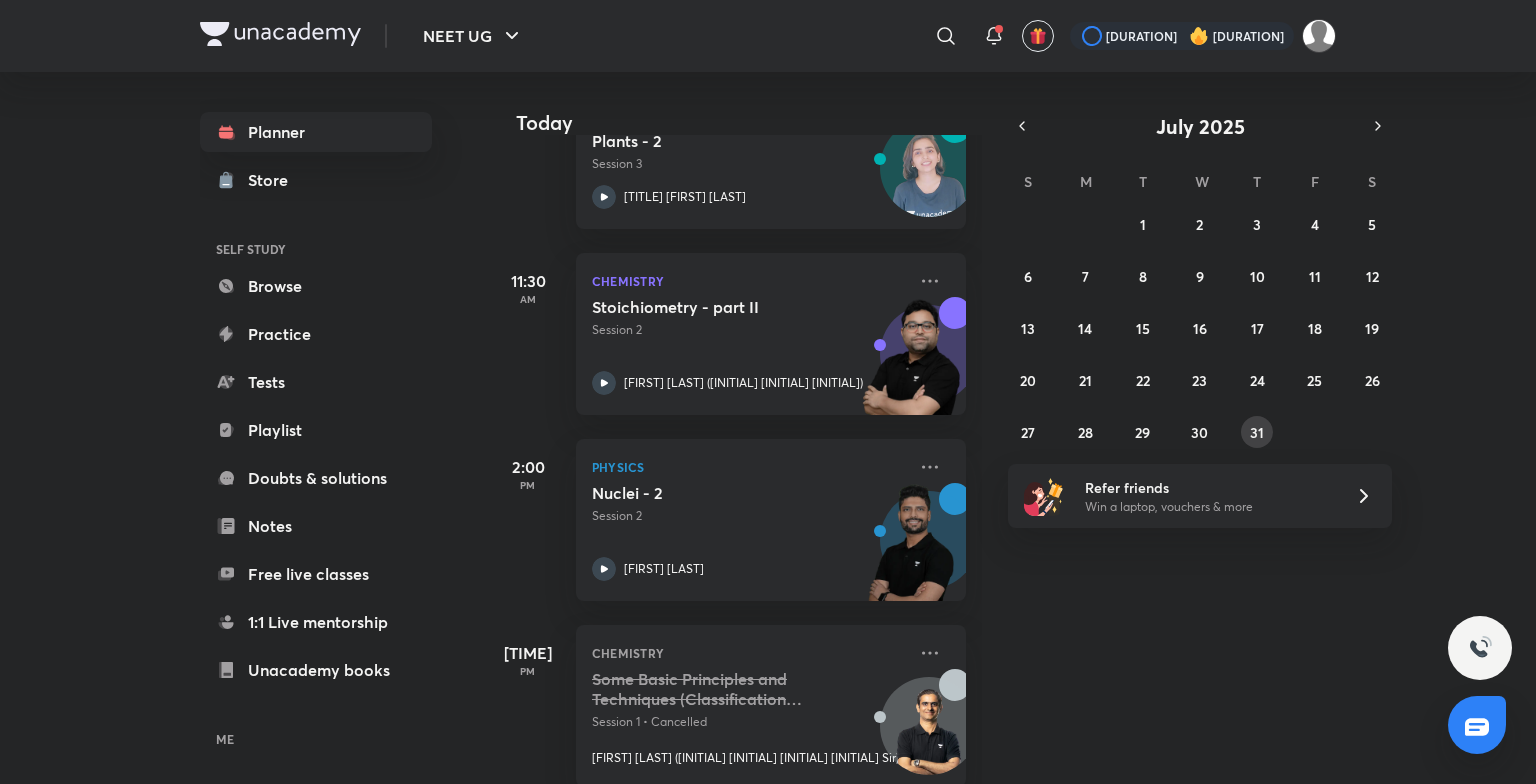 click on "31" at bounding box center (1257, 432) 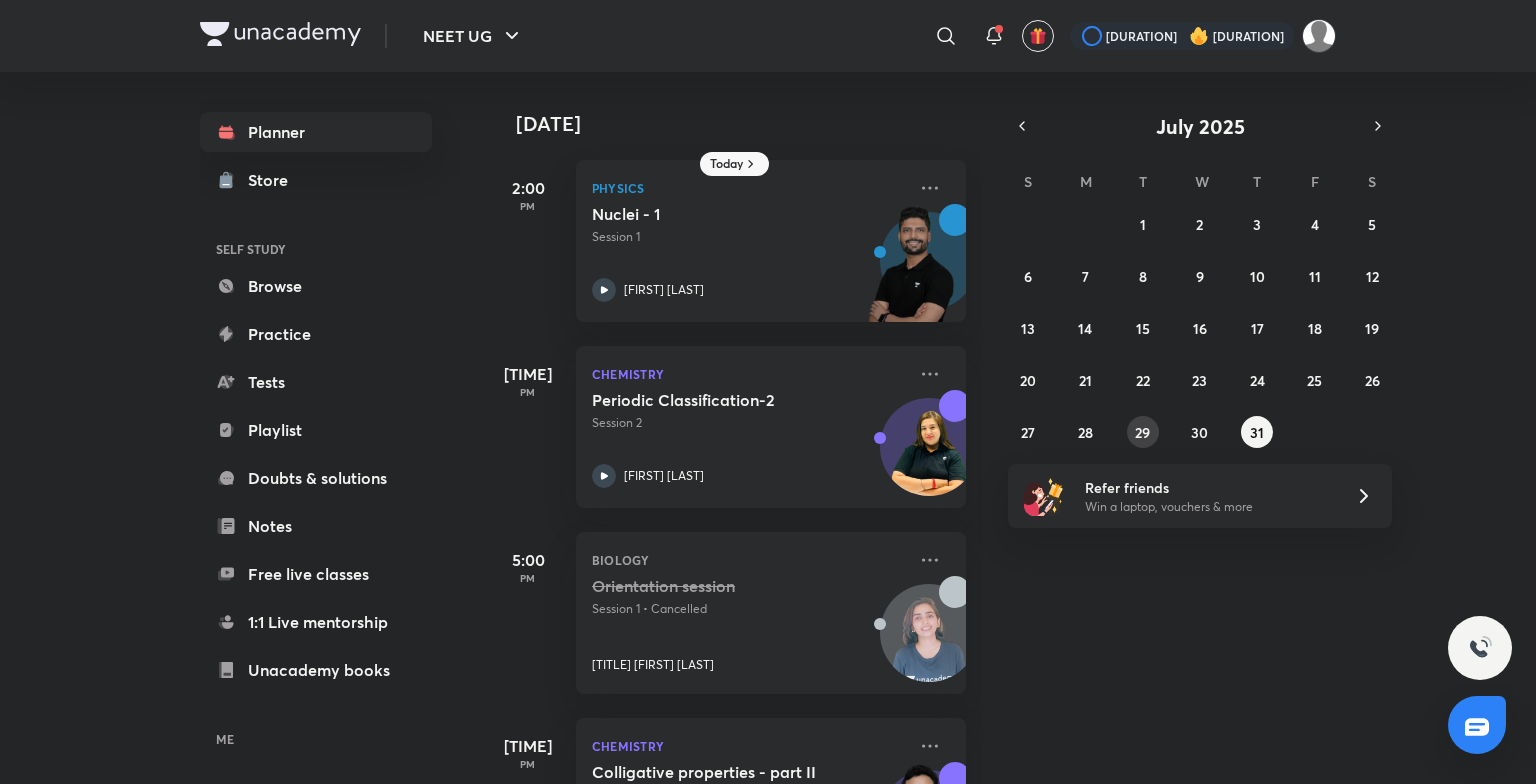 click on "29" at bounding box center (1143, 432) 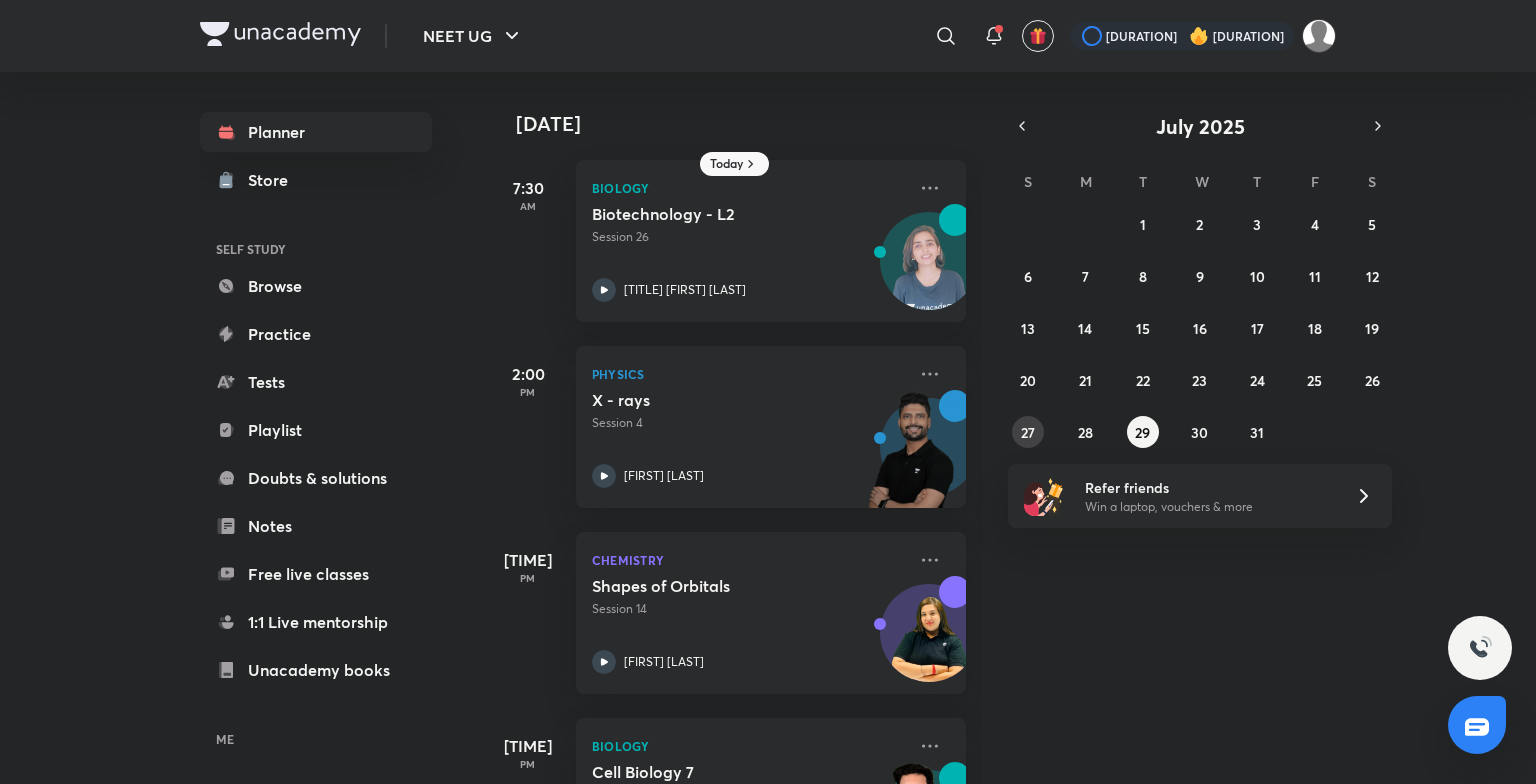 click on "27" at bounding box center [1028, 432] 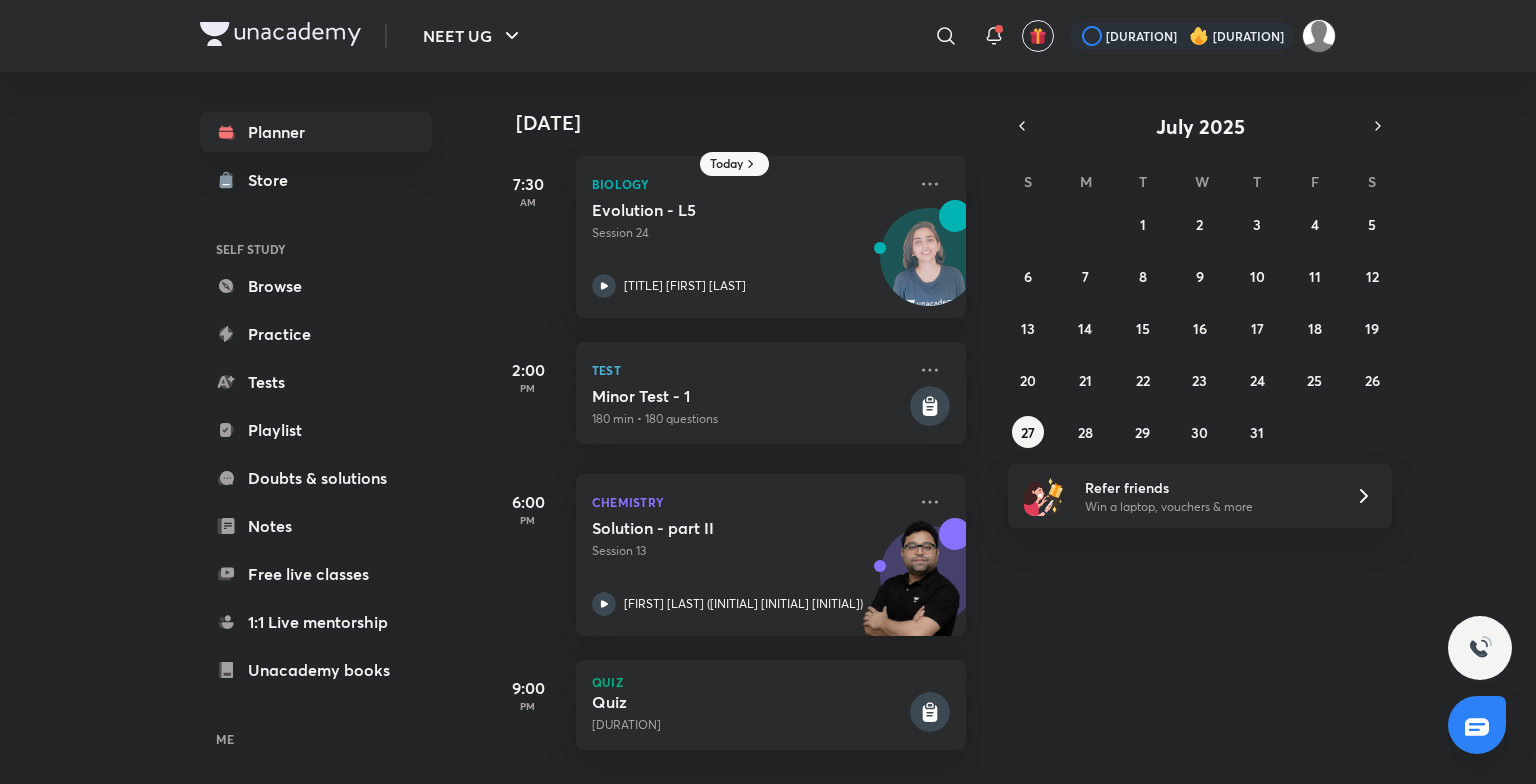 scroll, scrollTop: 0, scrollLeft: 0, axis: both 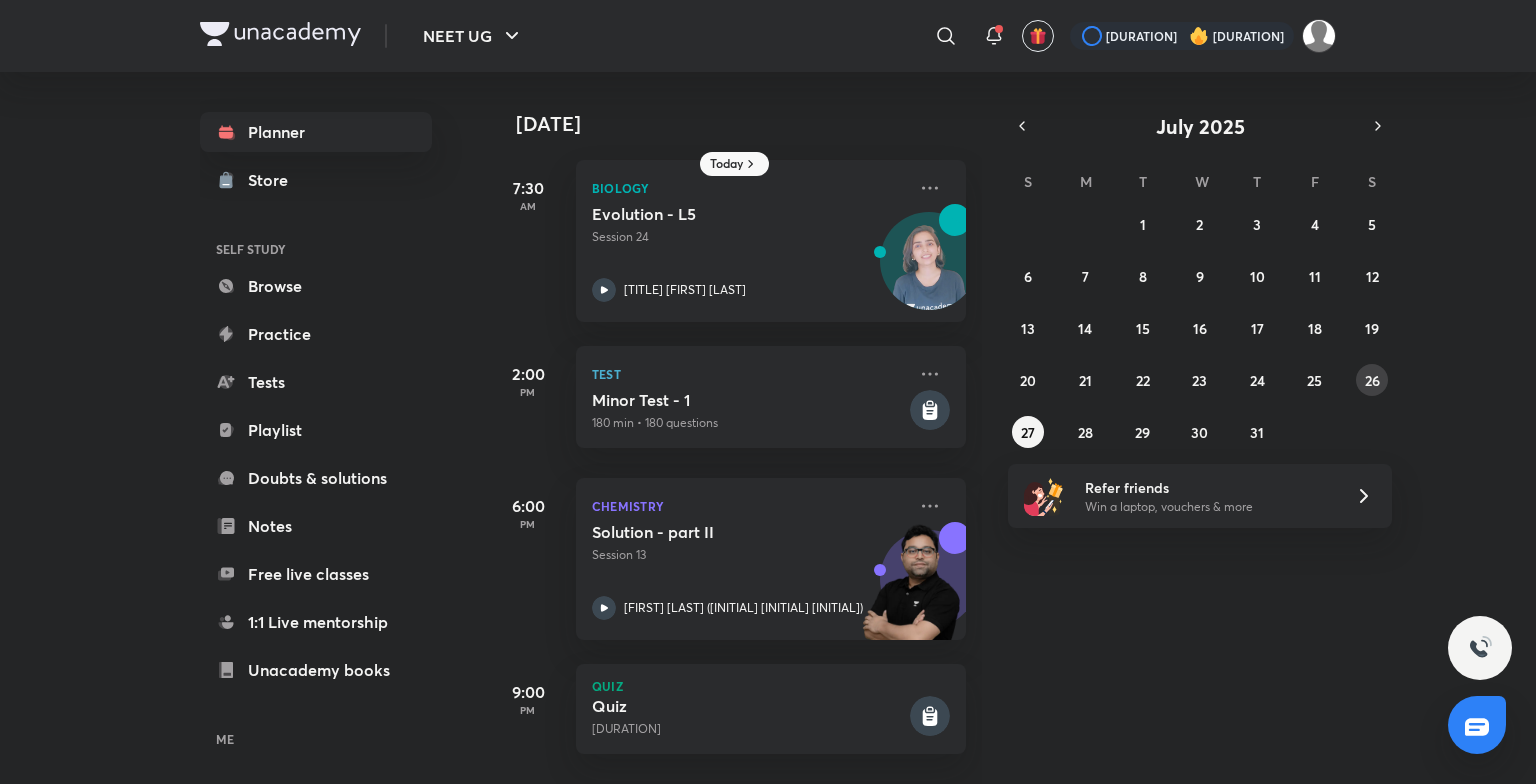 click on "26" at bounding box center (1372, 380) 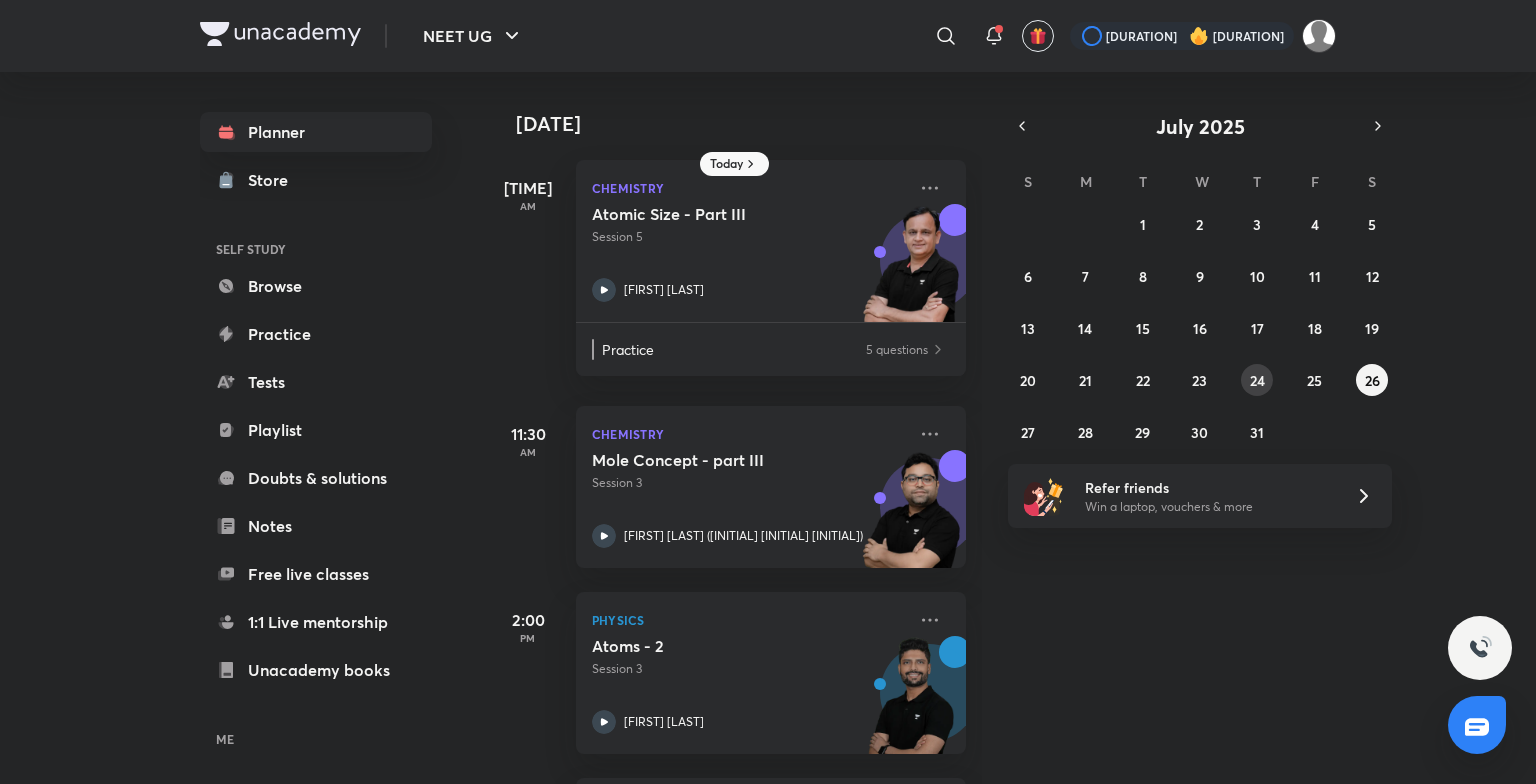 click on "29 30 1 2 3 4 5 6 7 8 9 10 11 12 13 14 15 16 17 18 19 20 21 22 23 24 25 26 27 28 29 30 31 1 2" at bounding box center (1200, 328) 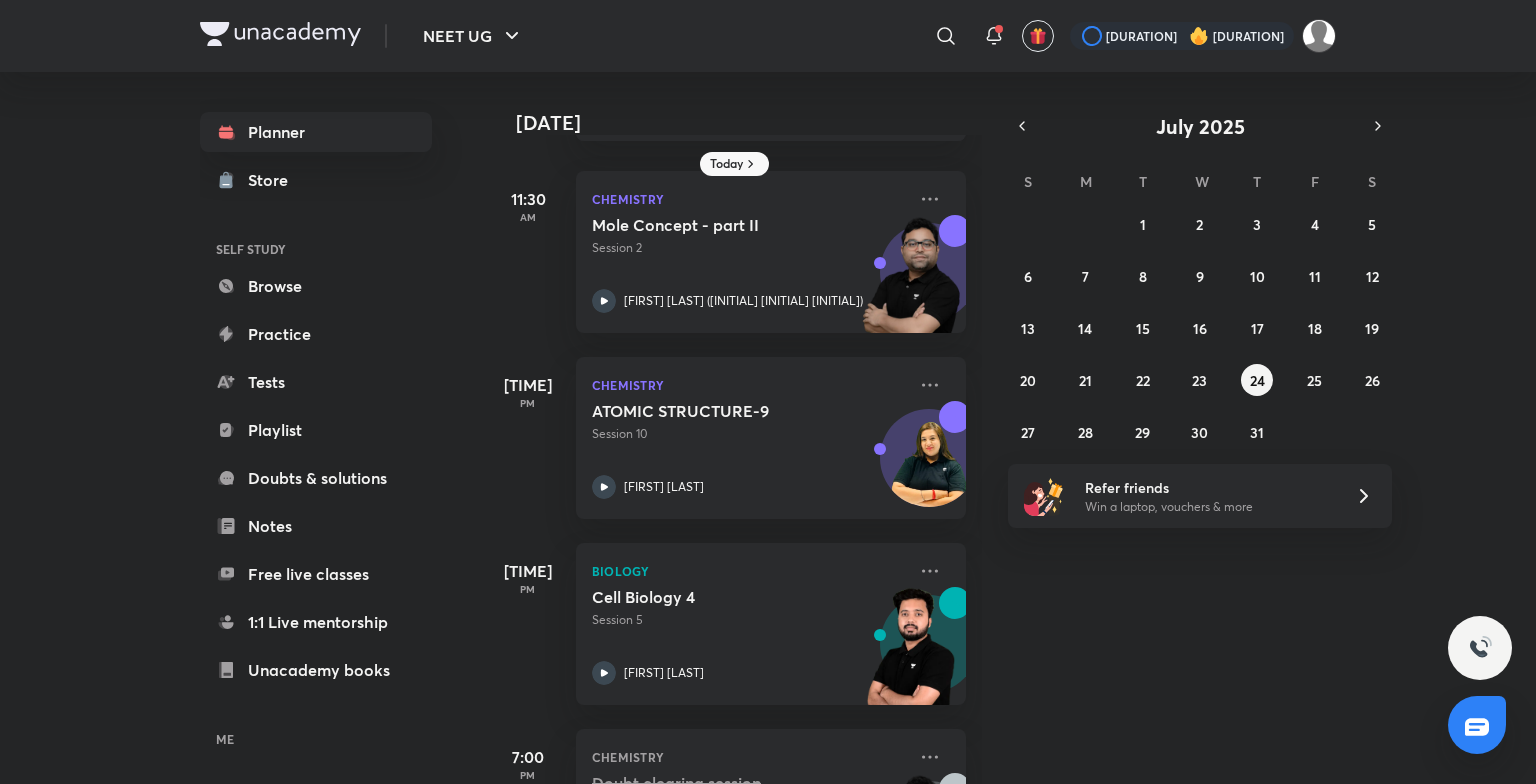 scroll, scrollTop: 390, scrollLeft: 0, axis: vertical 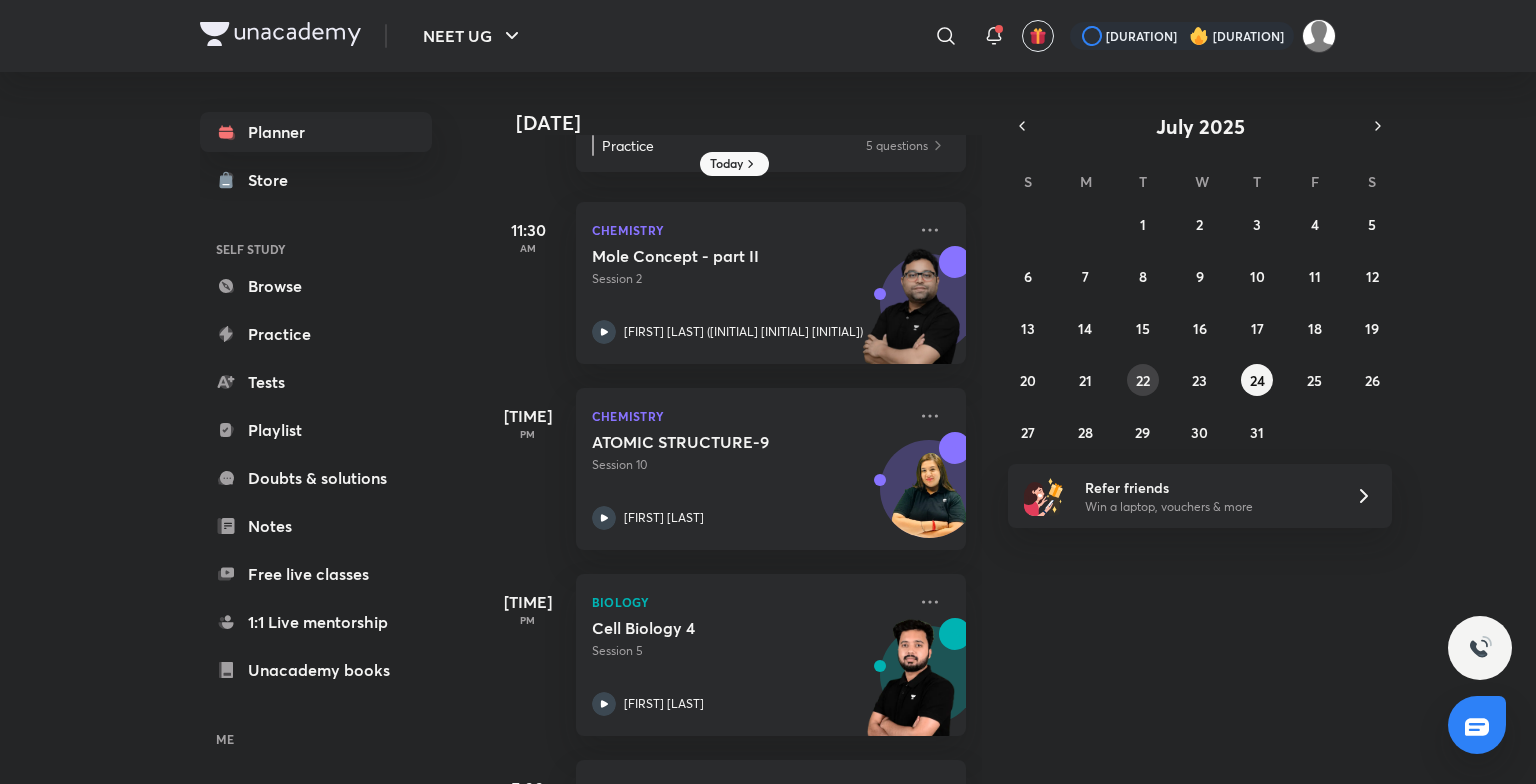click on "22" at bounding box center (1143, 380) 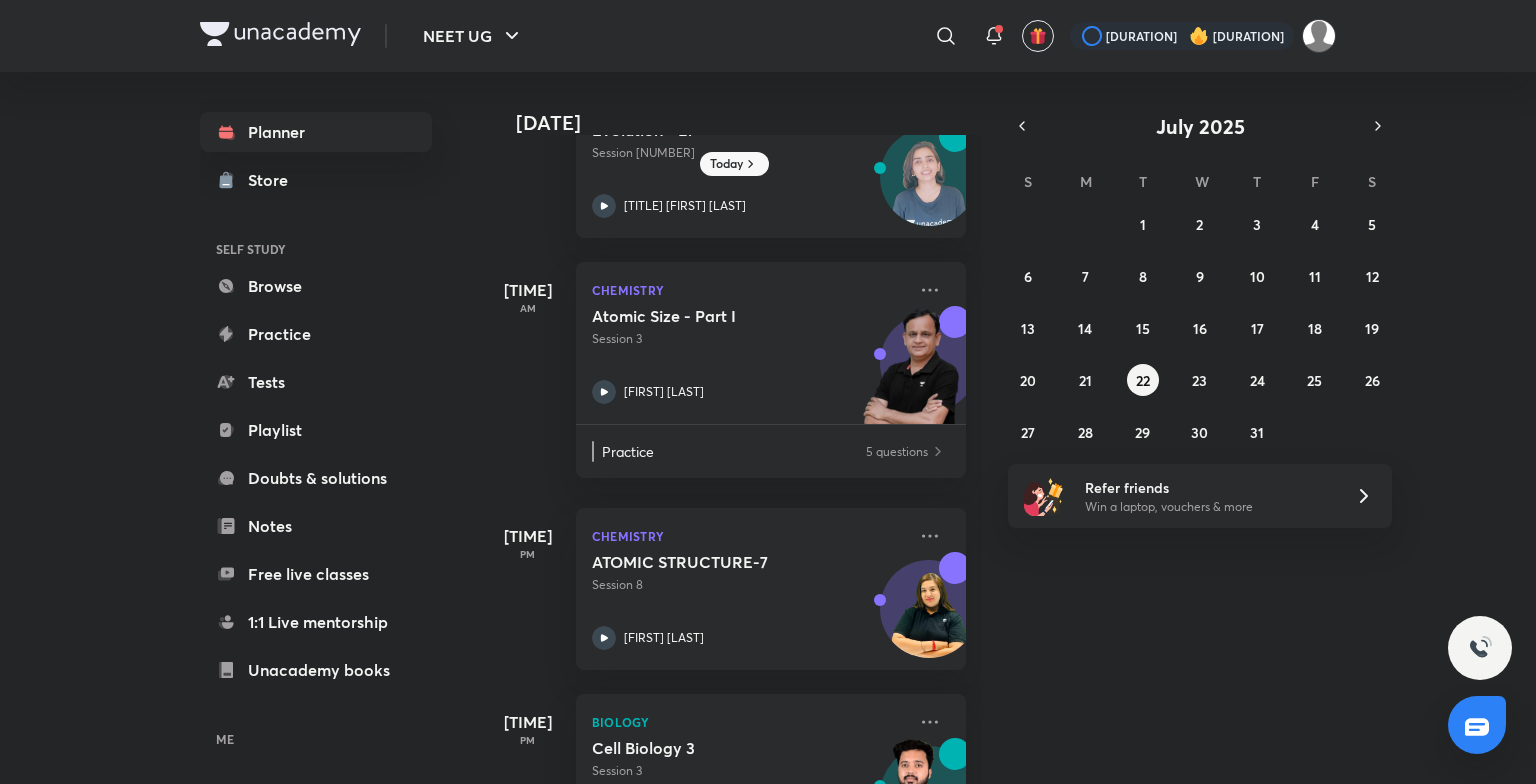 scroll, scrollTop: 0, scrollLeft: 0, axis: both 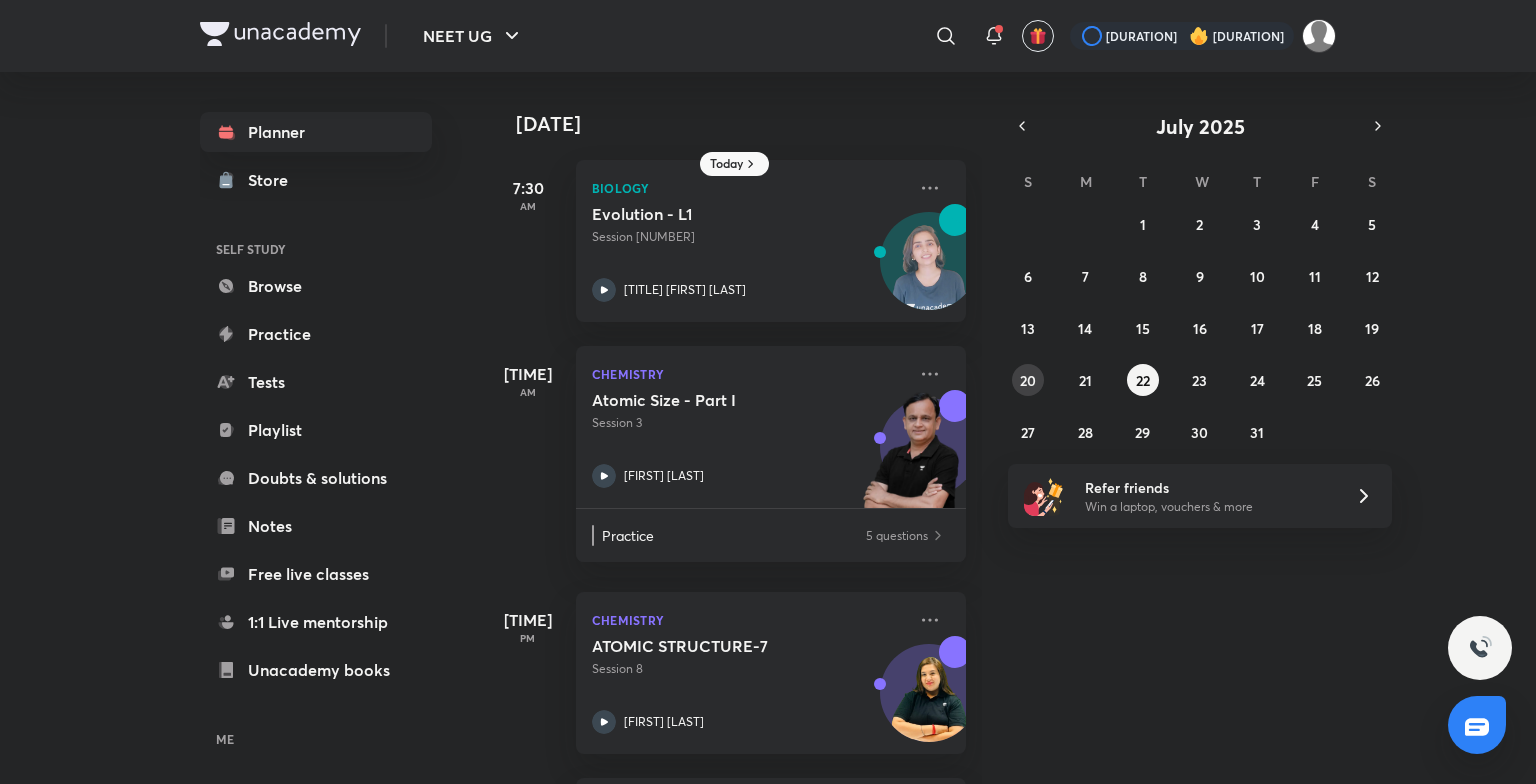 click on "20" at bounding box center [1028, 380] 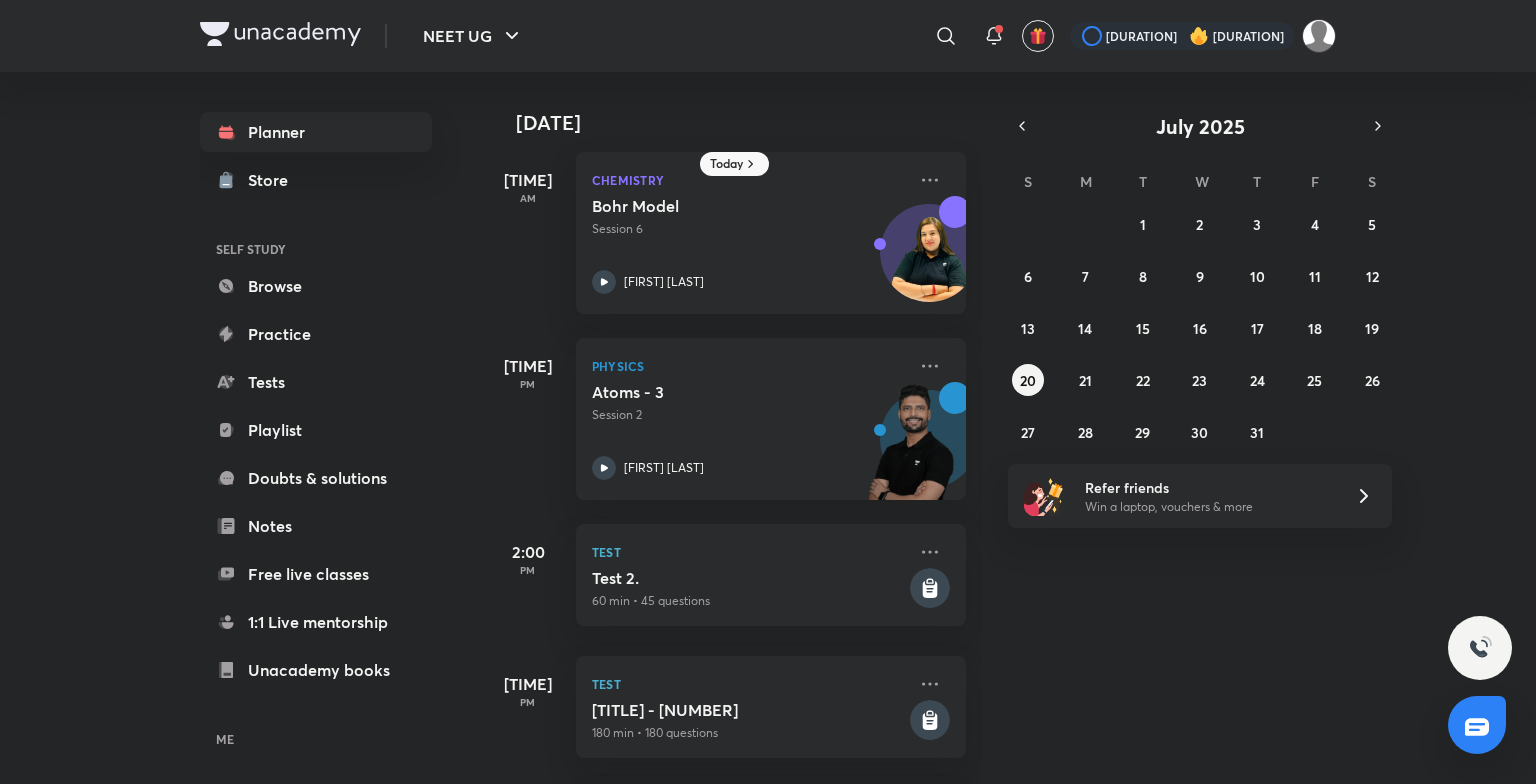 scroll, scrollTop: 0, scrollLeft: 0, axis: both 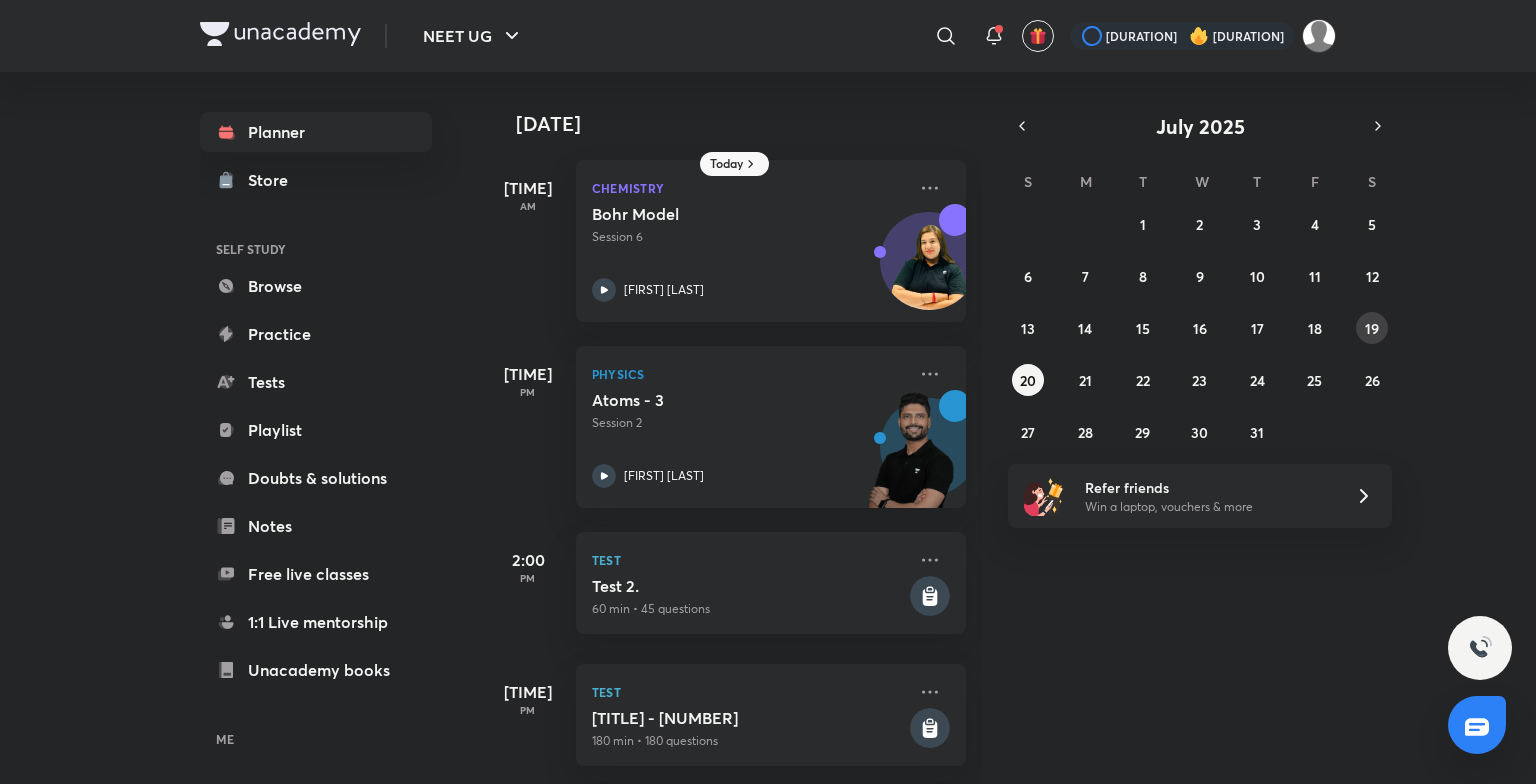 click on "19" at bounding box center [1372, 328] 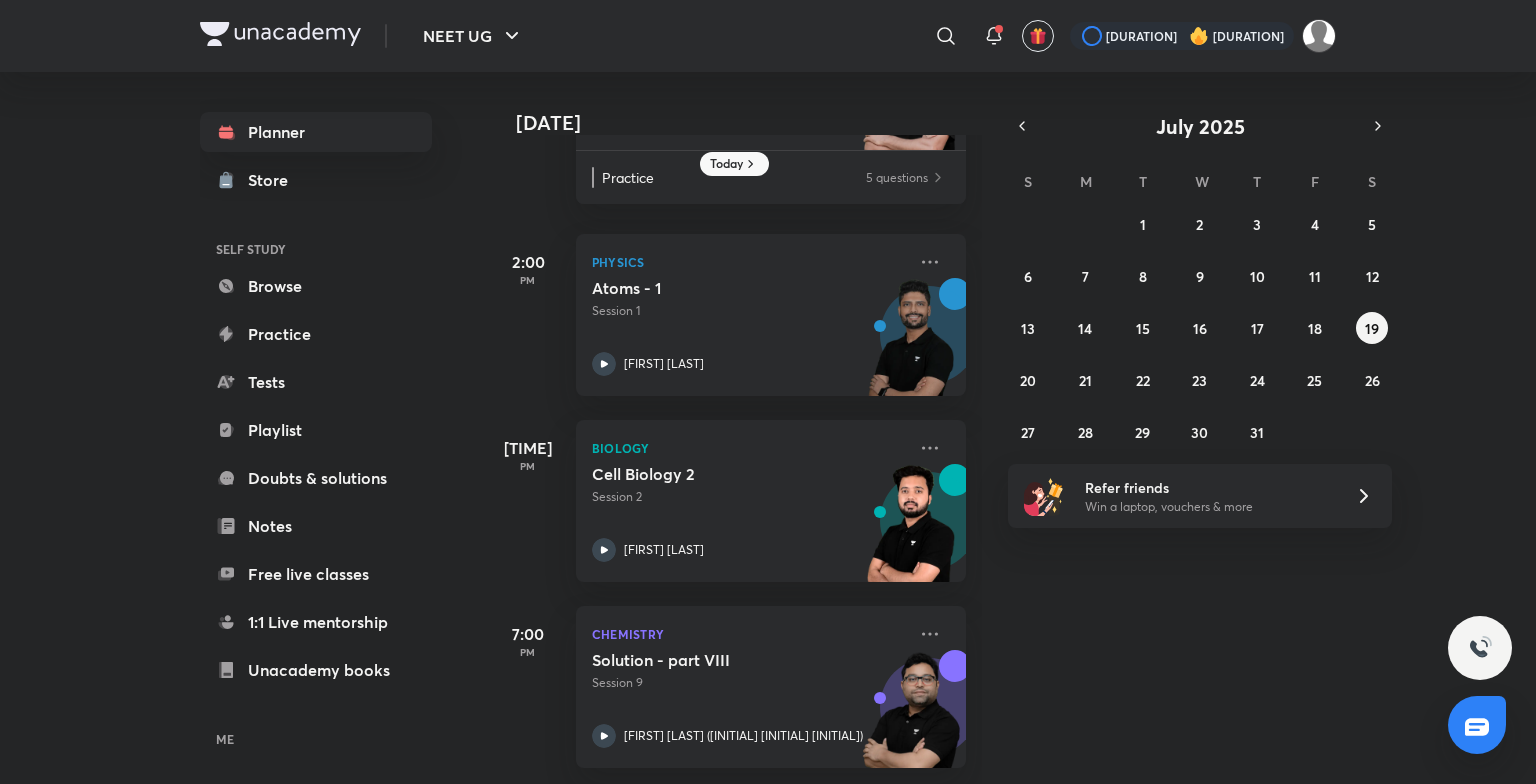 scroll, scrollTop: 0, scrollLeft: 0, axis: both 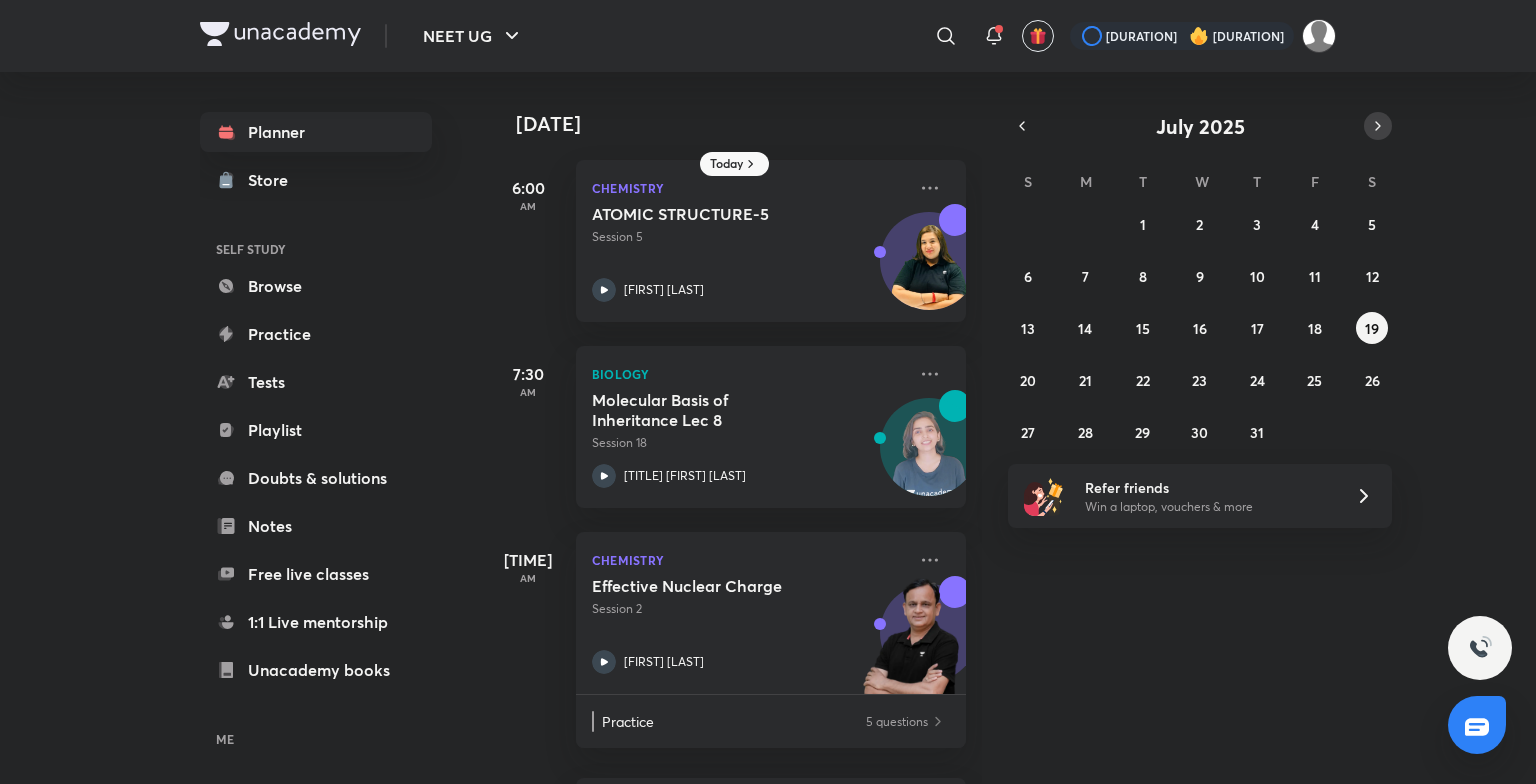 click 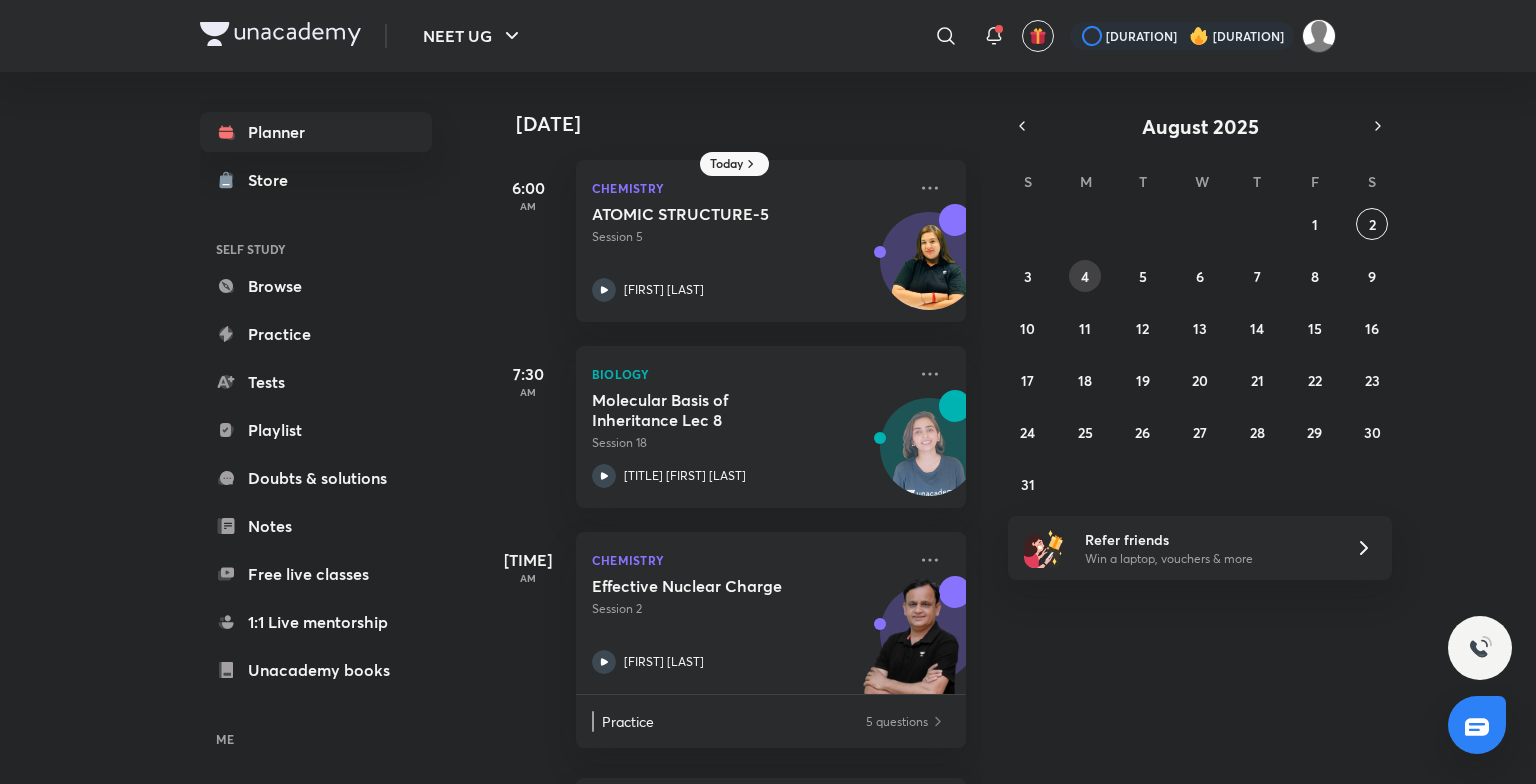 click on "4" at bounding box center (1085, 276) 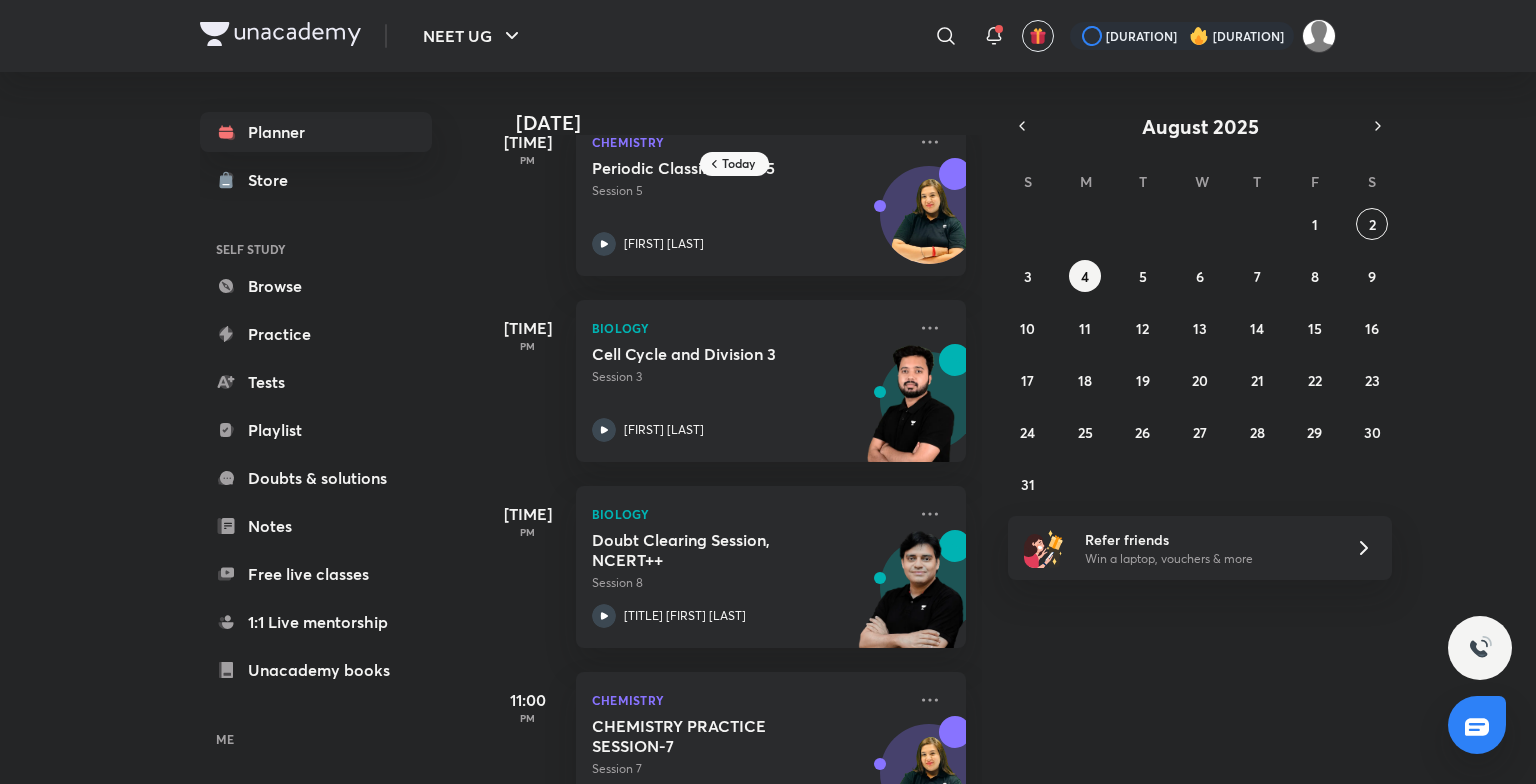 scroll, scrollTop: 685, scrollLeft: 0, axis: vertical 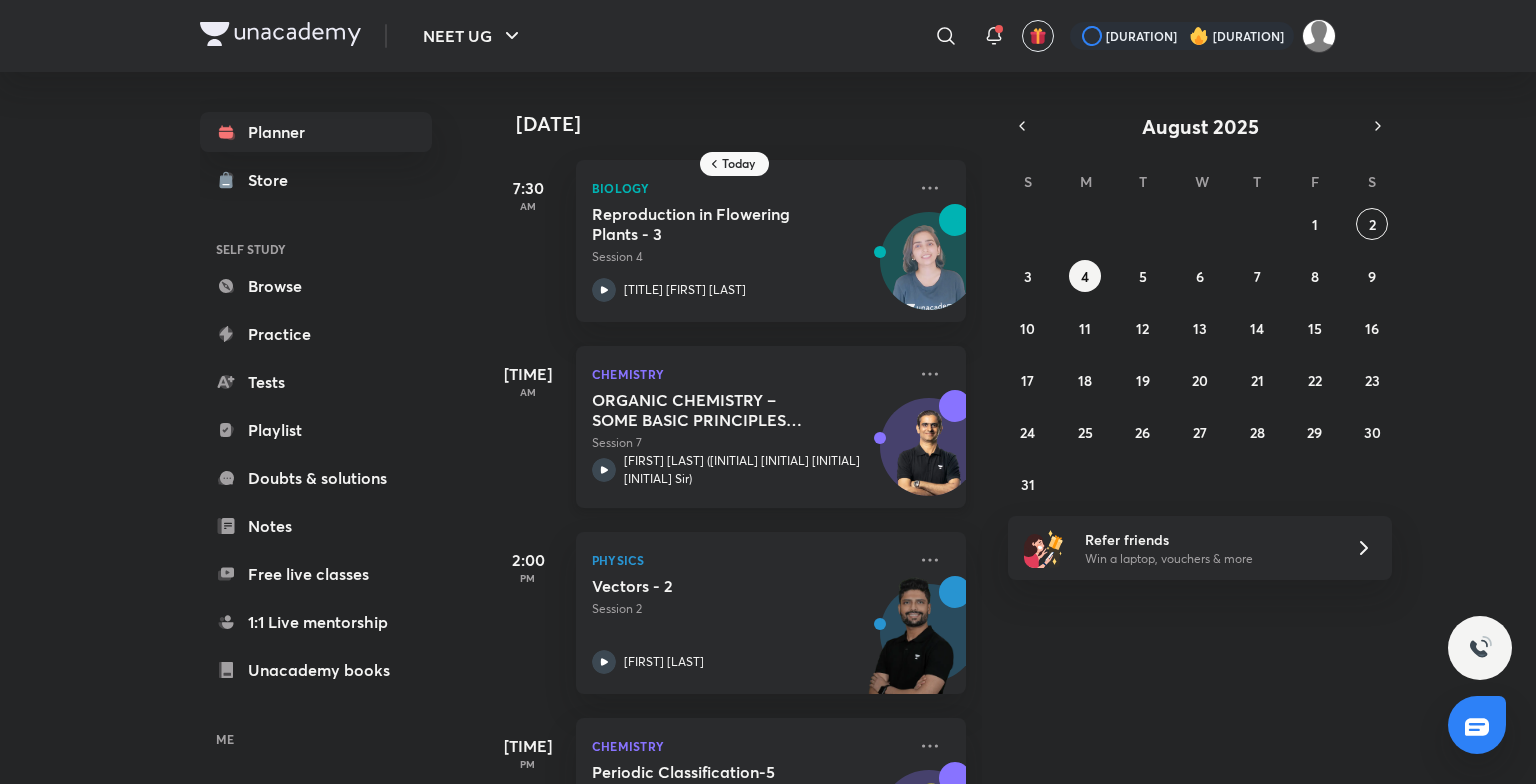 click on "Chemistry ORGANIC CHEMISTRY – SOME BASIC PRINCIPLES AND TECHNIQUES (IUPAC Nomenclature) - 7 Session 7 Ajit Chandra Divedi (ACiD Sir)" at bounding box center [771, 427] 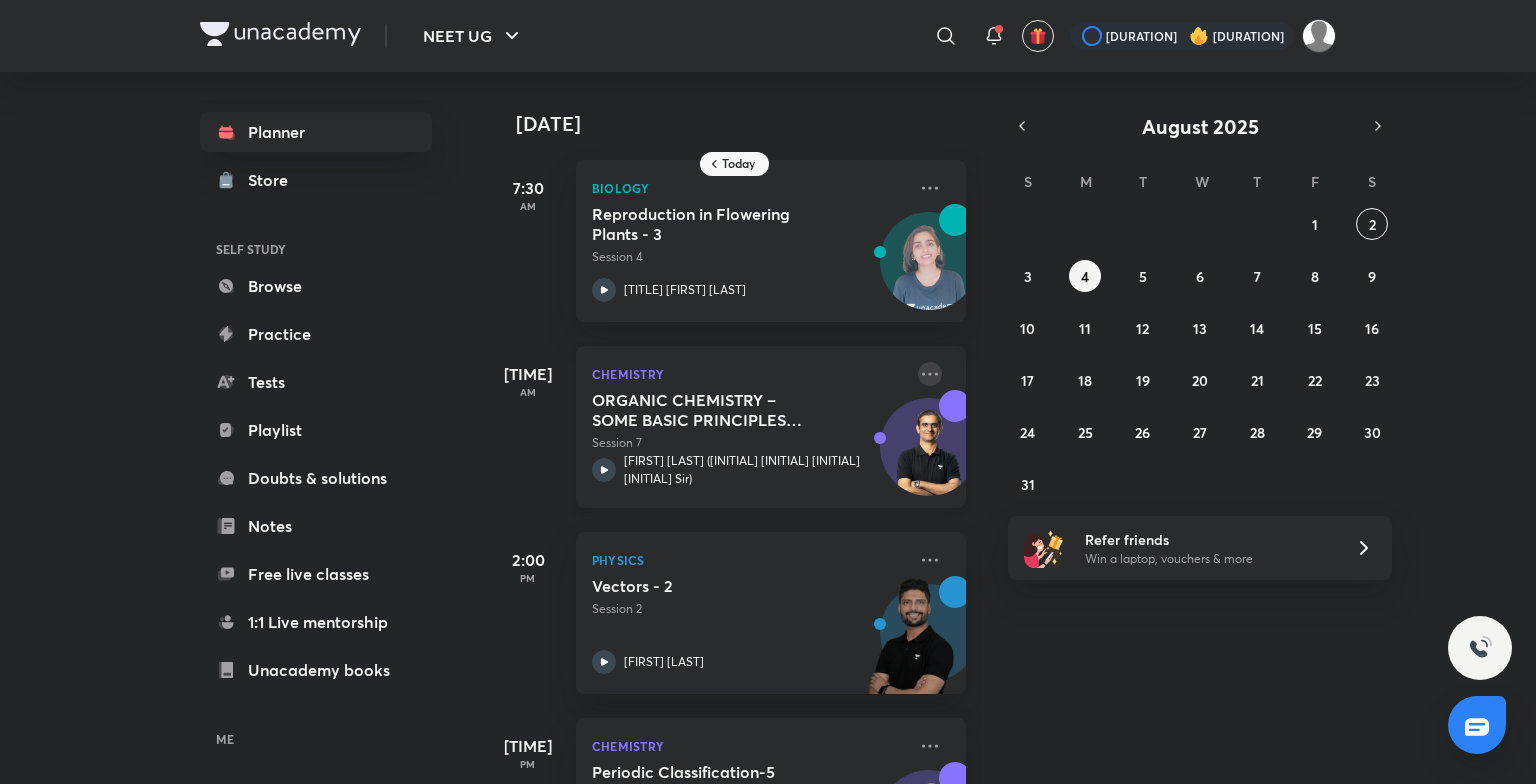 click 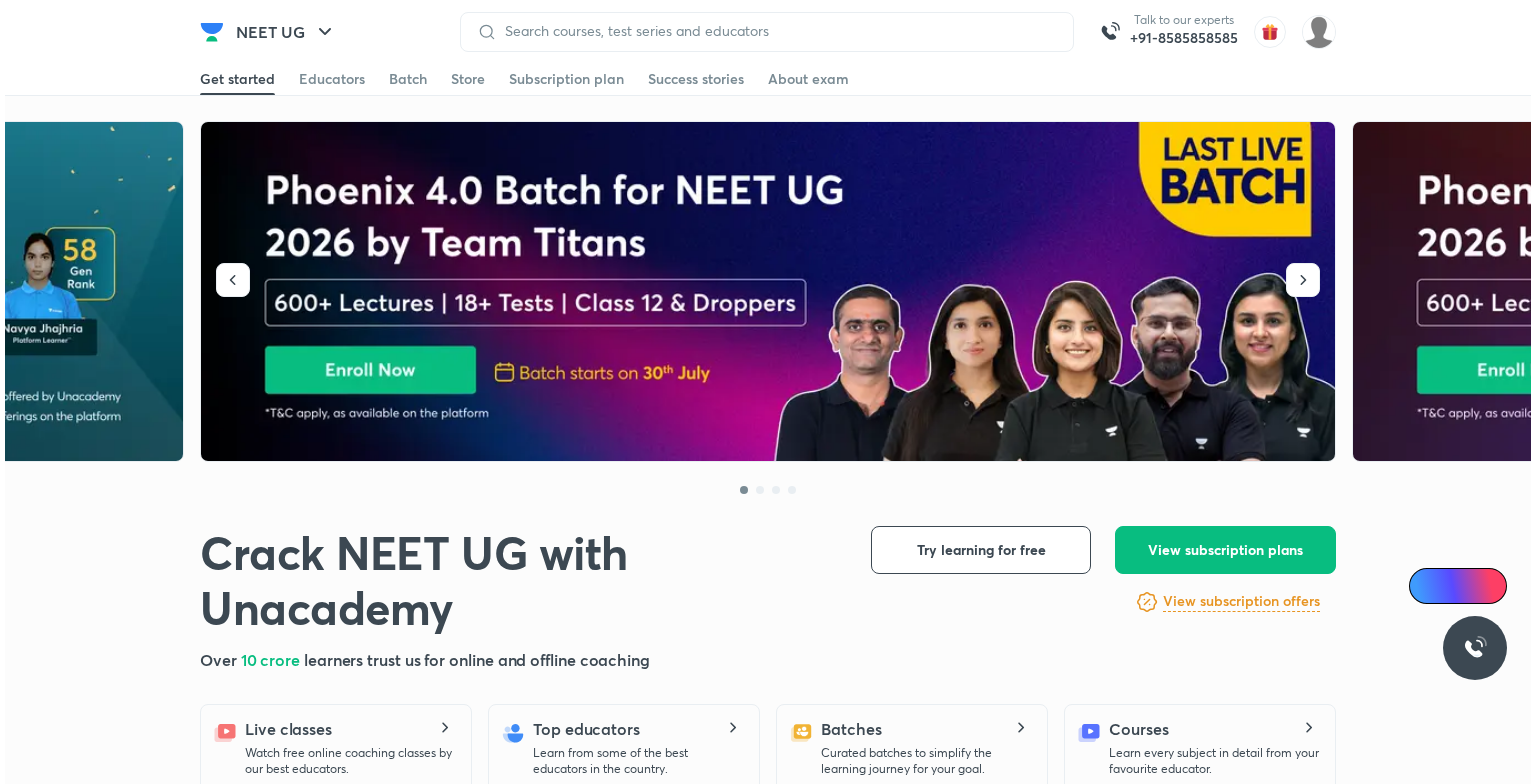 scroll, scrollTop: 0, scrollLeft: 0, axis: both 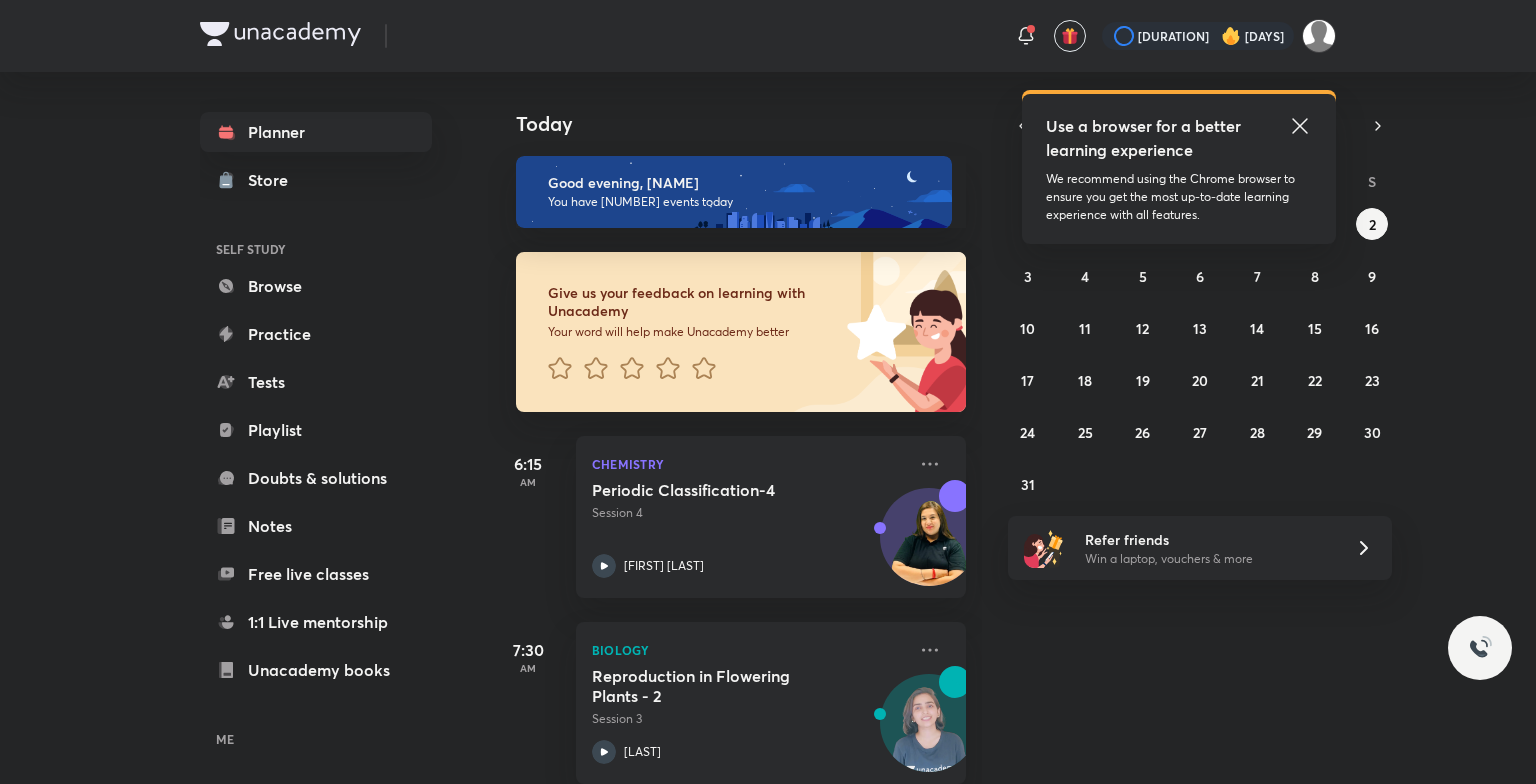click 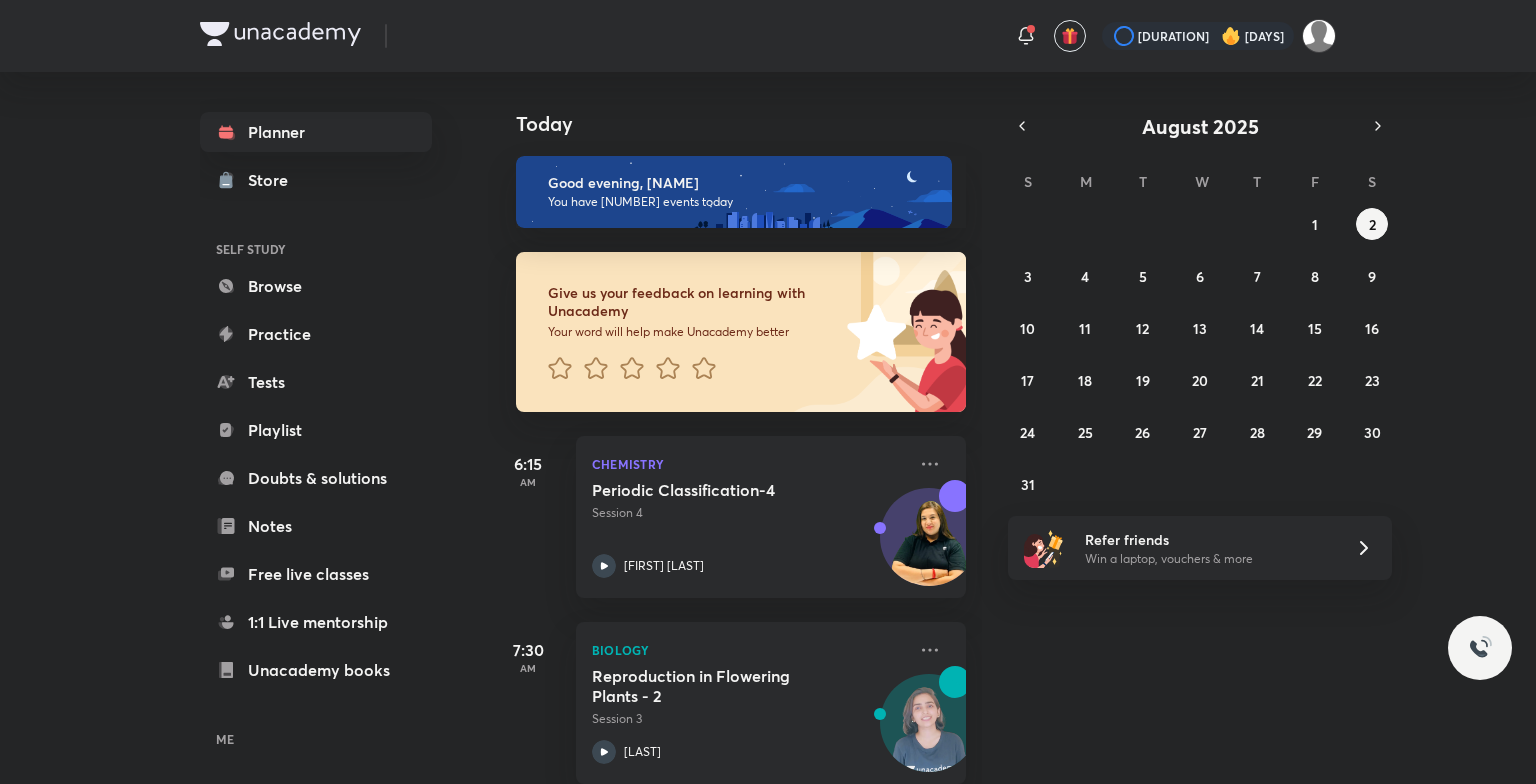 scroll, scrollTop: 0, scrollLeft: 0, axis: both 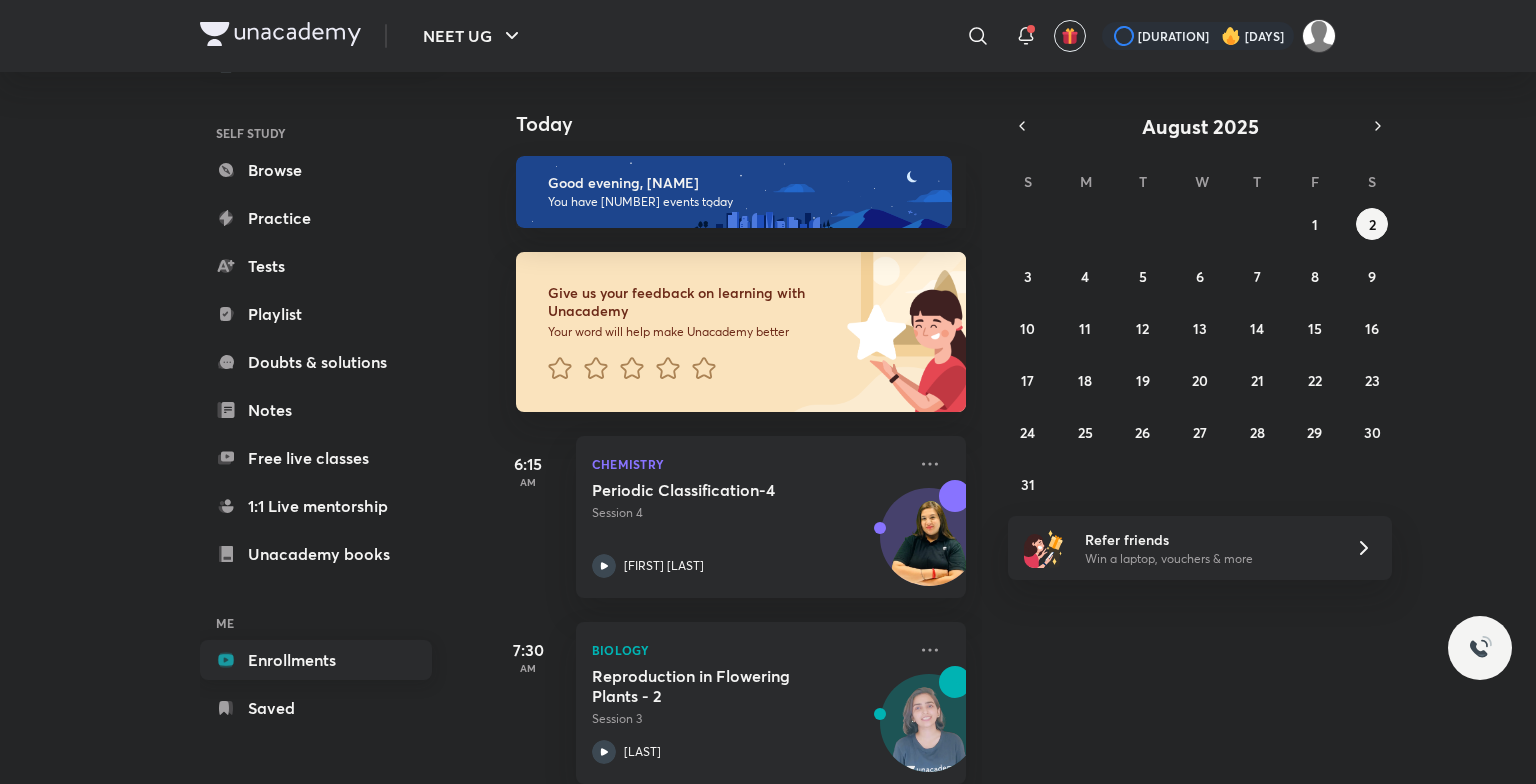 click on "Enrollments" at bounding box center [316, 660] 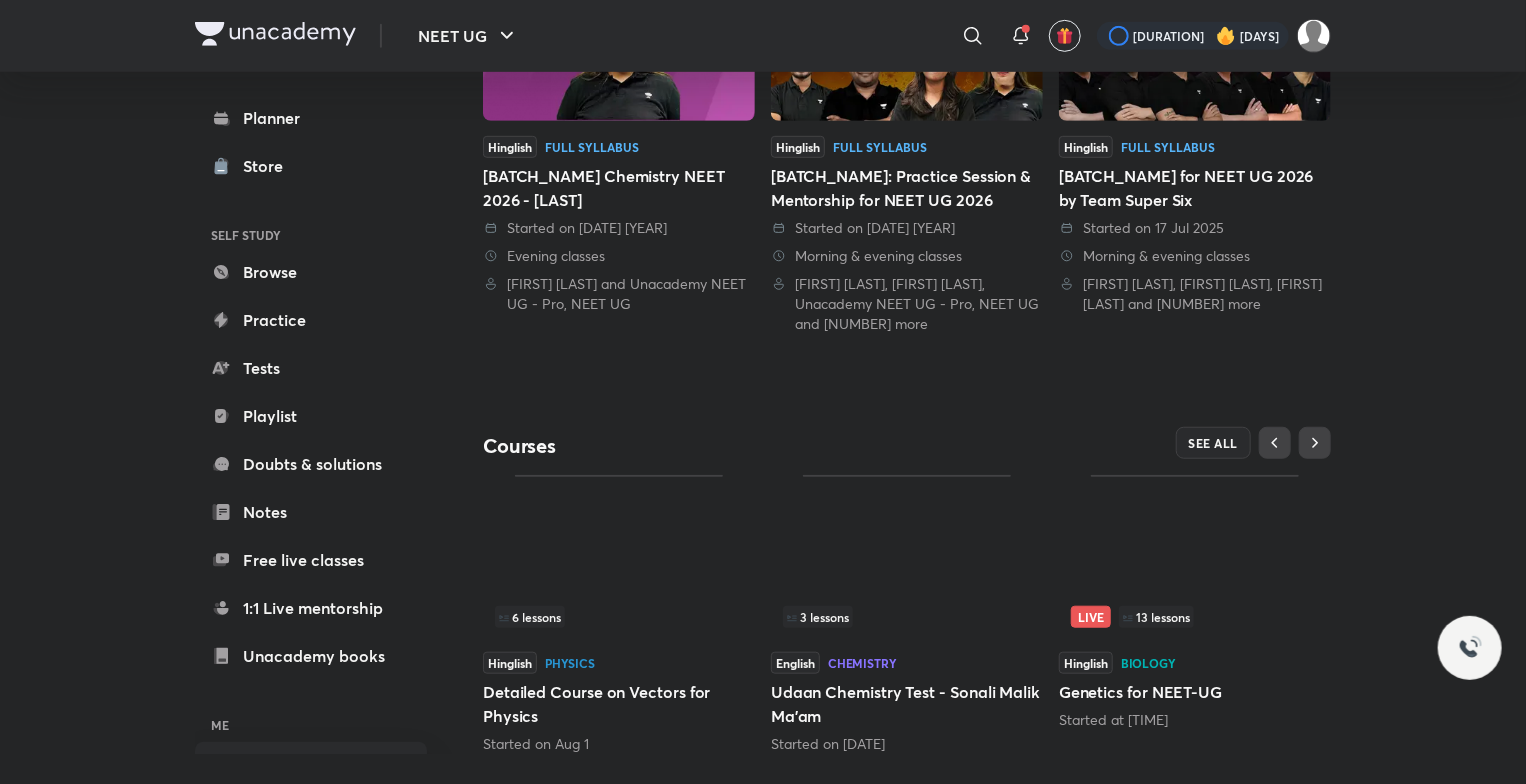 scroll, scrollTop: 610, scrollLeft: 0, axis: vertical 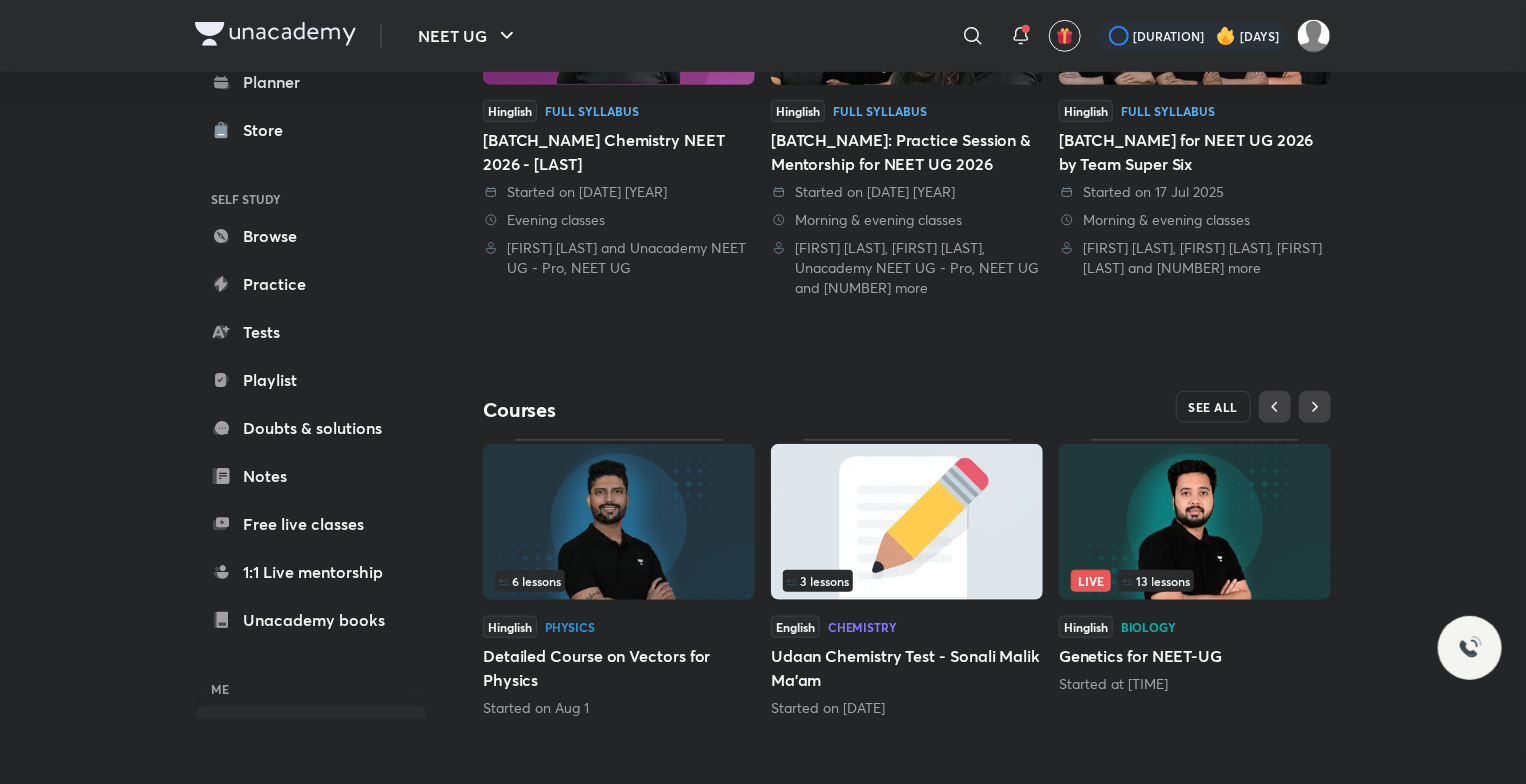 click on "SEE ALL" at bounding box center [1214, 407] 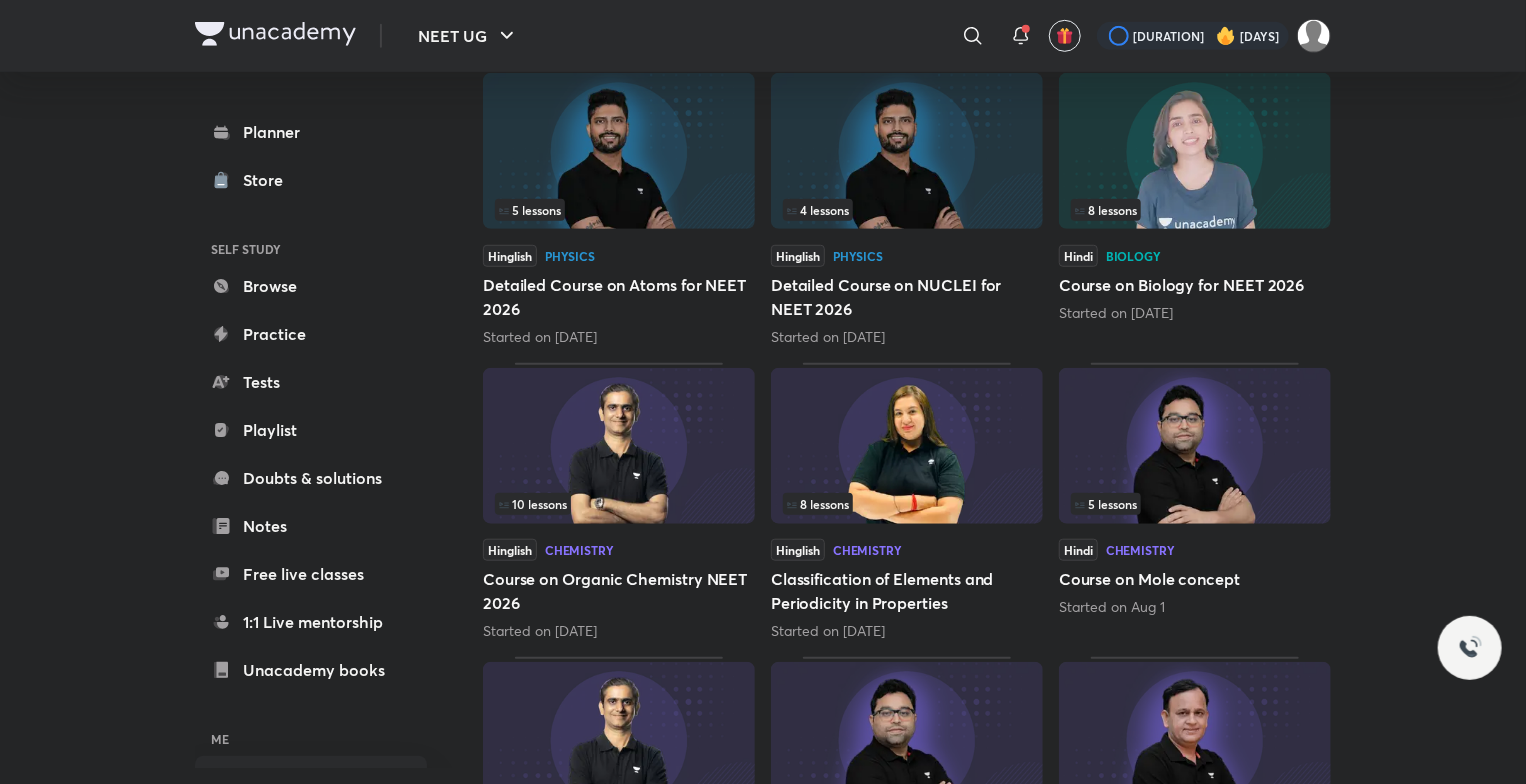 scroll, scrollTop: 0, scrollLeft: 0, axis: both 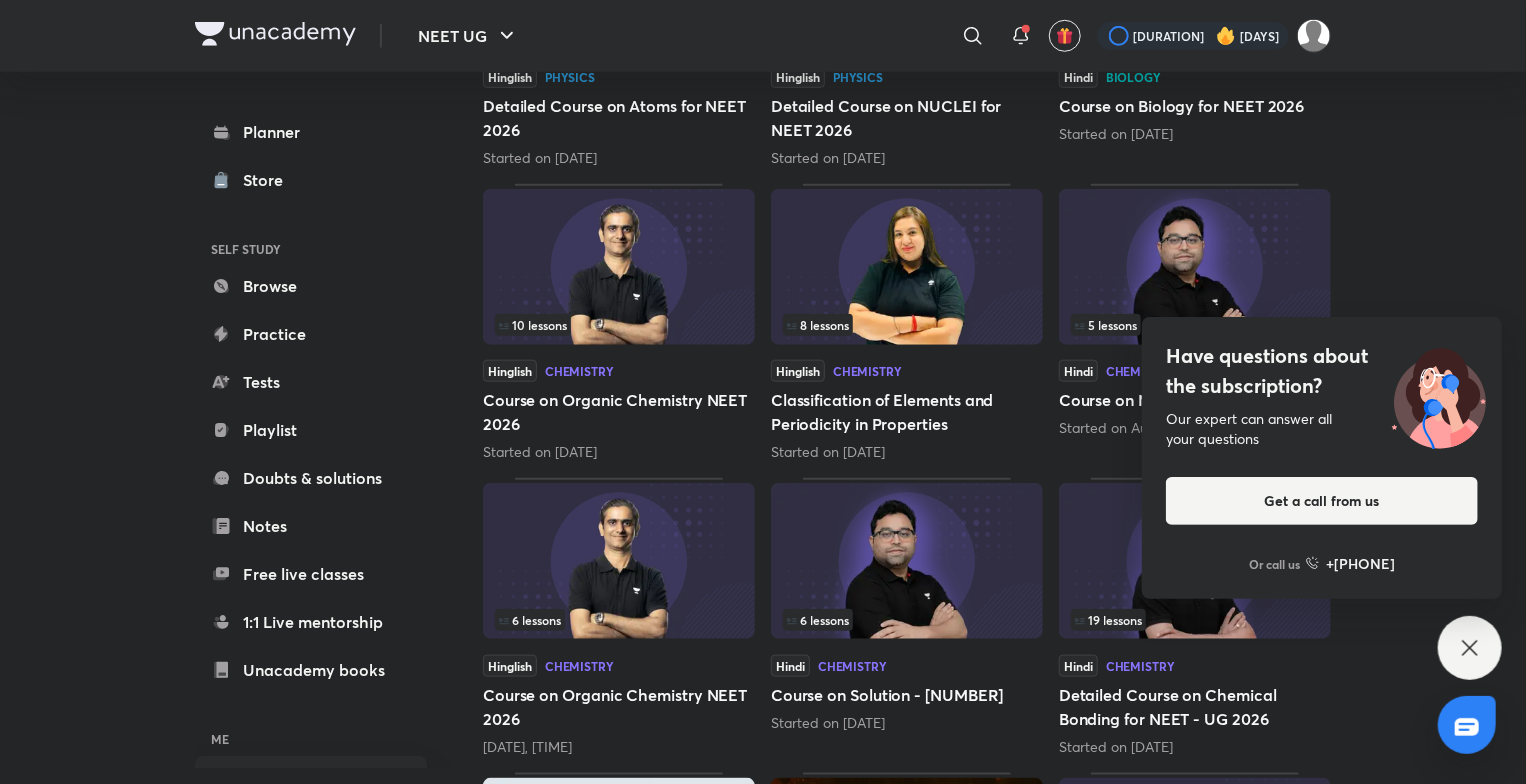 click at bounding box center [619, 561] 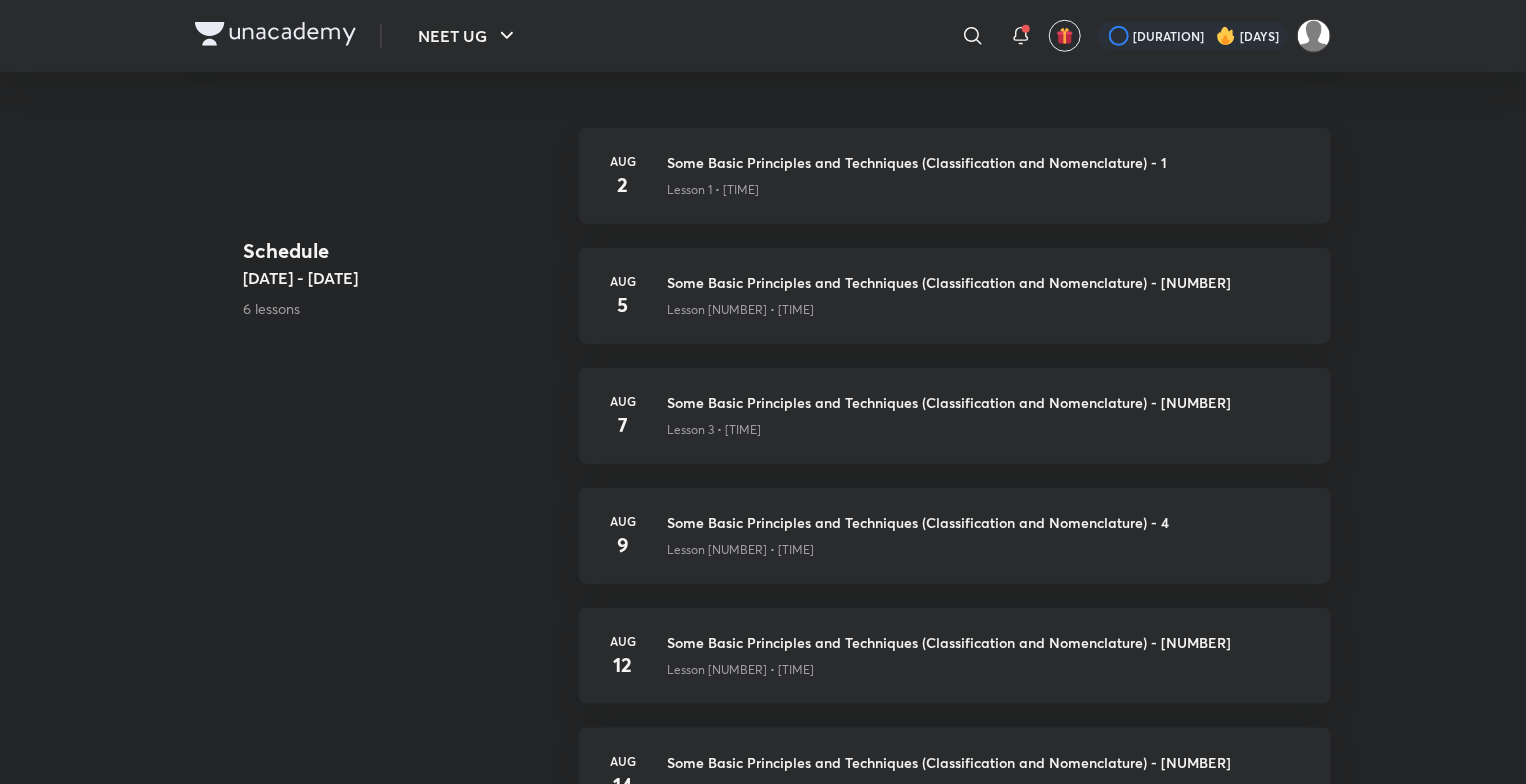 scroll, scrollTop: 0, scrollLeft: 0, axis: both 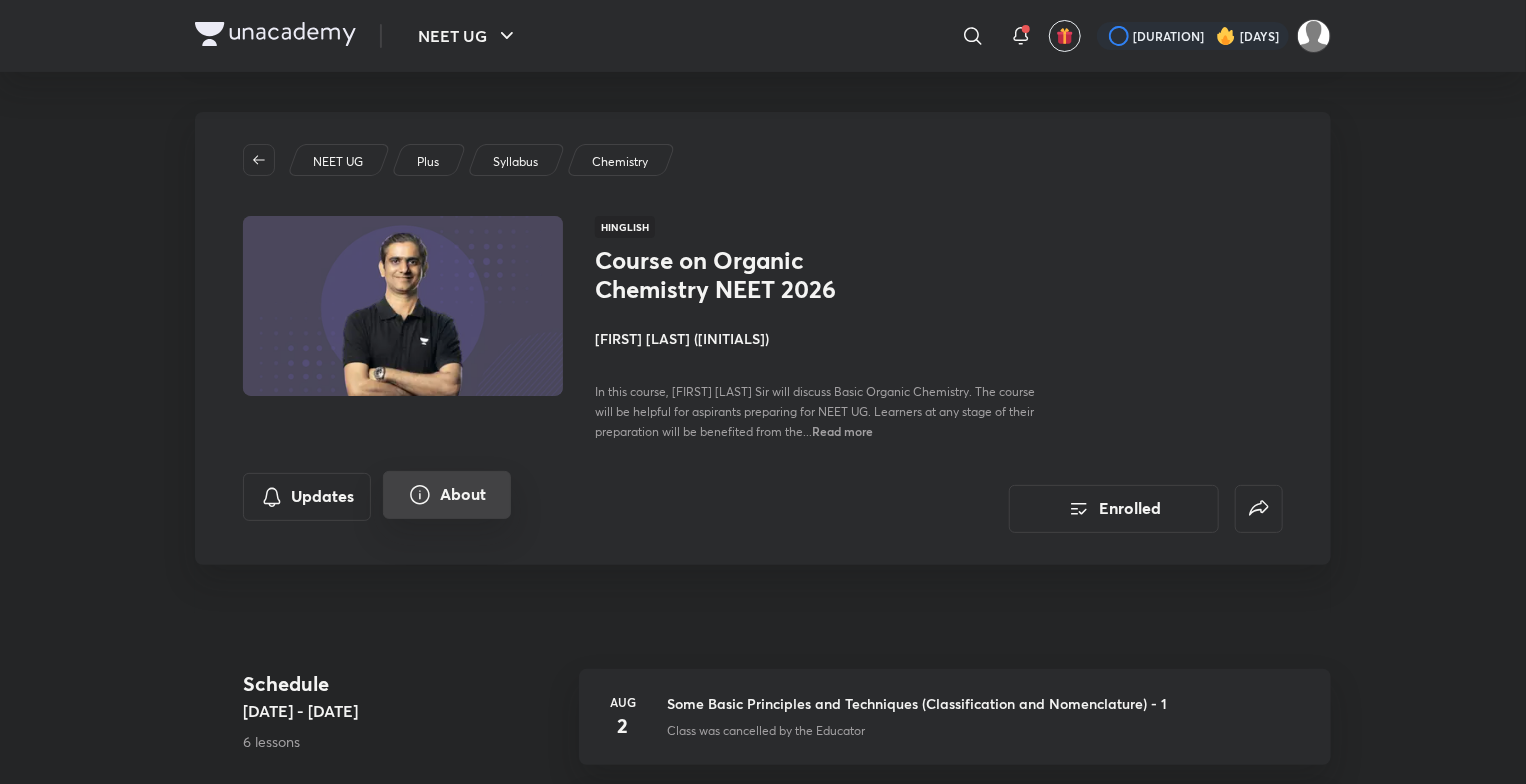 click on "About" at bounding box center [447, 495] 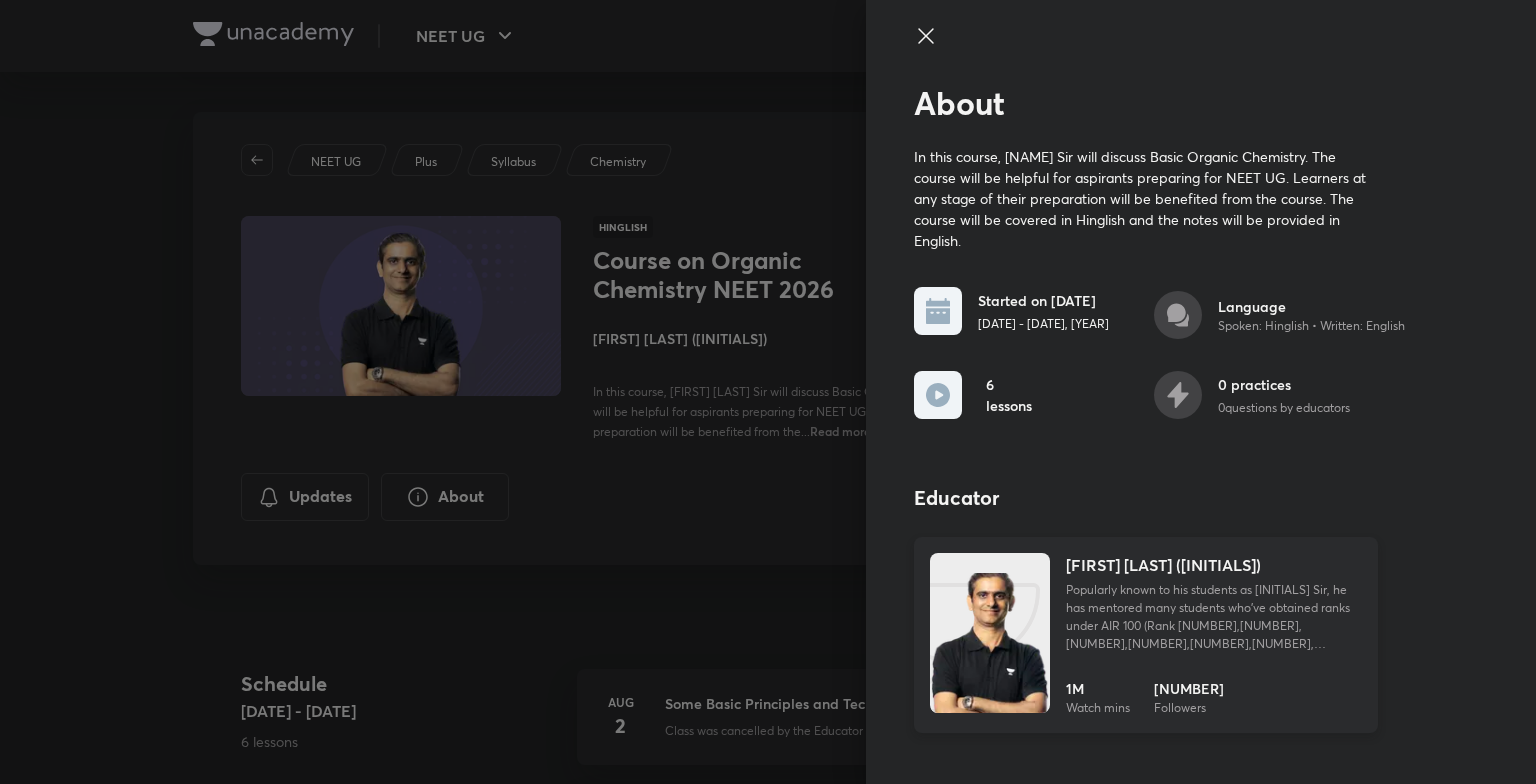 click at bounding box center (990, 653) 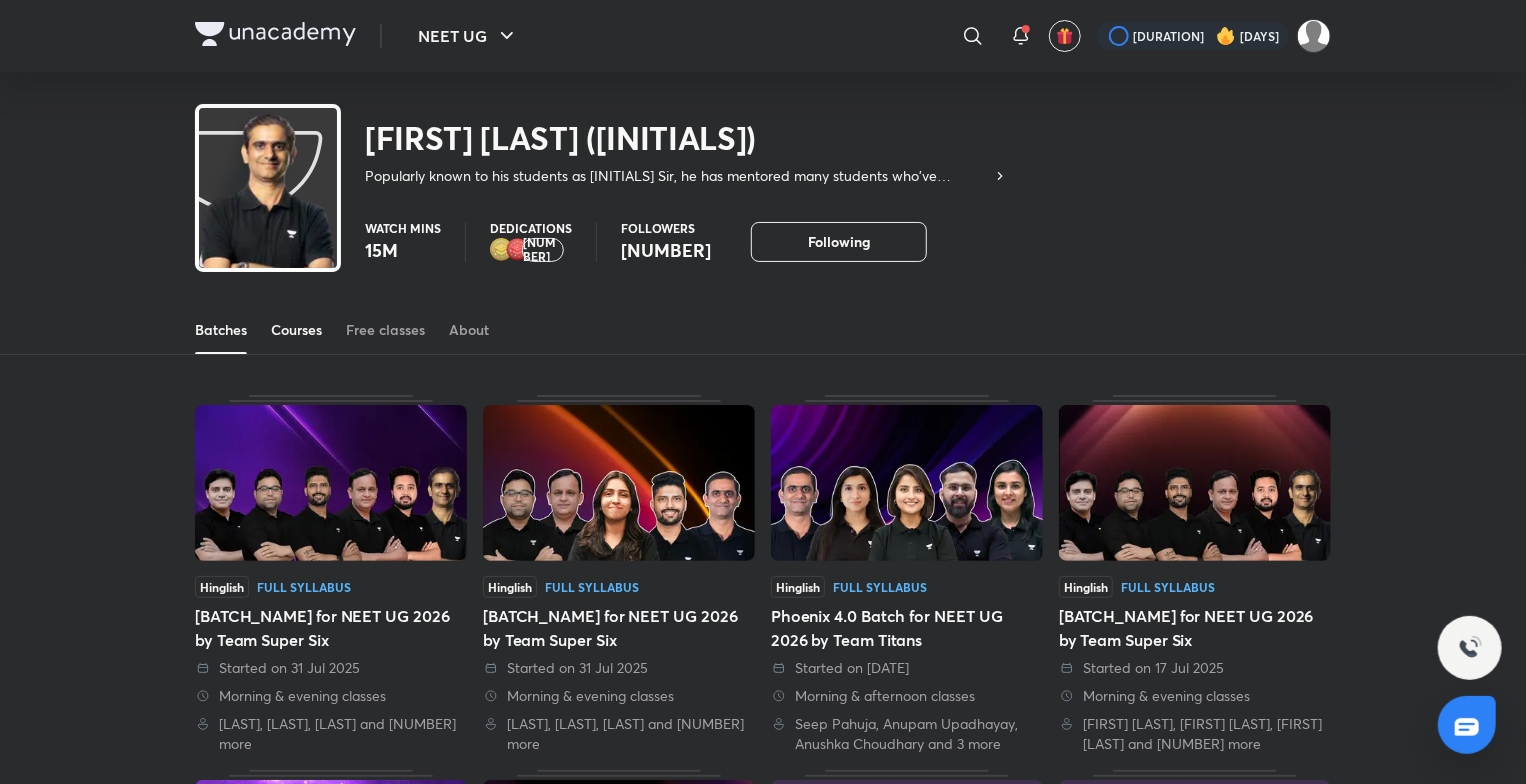 click on "Courses" at bounding box center [296, 330] 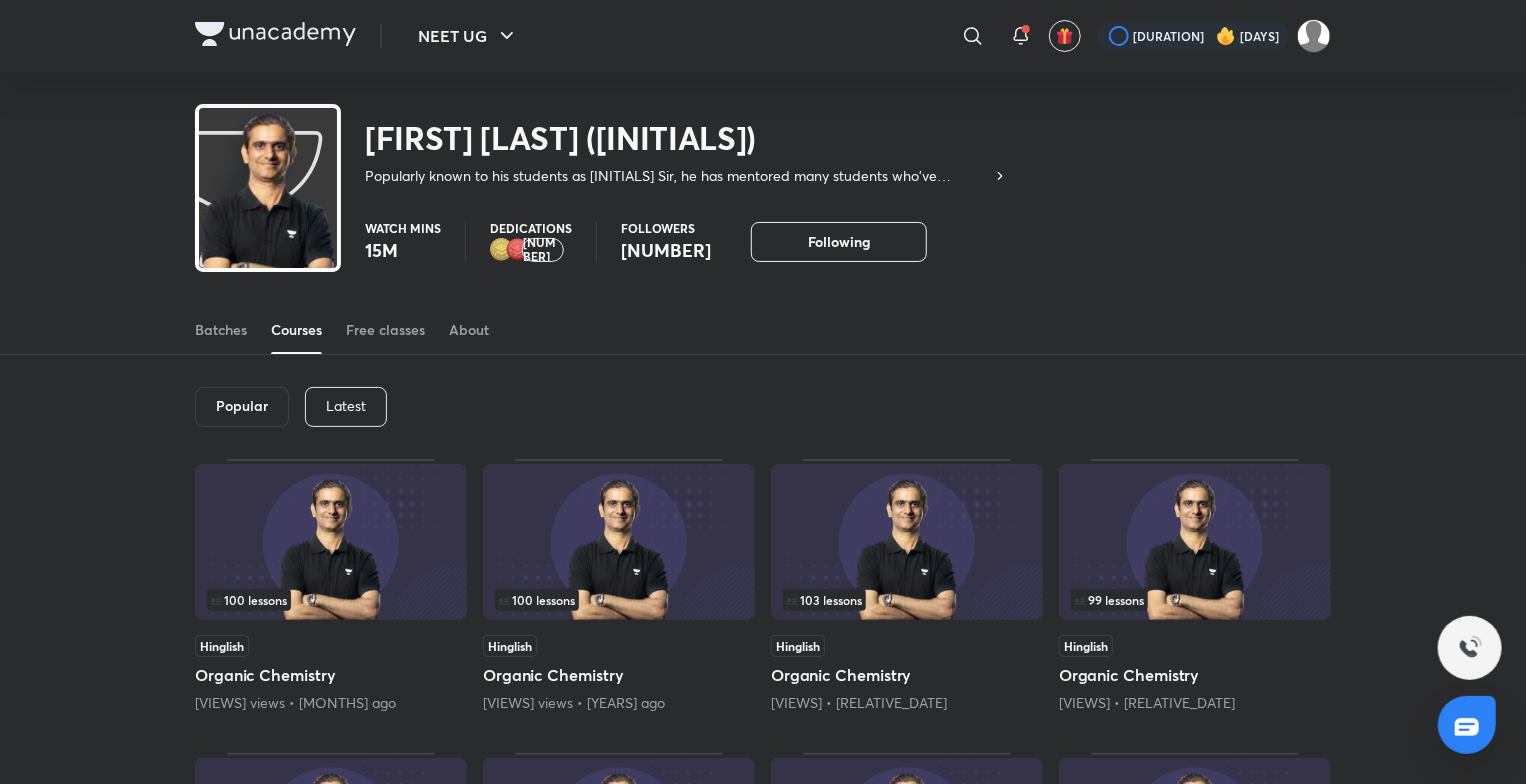 click on "Popular Latest" at bounding box center [763, 407] 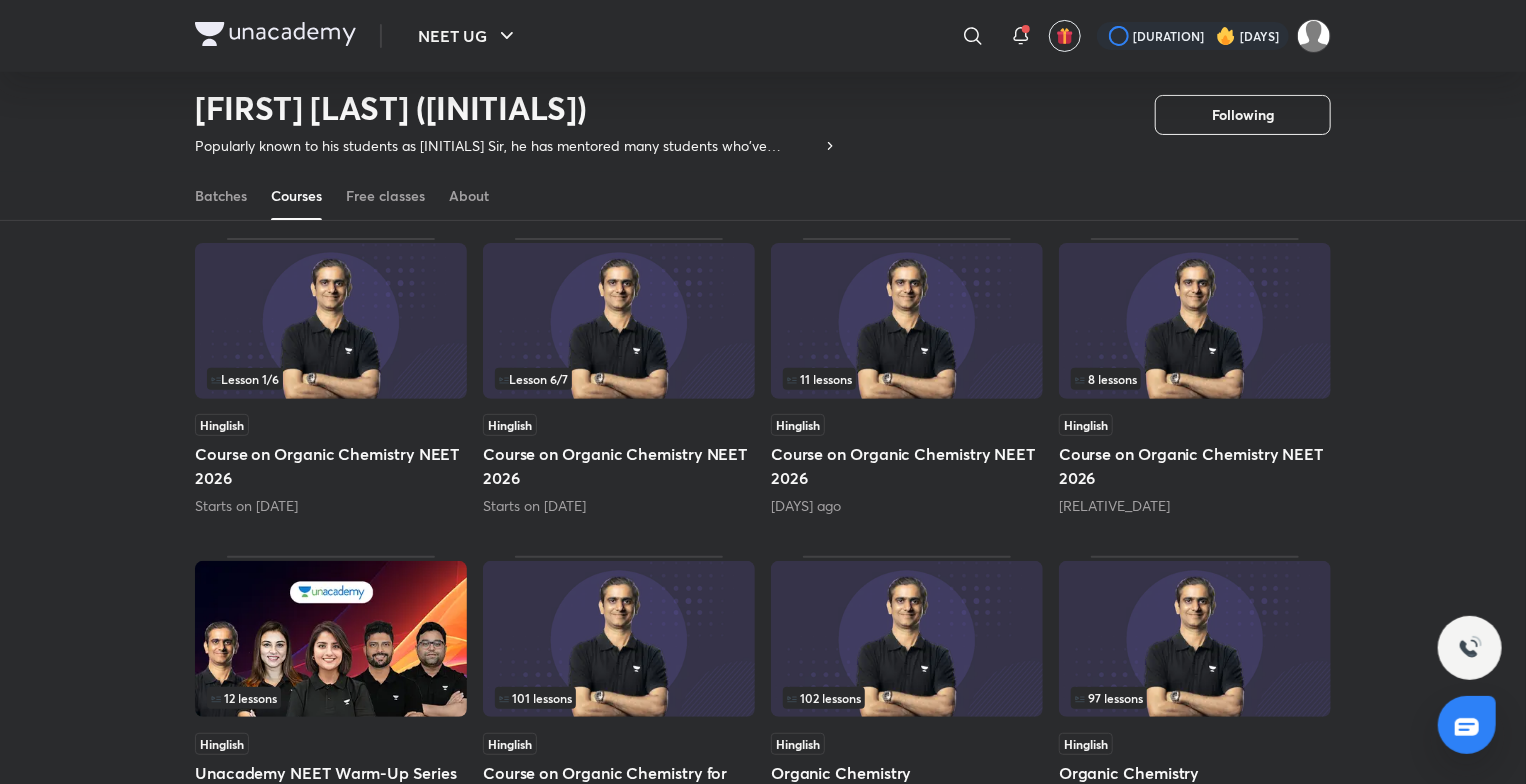 scroll, scrollTop: 168, scrollLeft: 0, axis: vertical 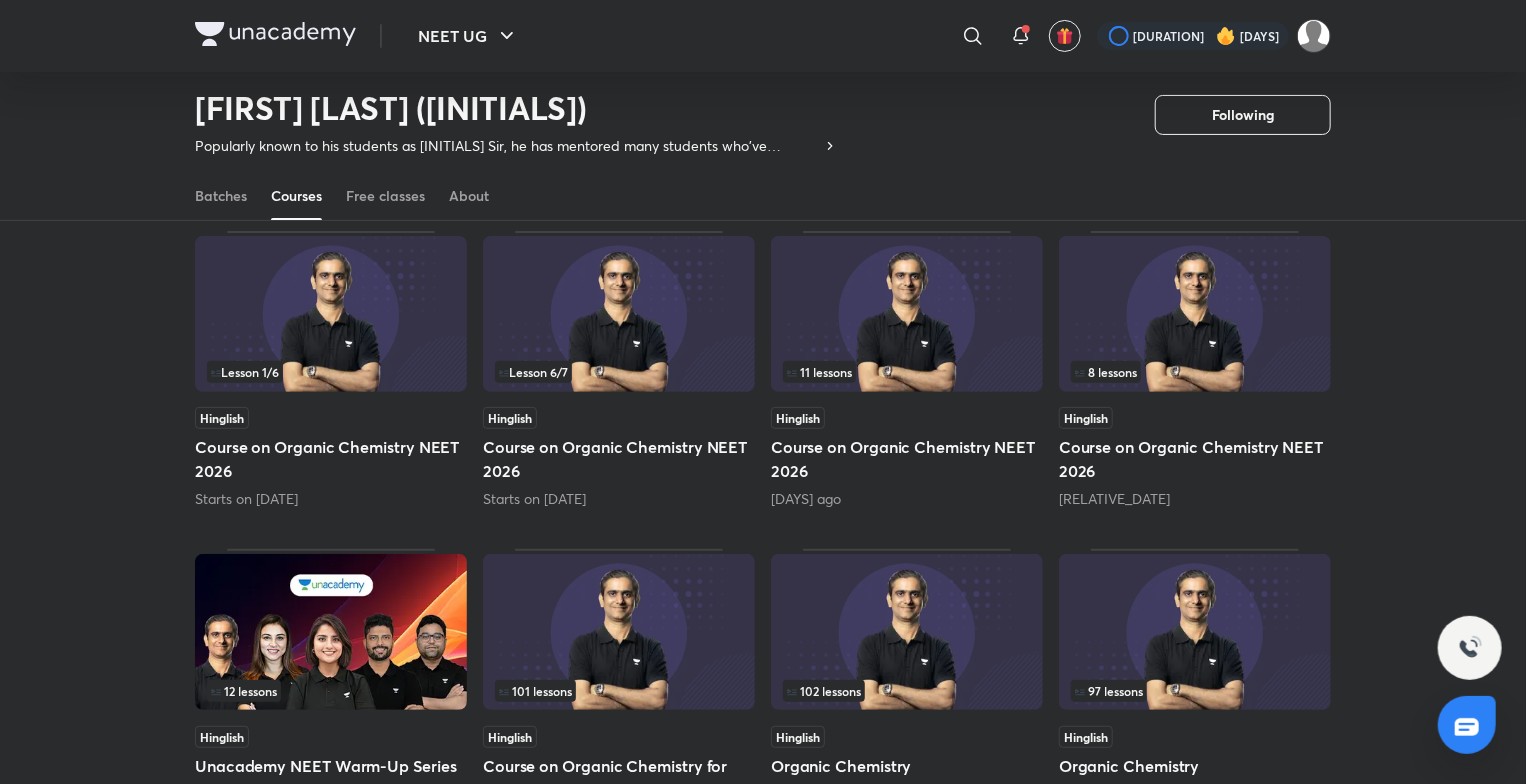 click at bounding box center [331, 314] 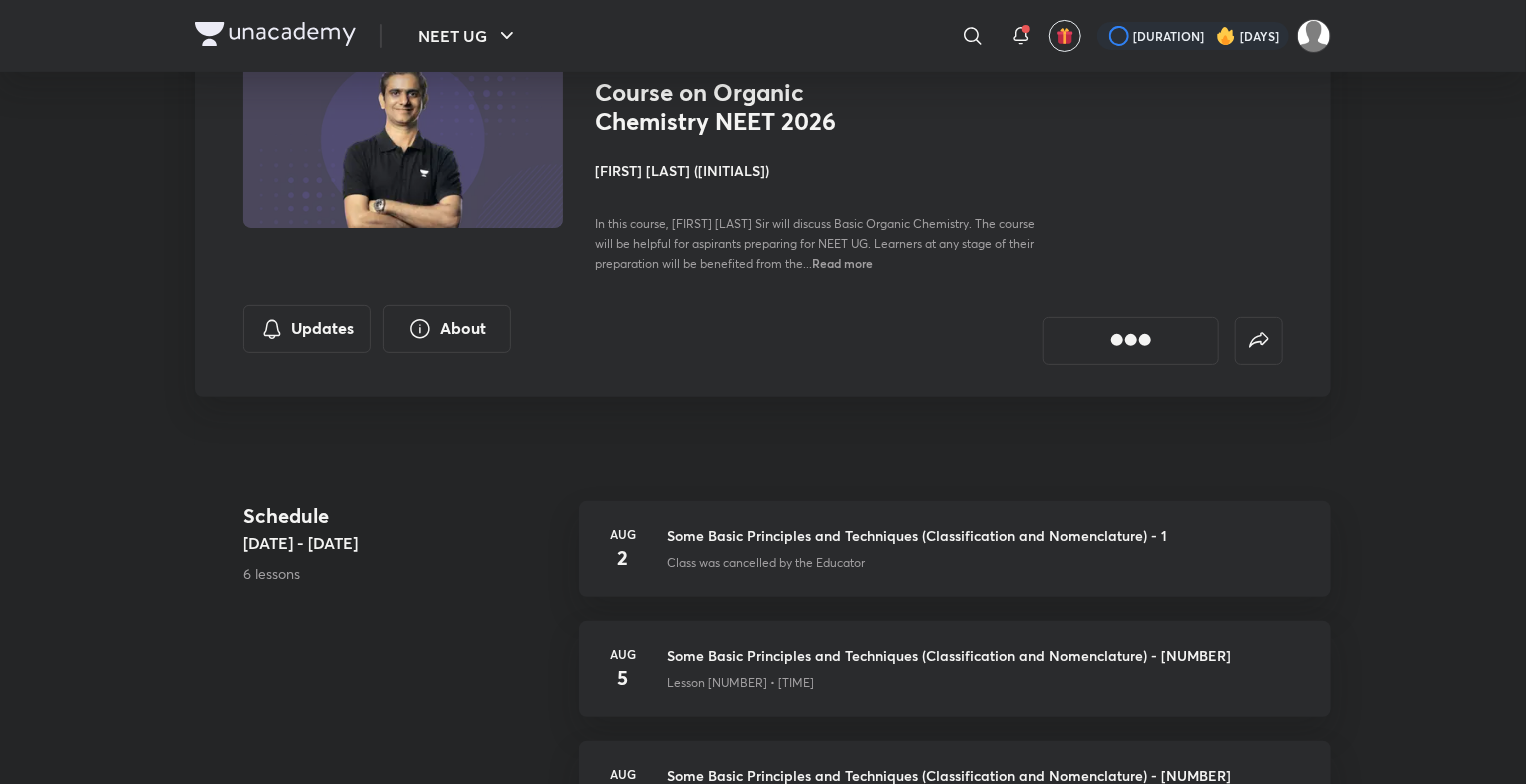 scroll, scrollTop: 0, scrollLeft: 0, axis: both 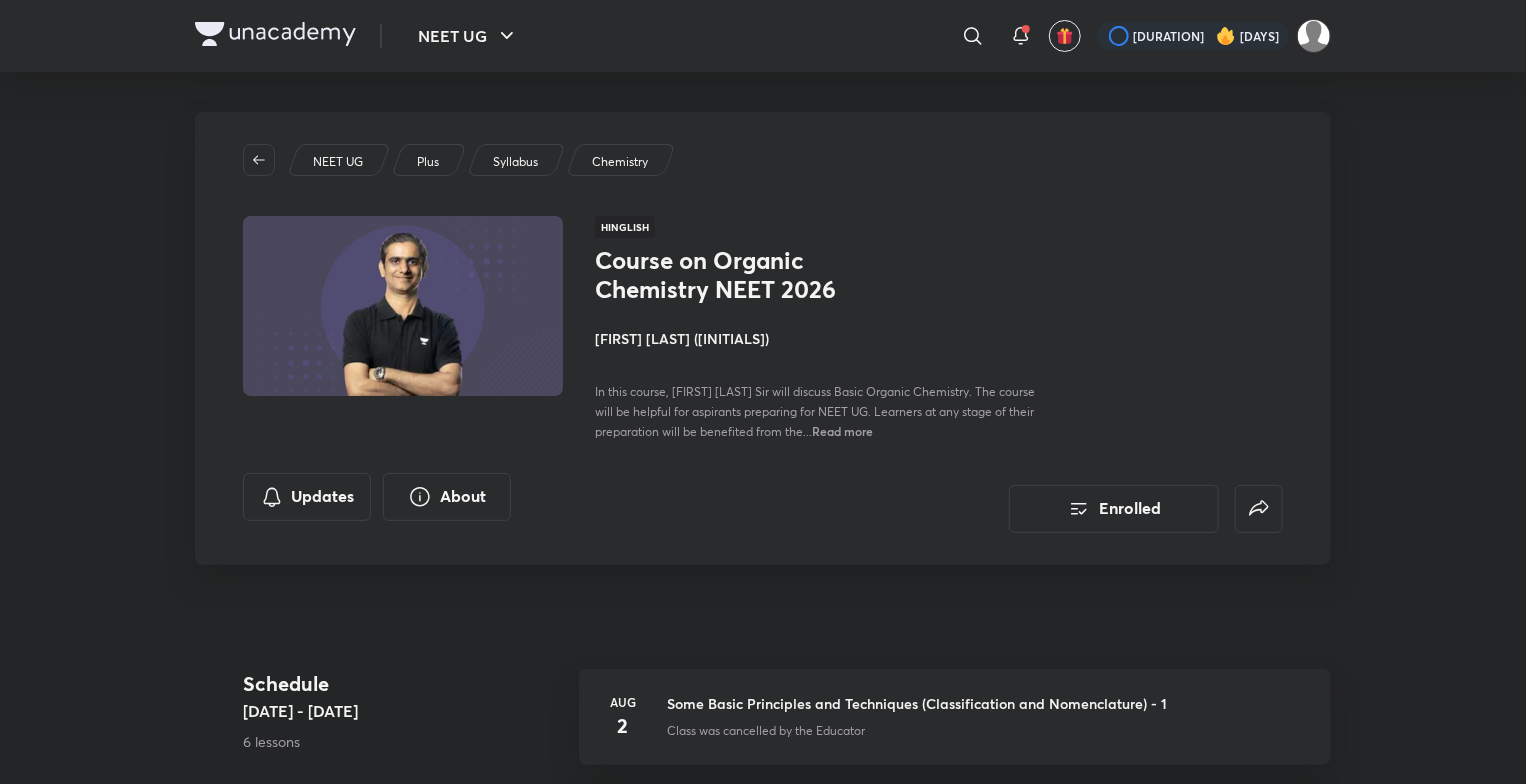 click on "NEET UG Plus Syllabus Chemistry Hinglish Course on Organic Chemistry NEET 2026 [FIRST] [LAST] ([INITIALS]) In this course, [FIRST] [LAST] Sir will discuss Basic Organic Chemistry. The course will be helpful for aspirants preparing for NEET UG. Learners at any stage of their preparation will be benefited from the...  Read more Updates About Enrolled" at bounding box center [763, 338] 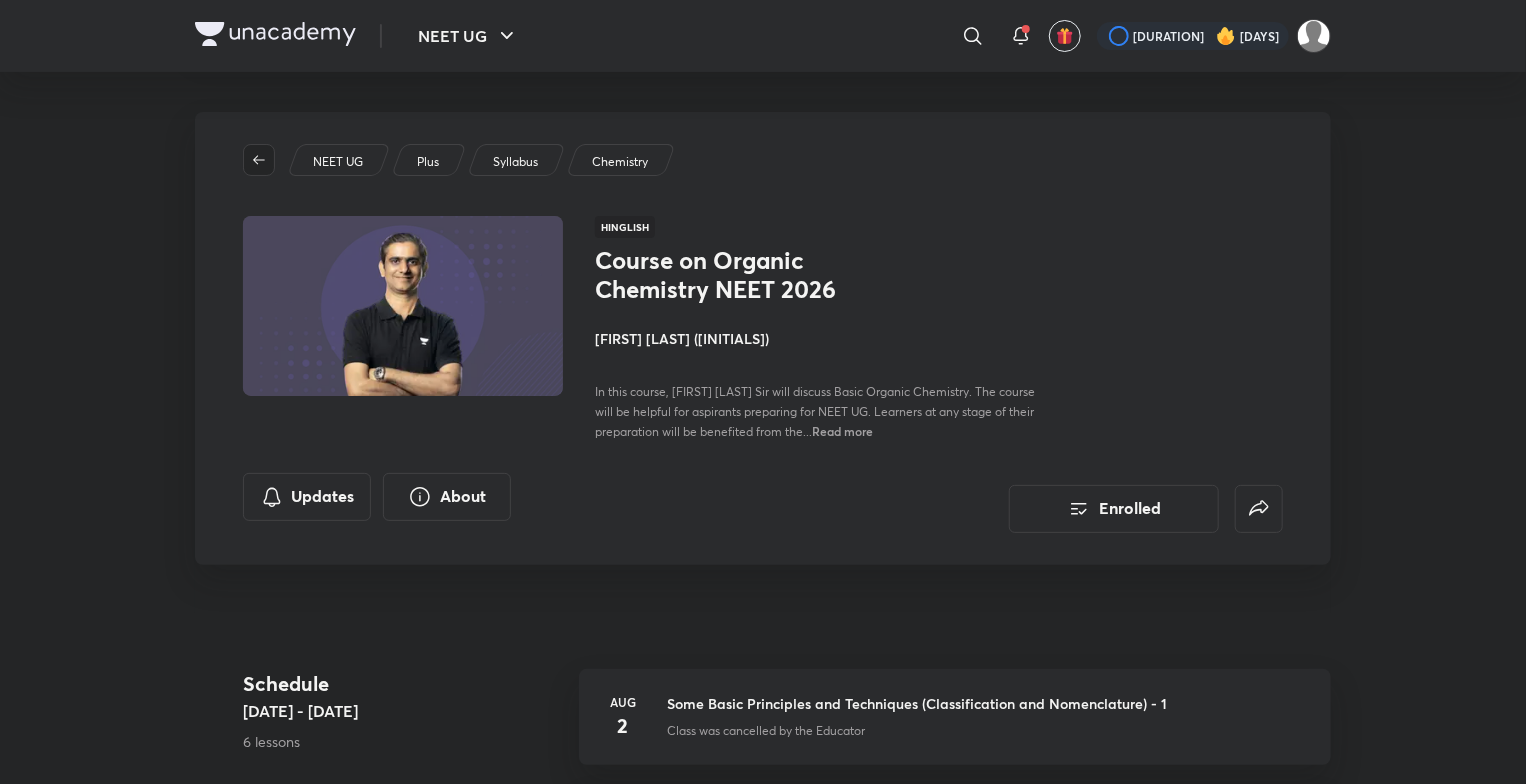 click 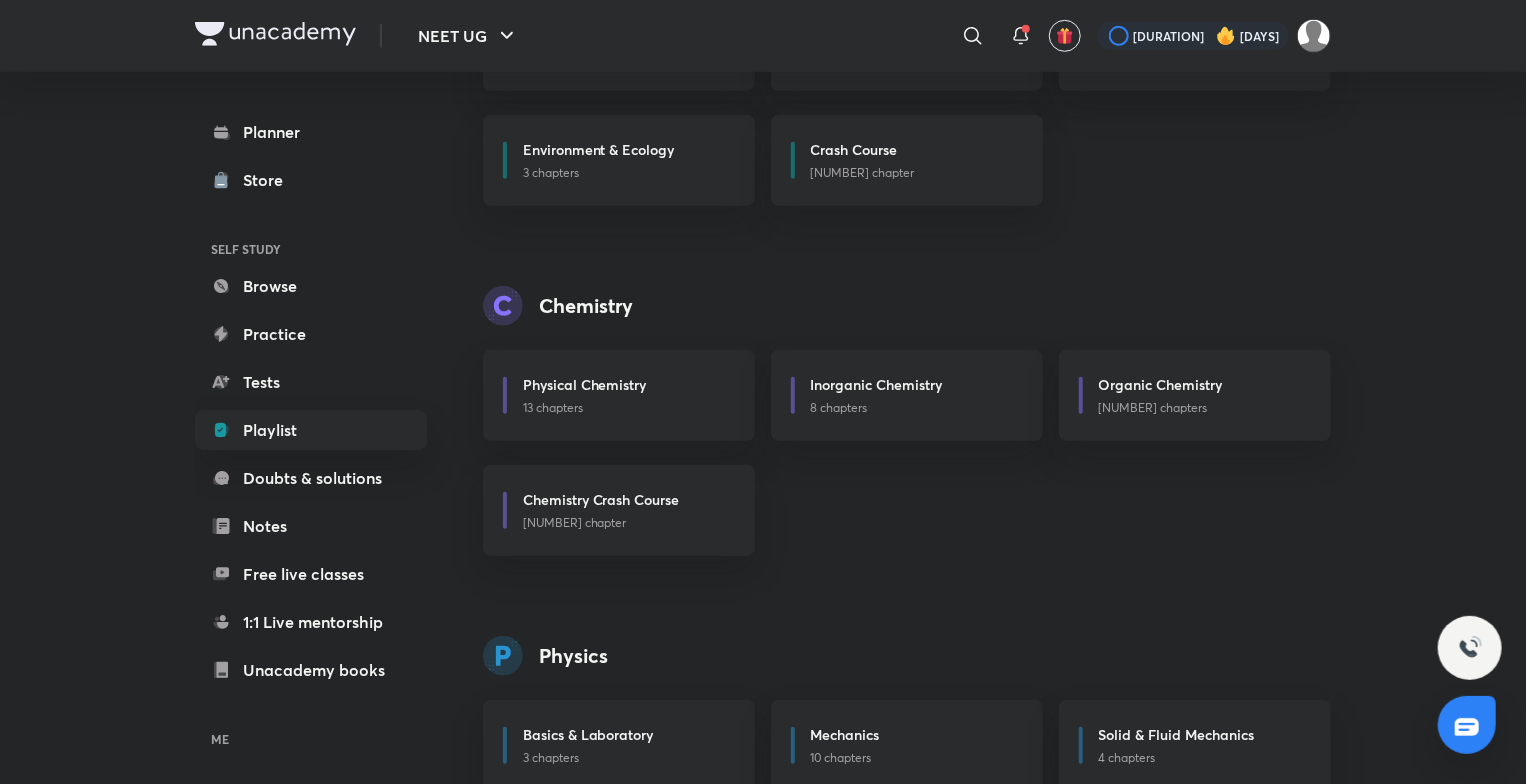 scroll, scrollTop: 836, scrollLeft: 0, axis: vertical 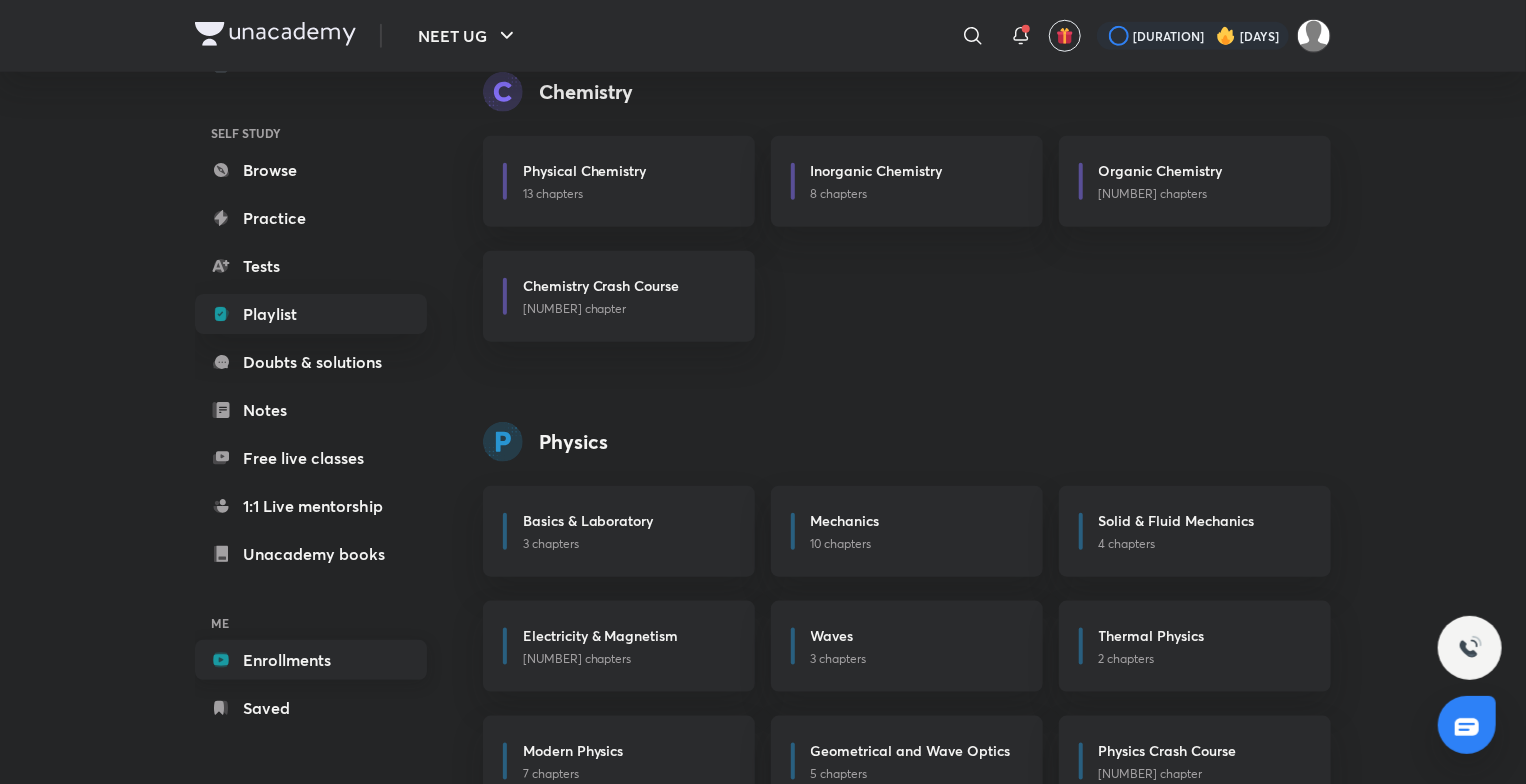 click on "Enrollments" at bounding box center [311, 660] 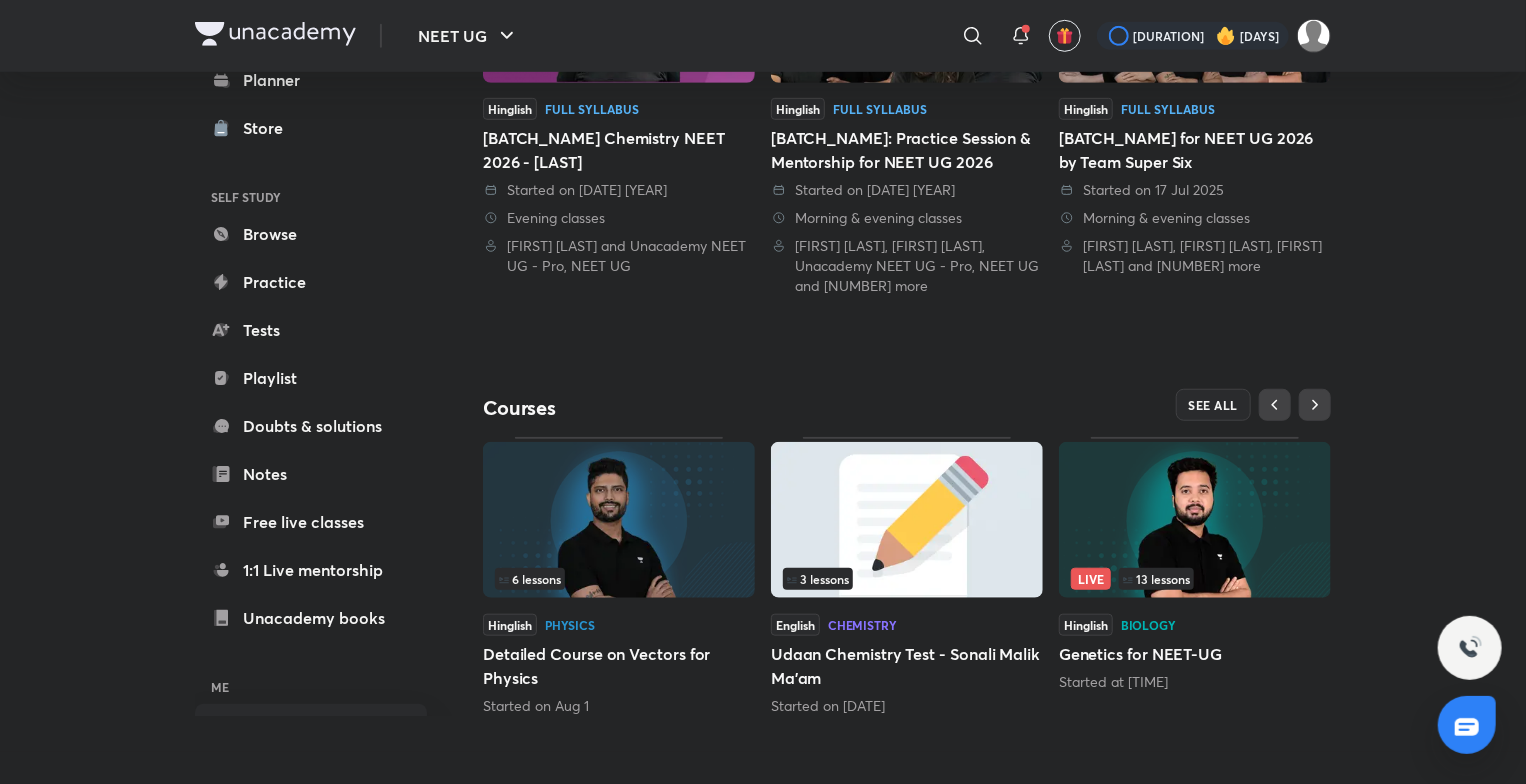 scroll, scrollTop: 0, scrollLeft: 0, axis: both 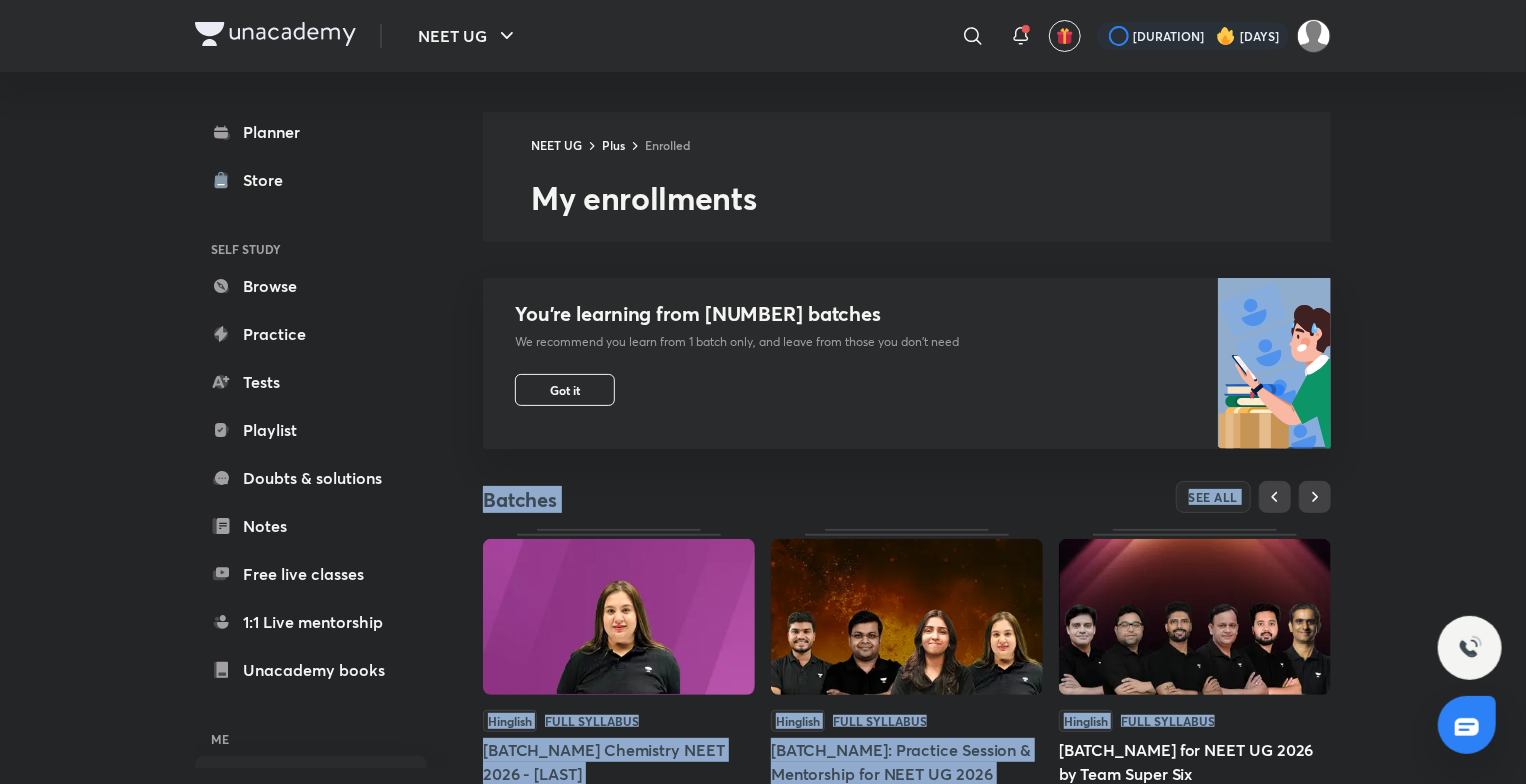 drag, startPoint x: 1525, startPoint y: 361, endPoint x: 1534, endPoint y: 728, distance: 367.11035 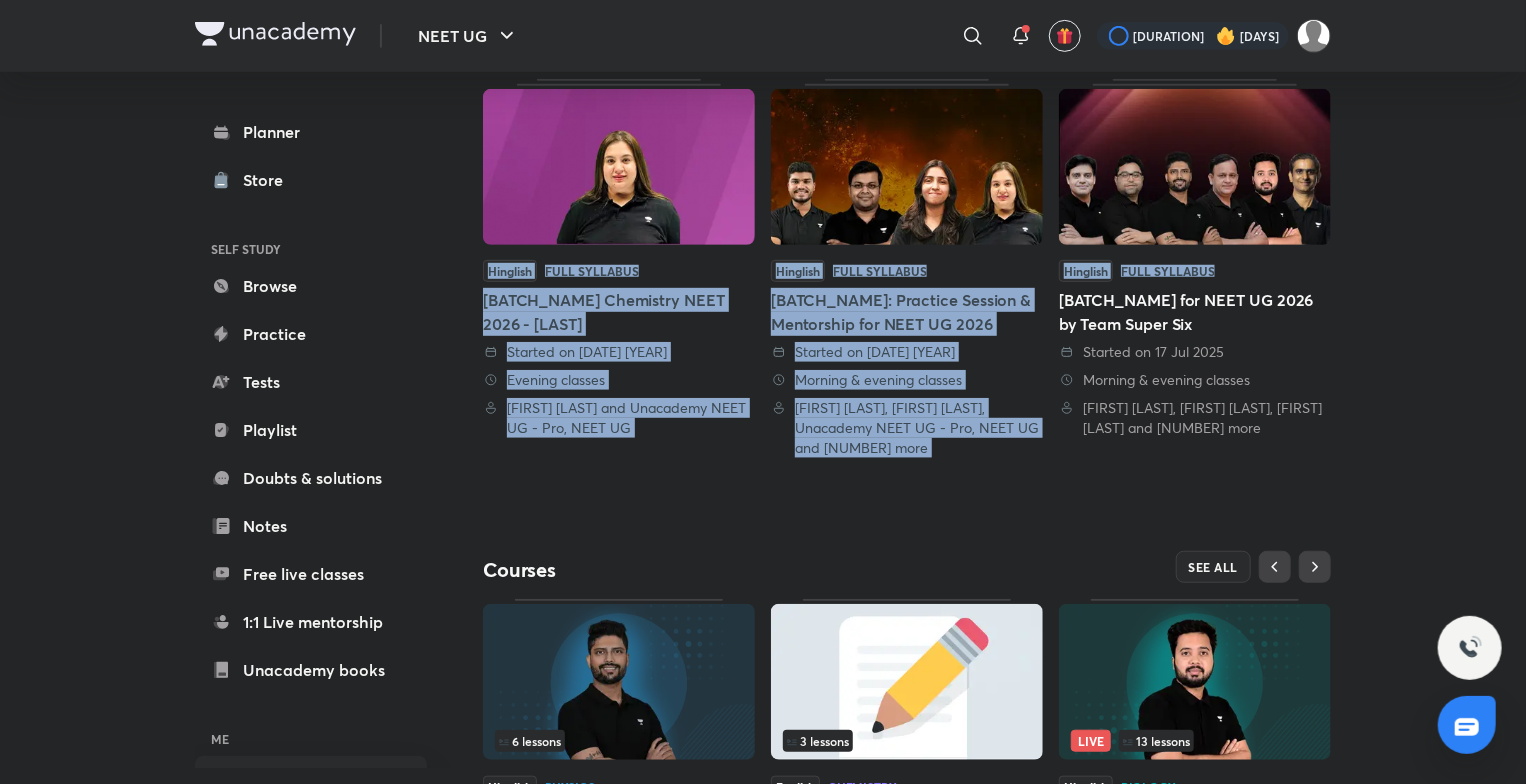 scroll, scrollTop: 610, scrollLeft: 0, axis: vertical 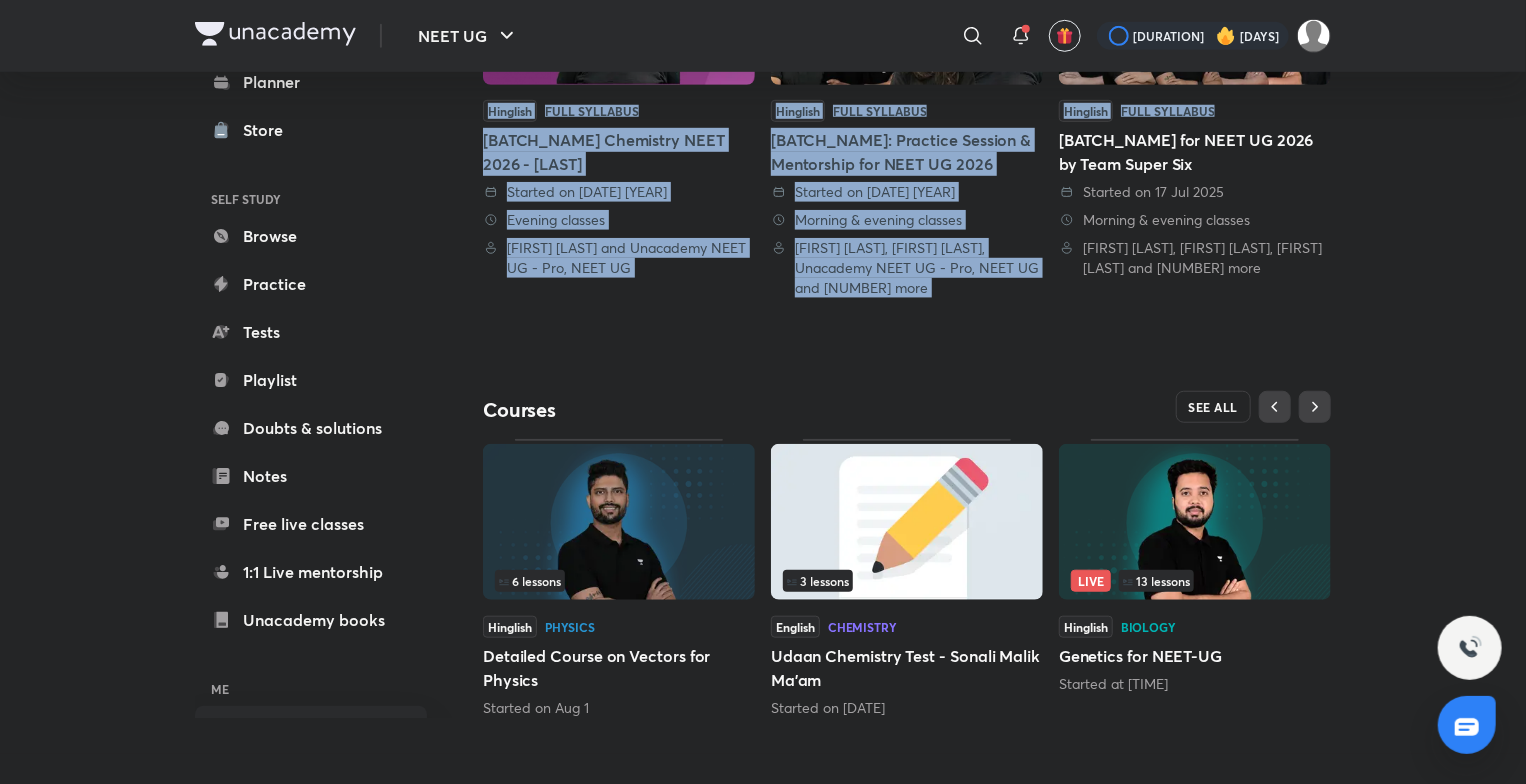 click on "SEE ALL" at bounding box center [1214, 407] 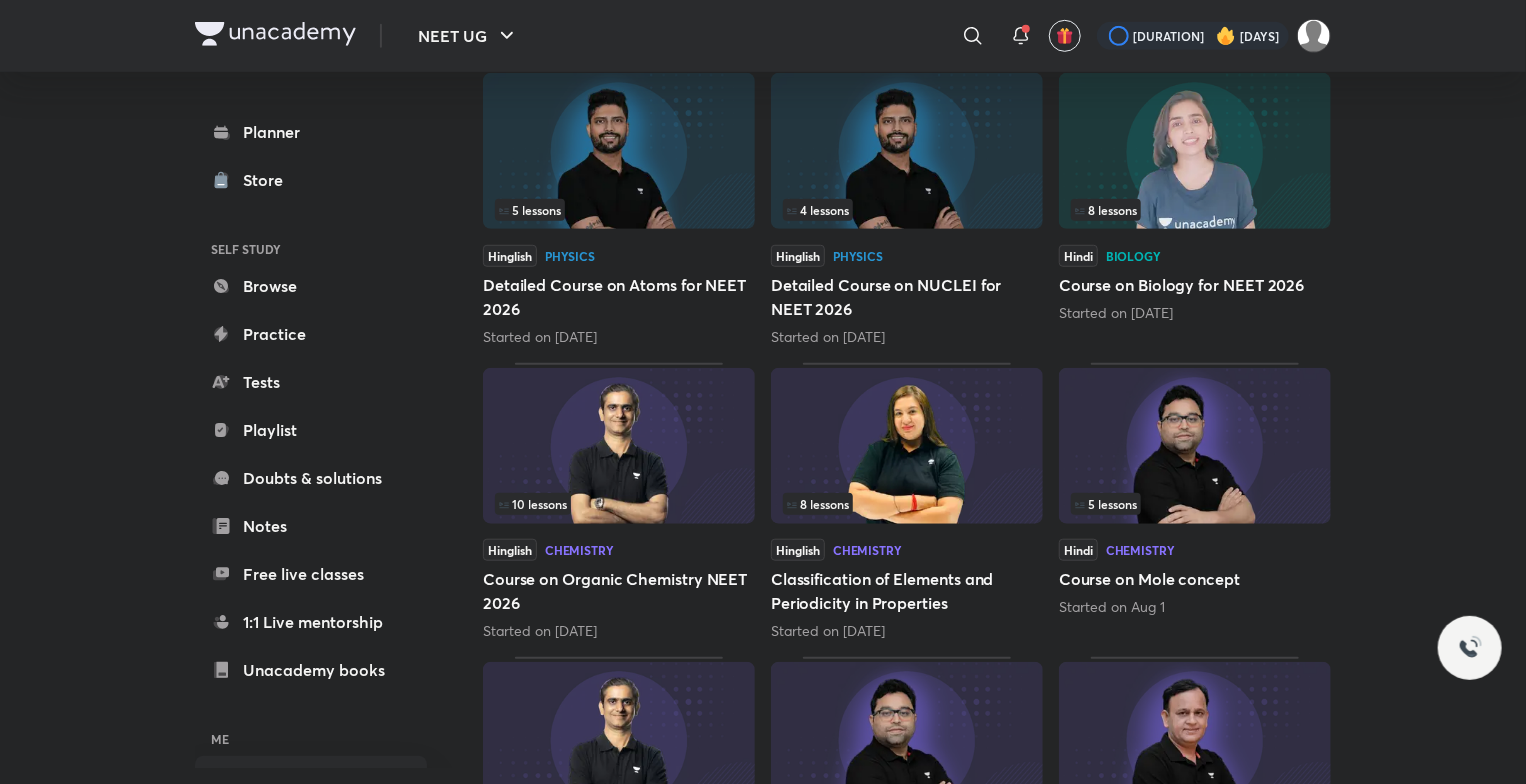 scroll, scrollTop: 0, scrollLeft: 0, axis: both 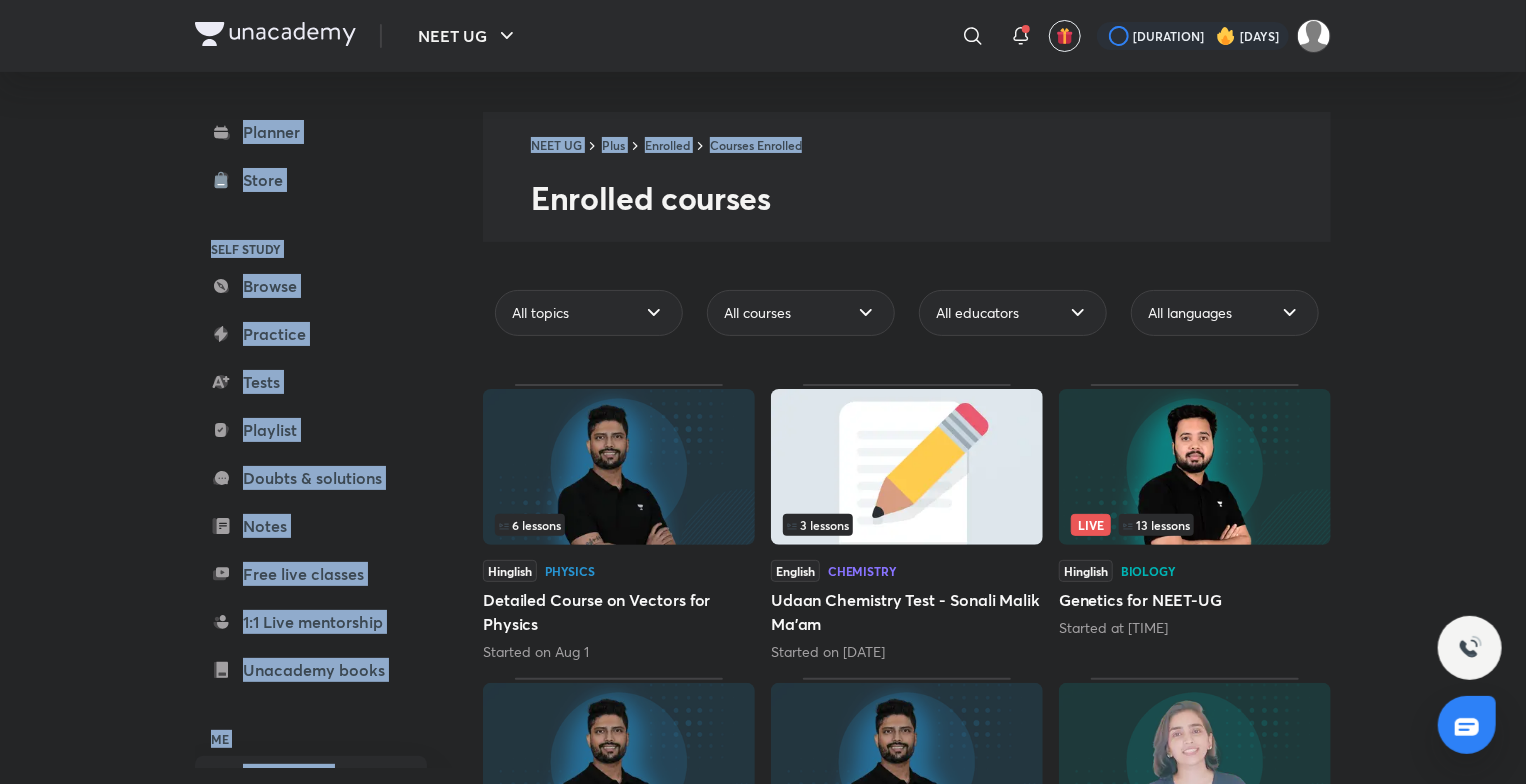 drag, startPoint x: 1524, startPoint y: 30, endPoint x: 1529, endPoint y: 142, distance: 112.11155 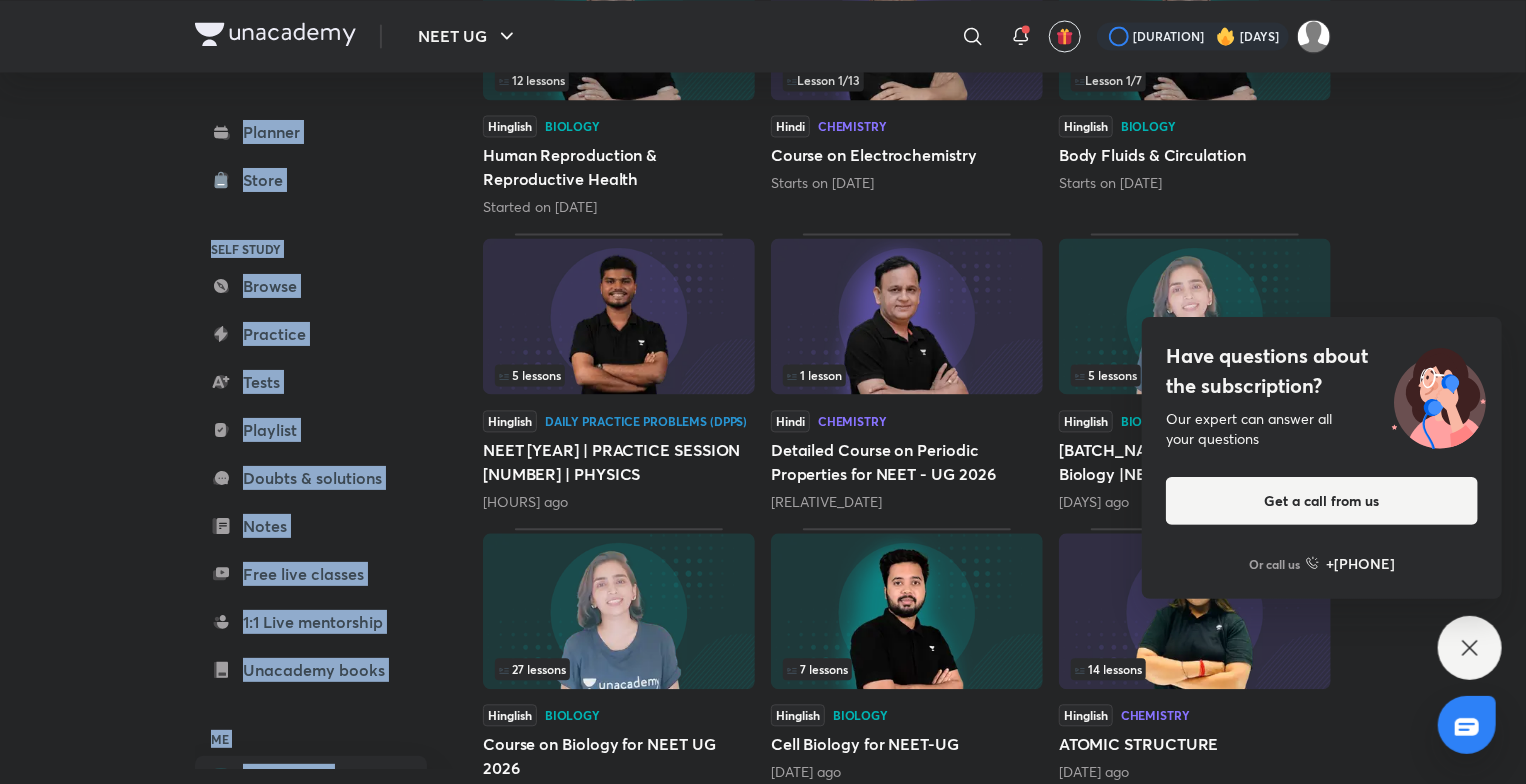 scroll, scrollTop: 1970, scrollLeft: 0, axis: vertical 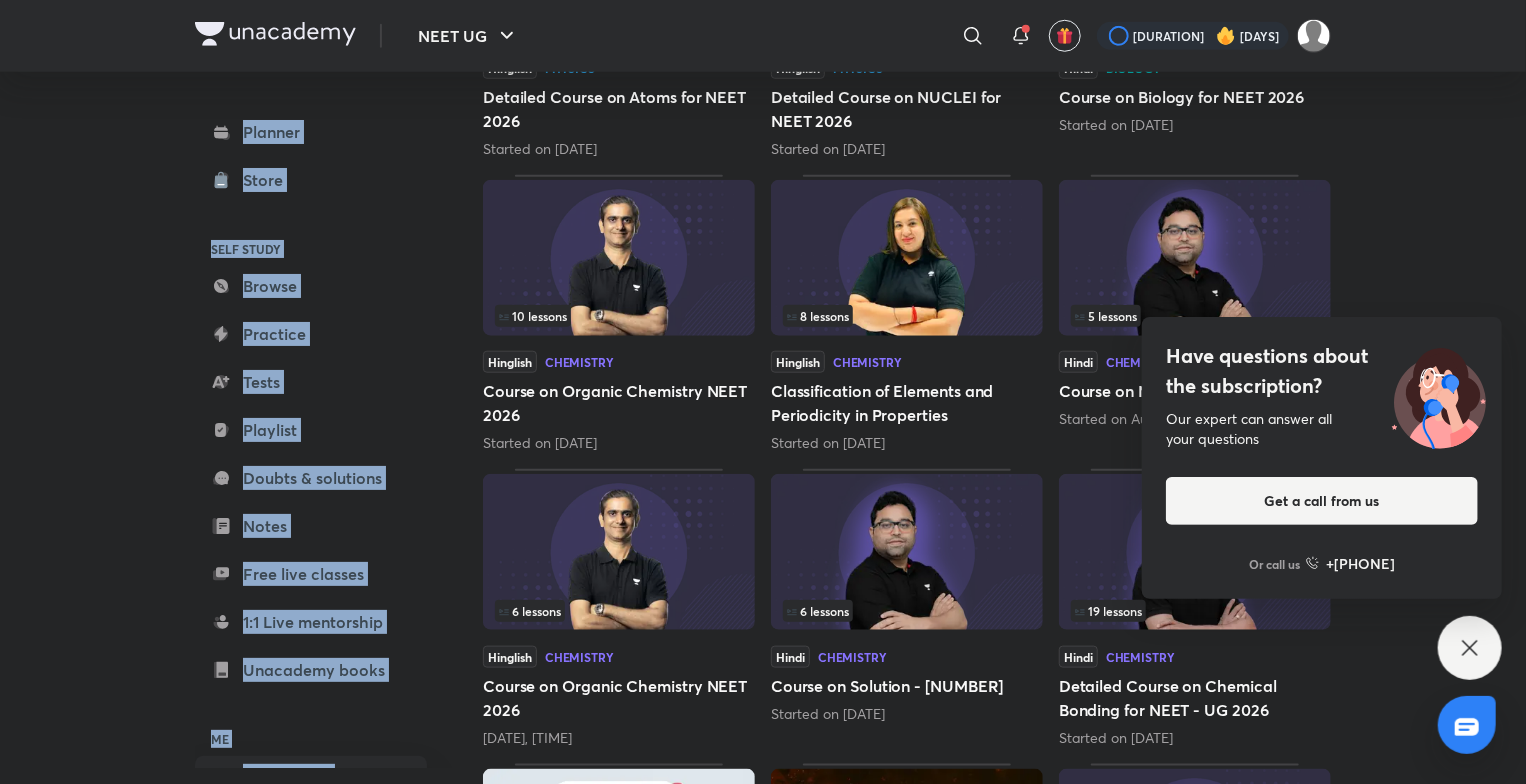 click at bounding box center (619, 258) 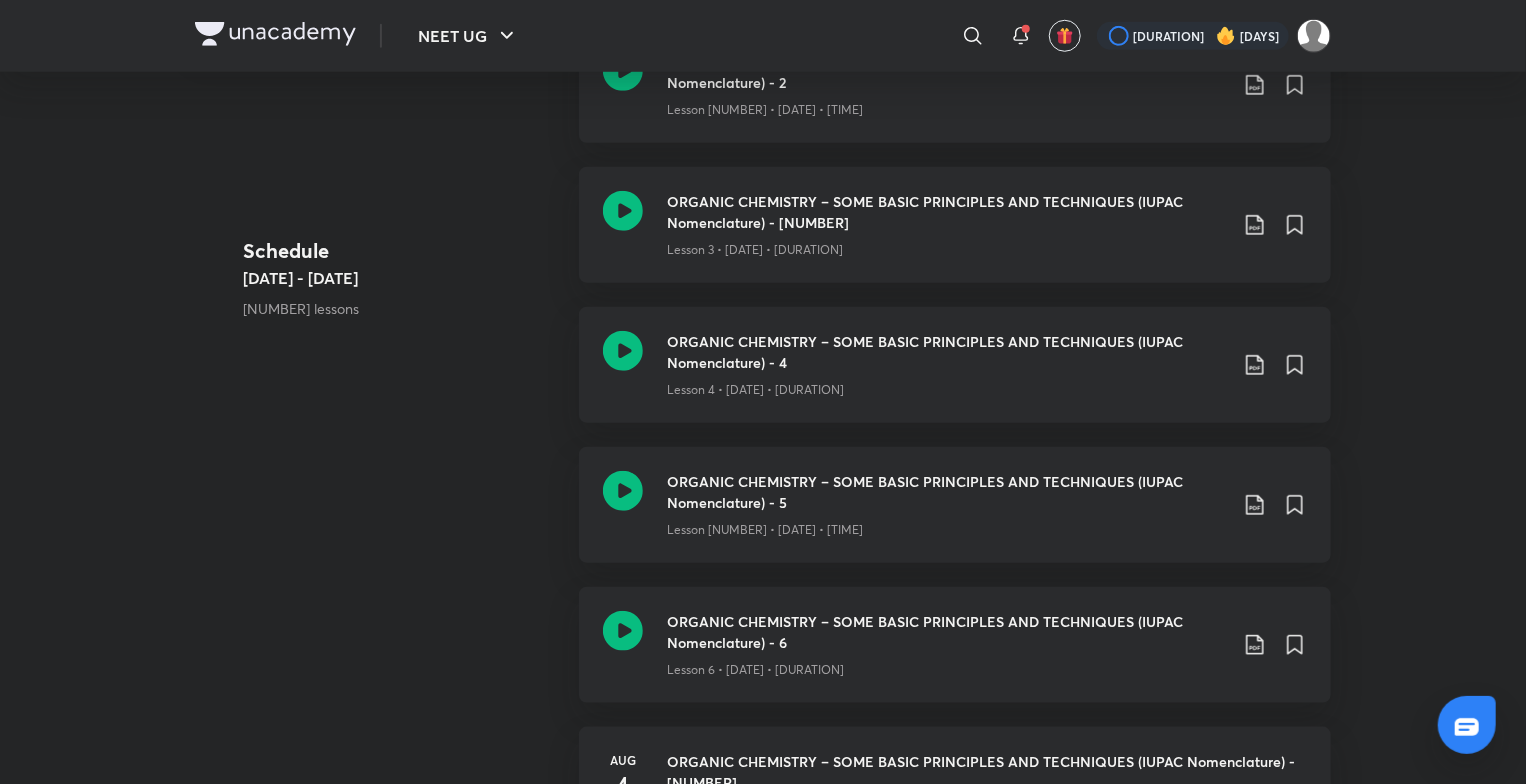 scroll, scrollTop: 0, scrollLeft: 0, axis: both 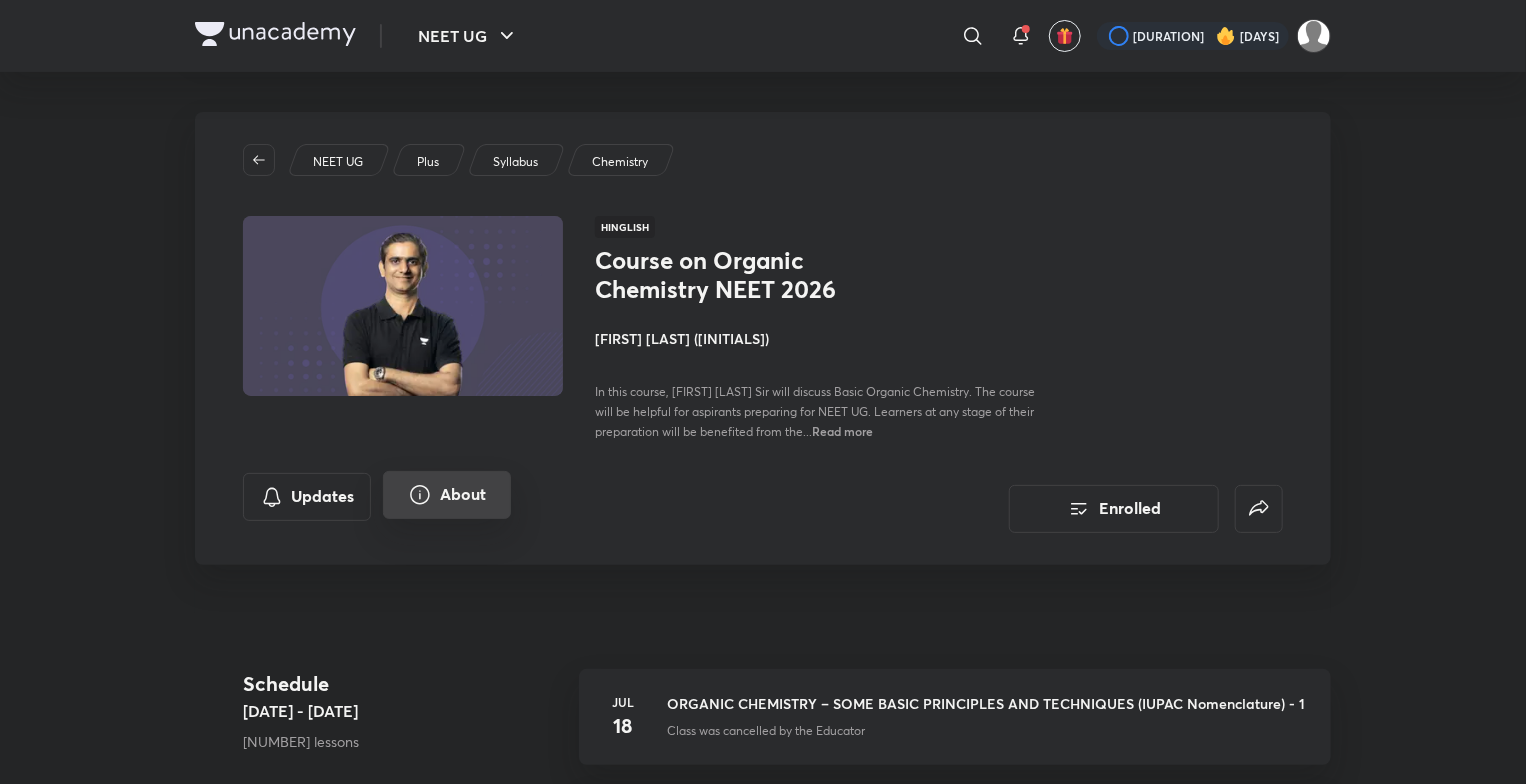 click on "About" at bounding box center [447, 495] 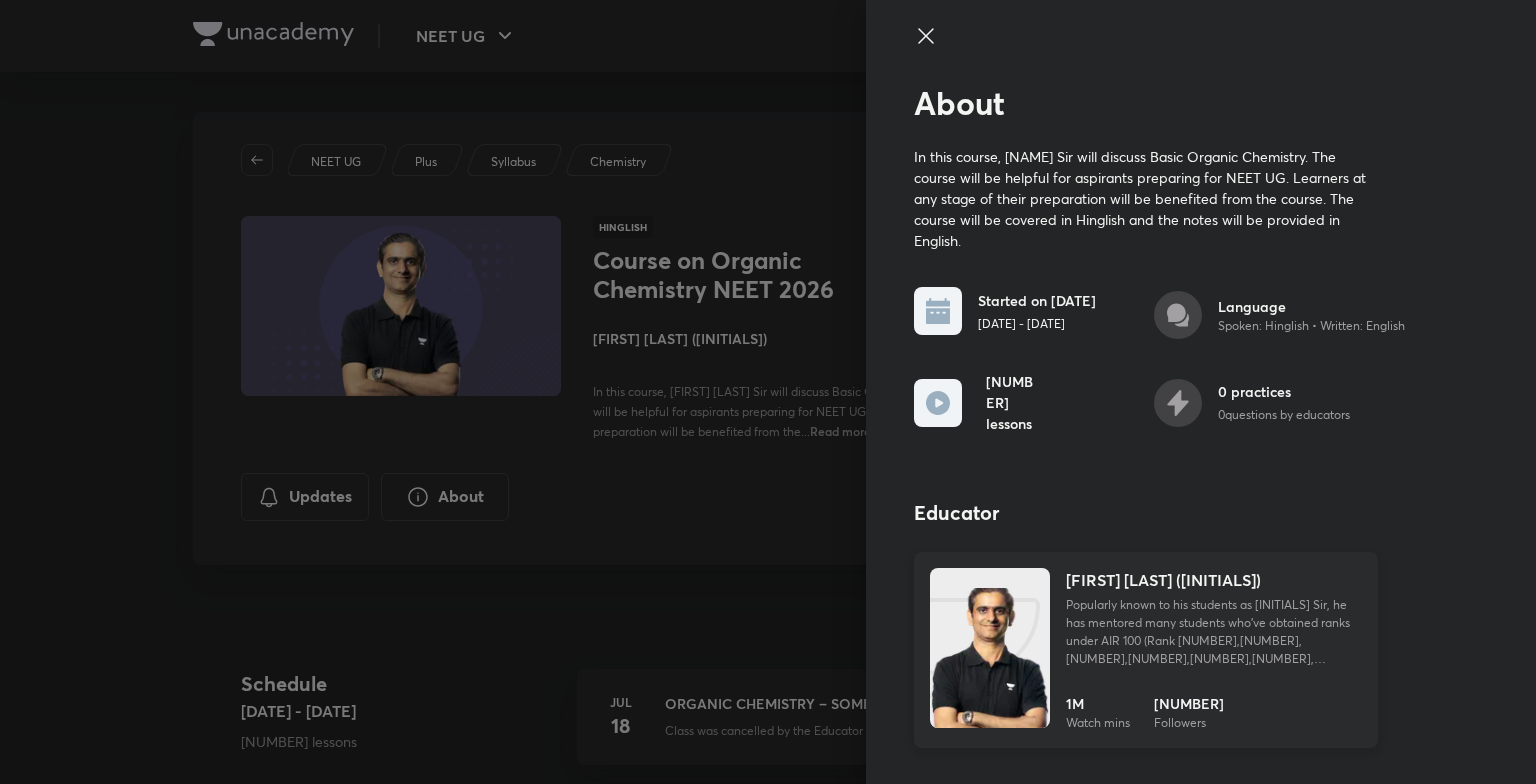 click at bounding box center (990, 668) 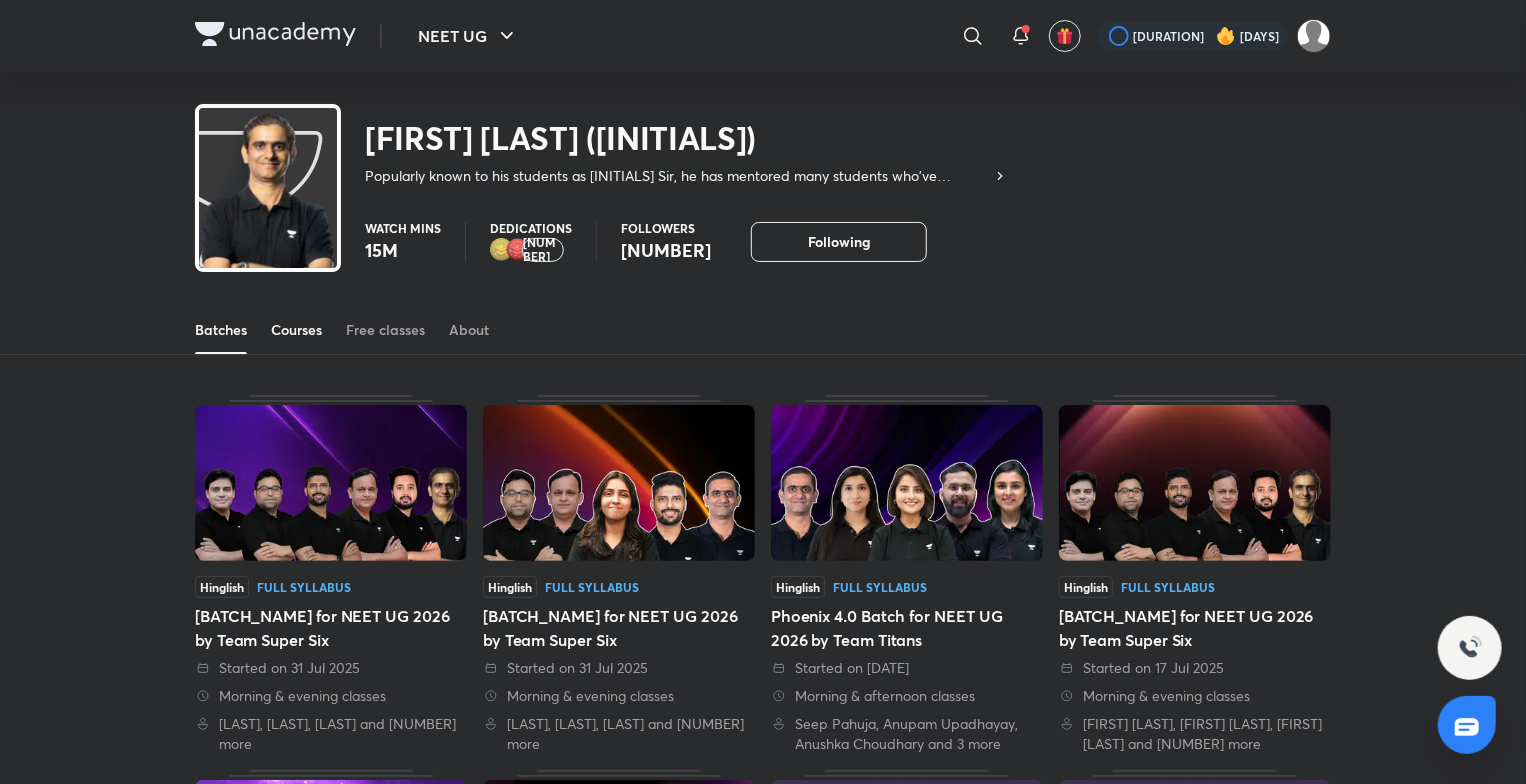 click on "Courses" at bounding box center (296, 330) 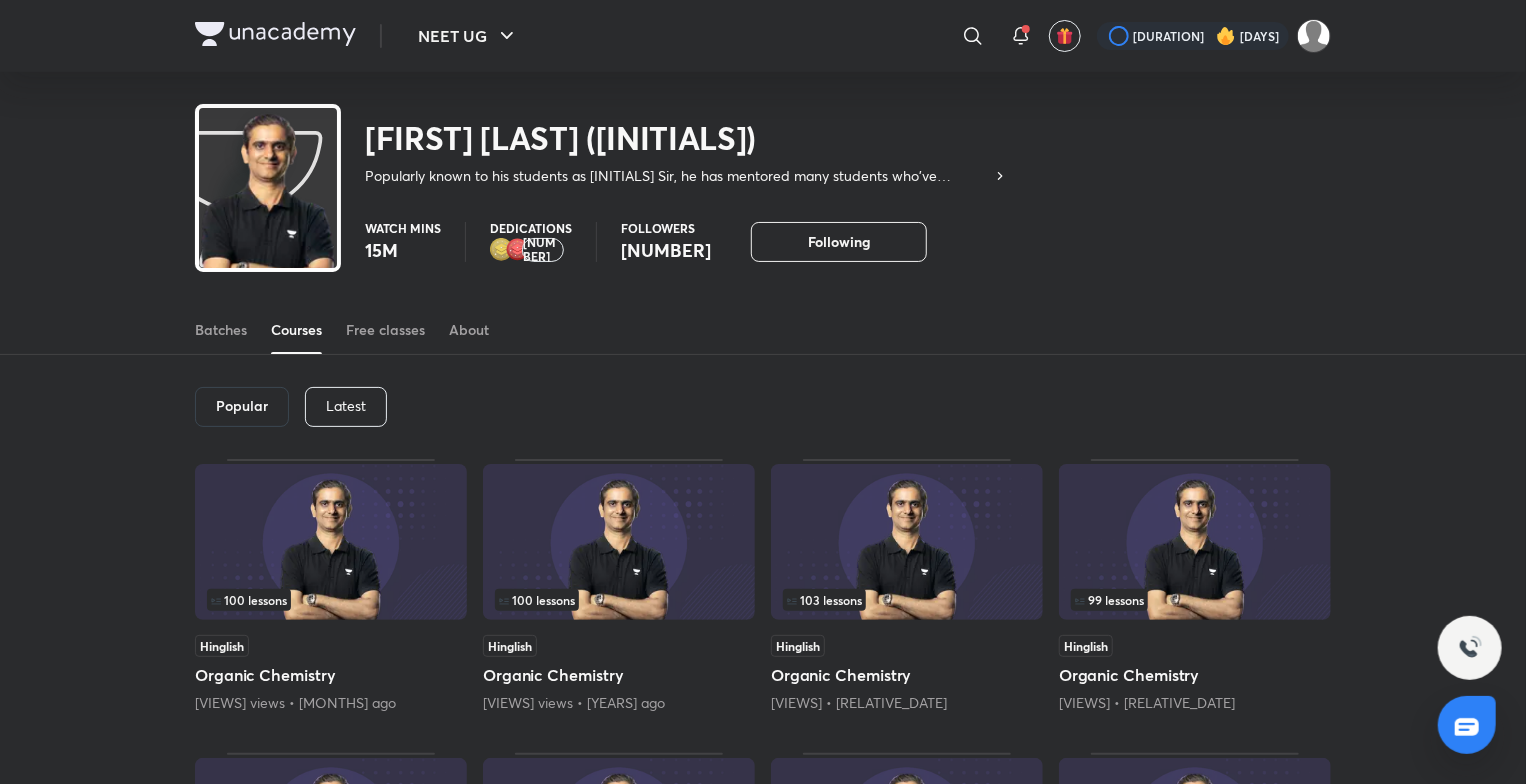 click on "Latest" at bounding box center [346, 406] 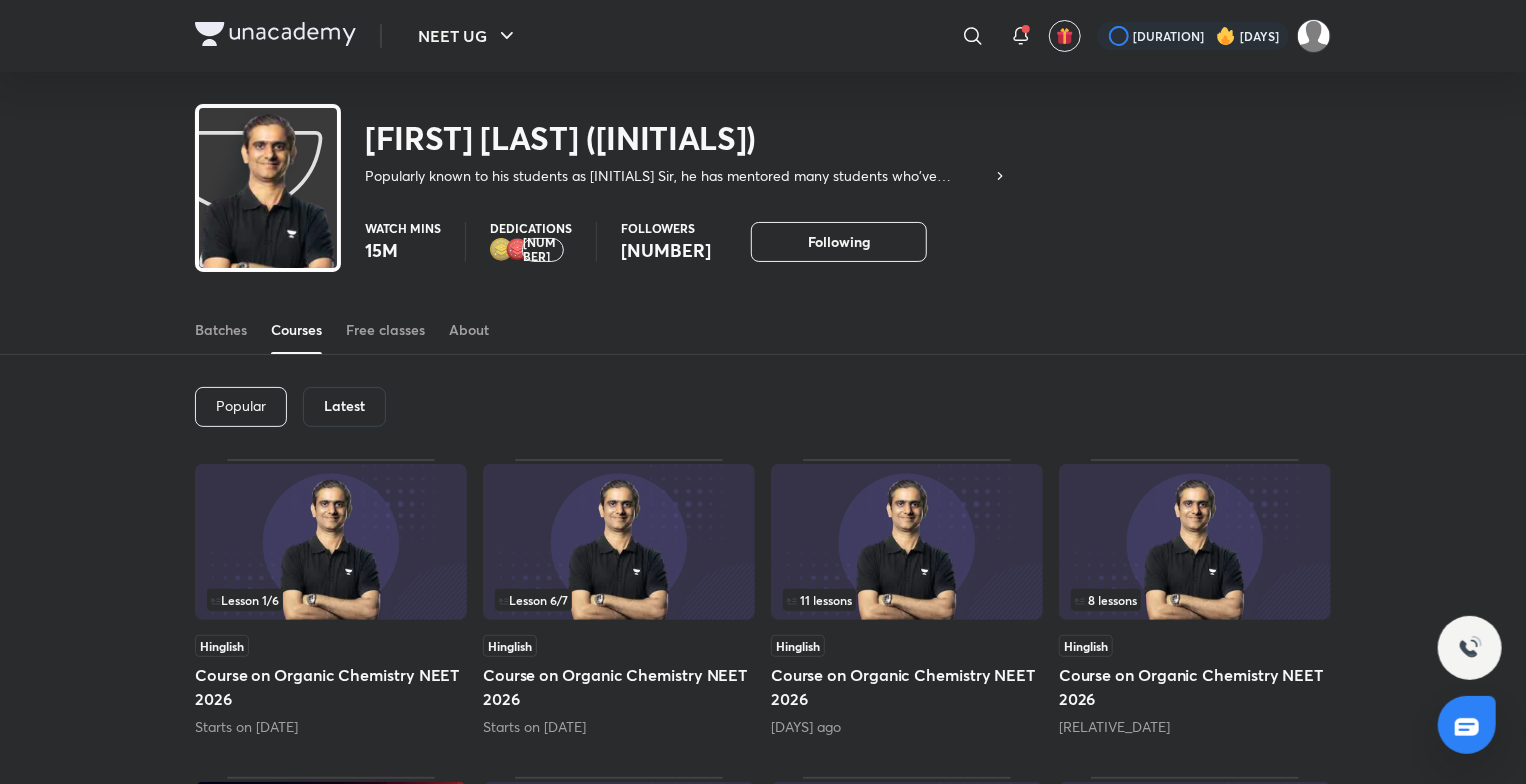 drag, startPoint x: 1524, startPoint y: 141, endPoint x: 1531, endPoint y: 184, distance: 43.56604 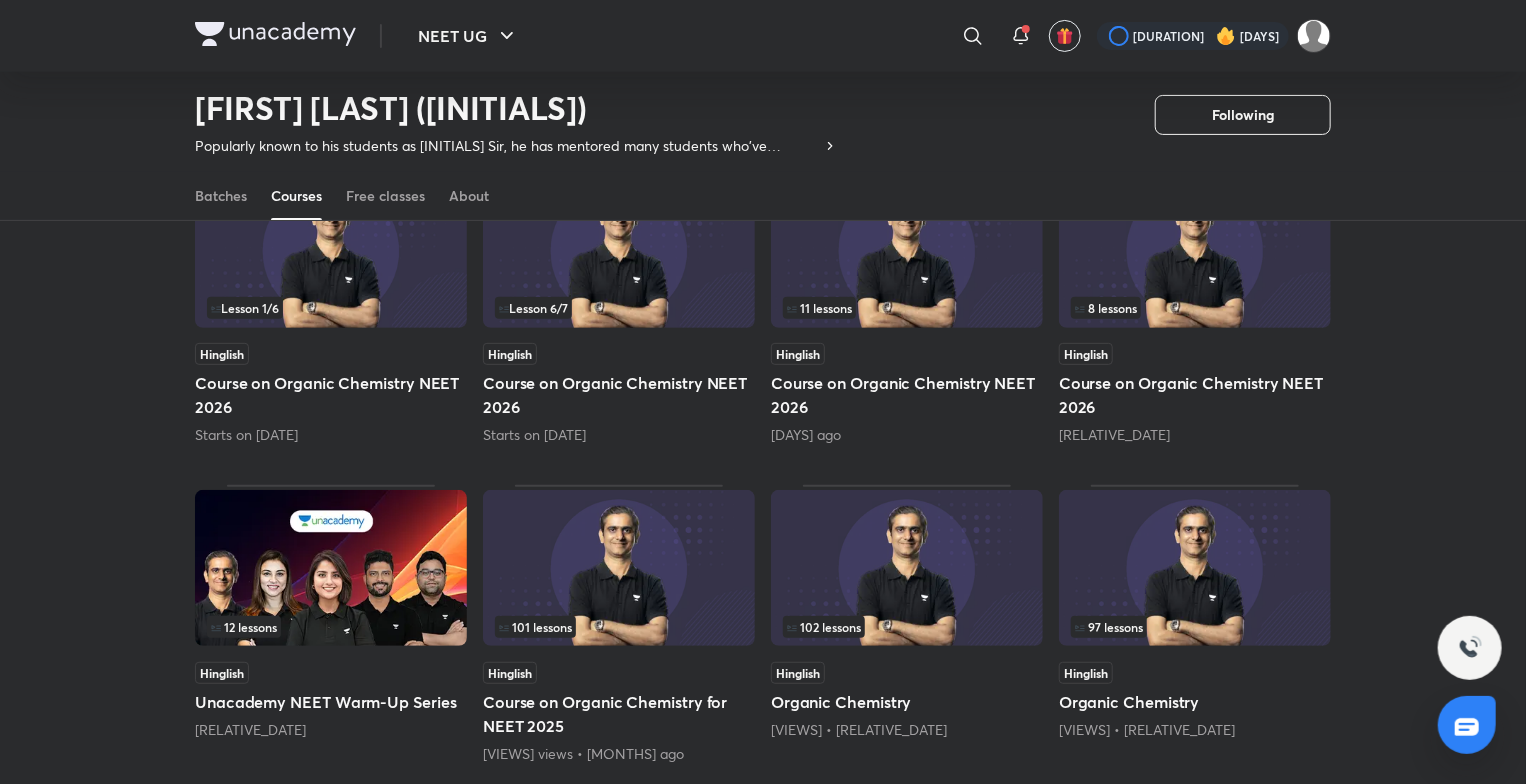 scroll, scrollTop: 240, scrollLeft: 0, axis: vertical 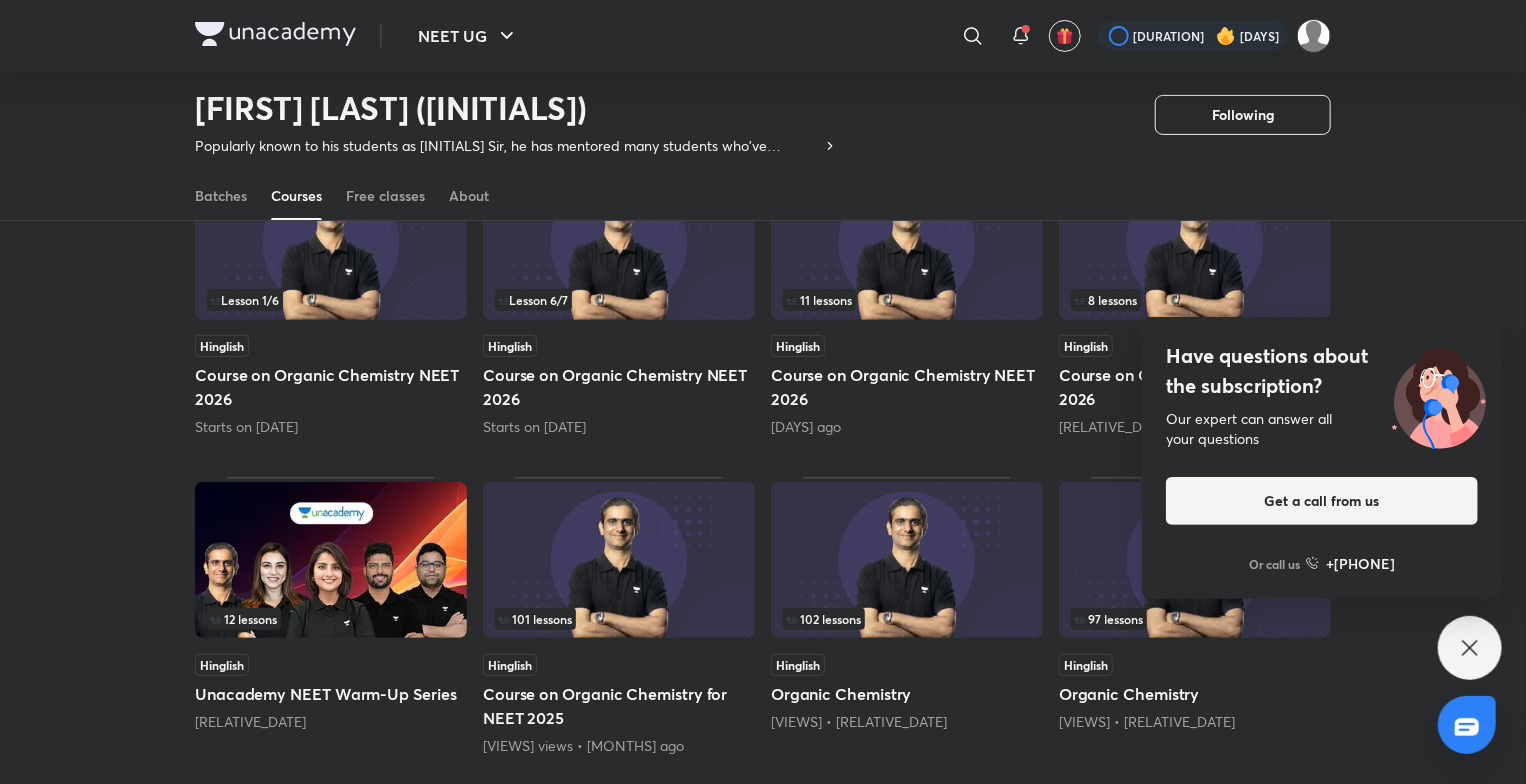click 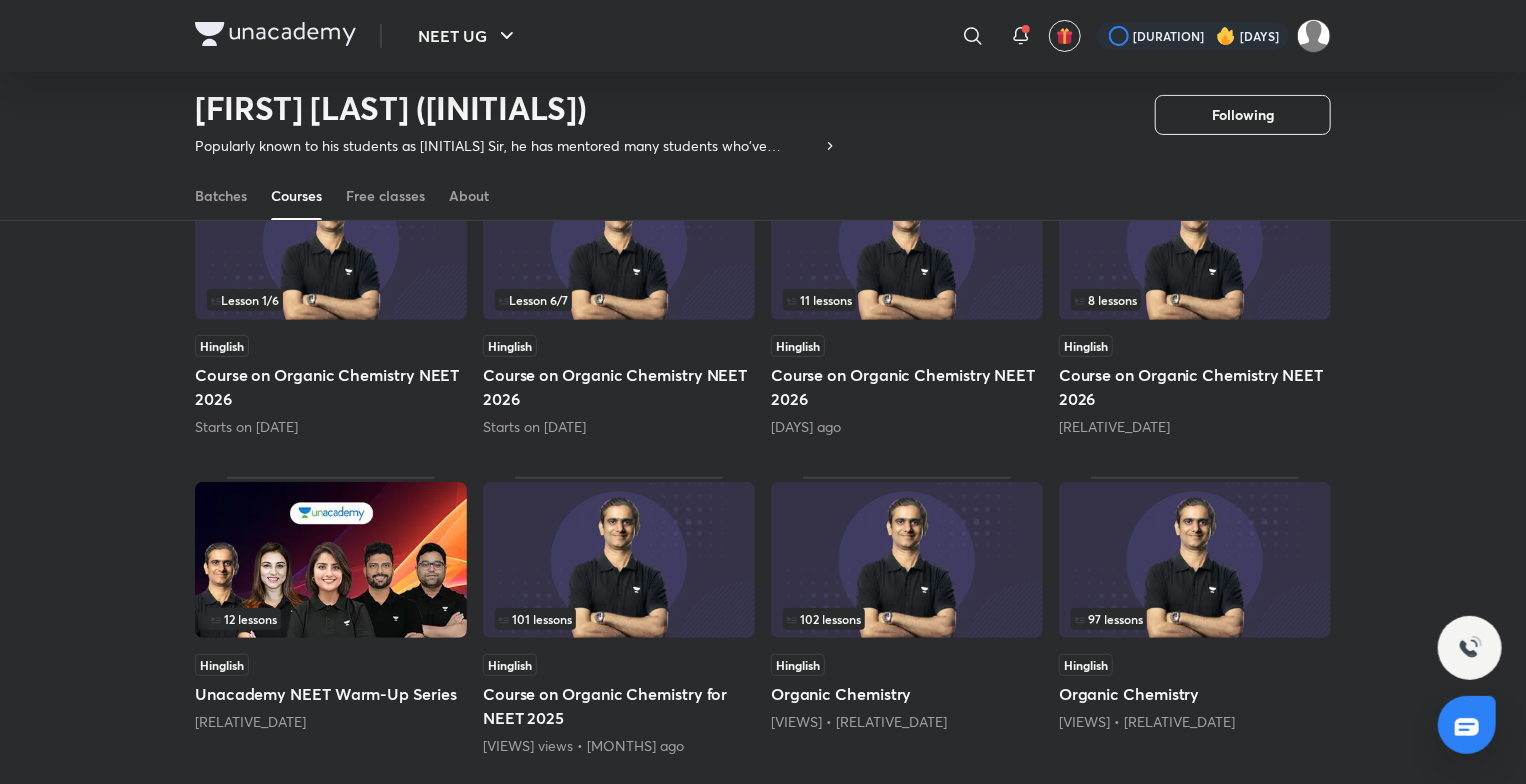 click on "[NUMBER] lessons" at bounding box center [1195, 300] 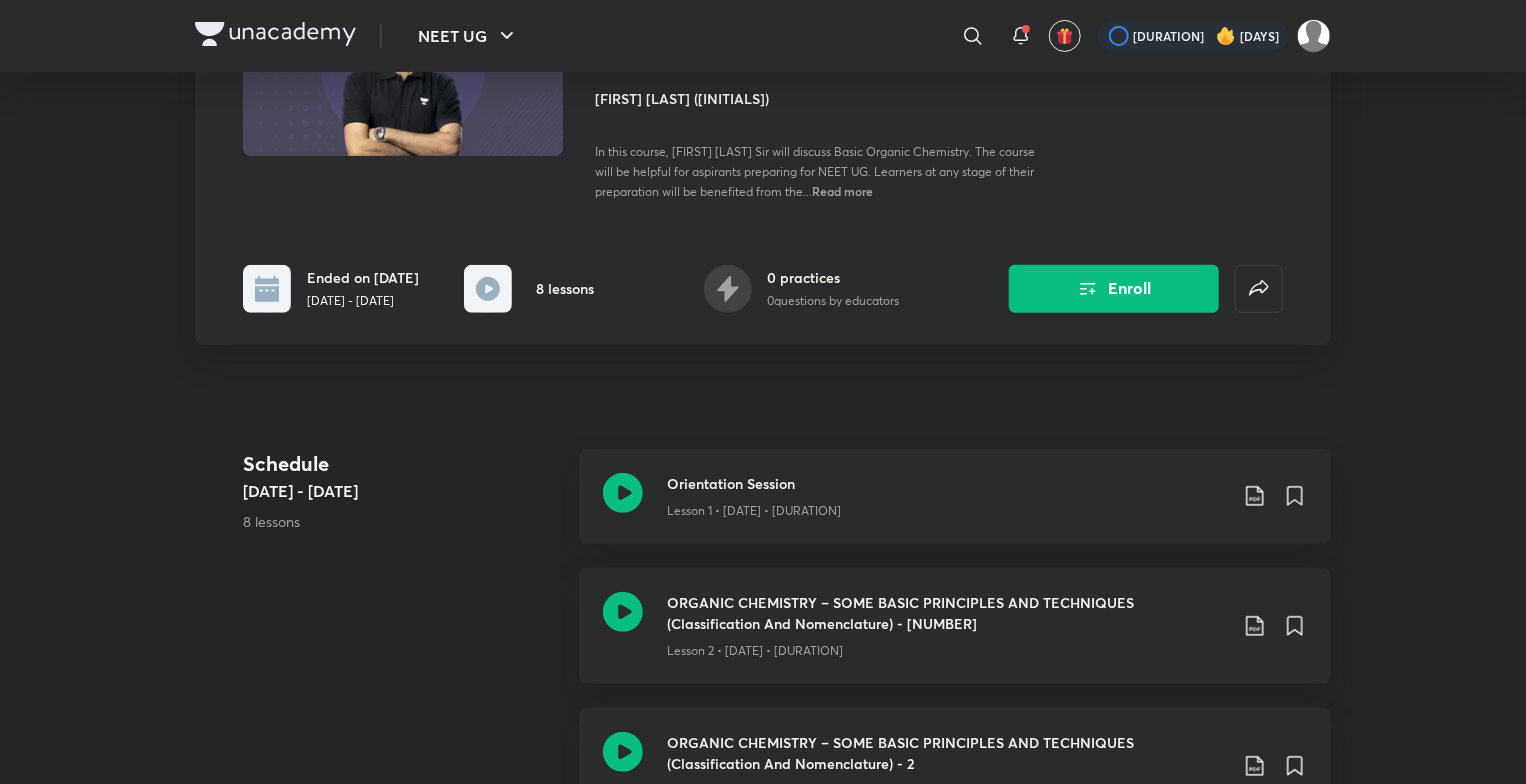 scroll, scrollTop: 0, scrollLeft: 0, axis: both 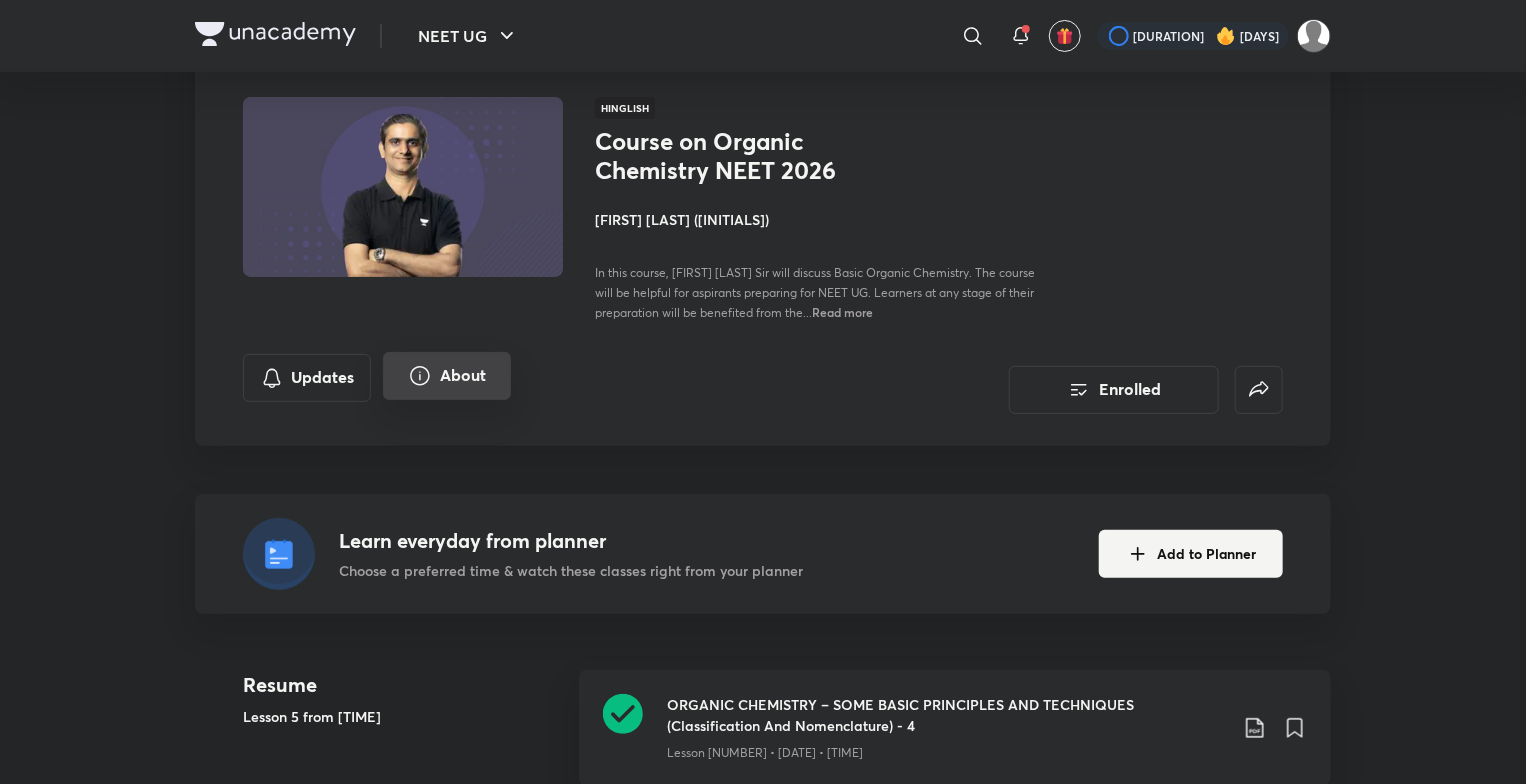 click on "About" at bounding box center [447, 376] 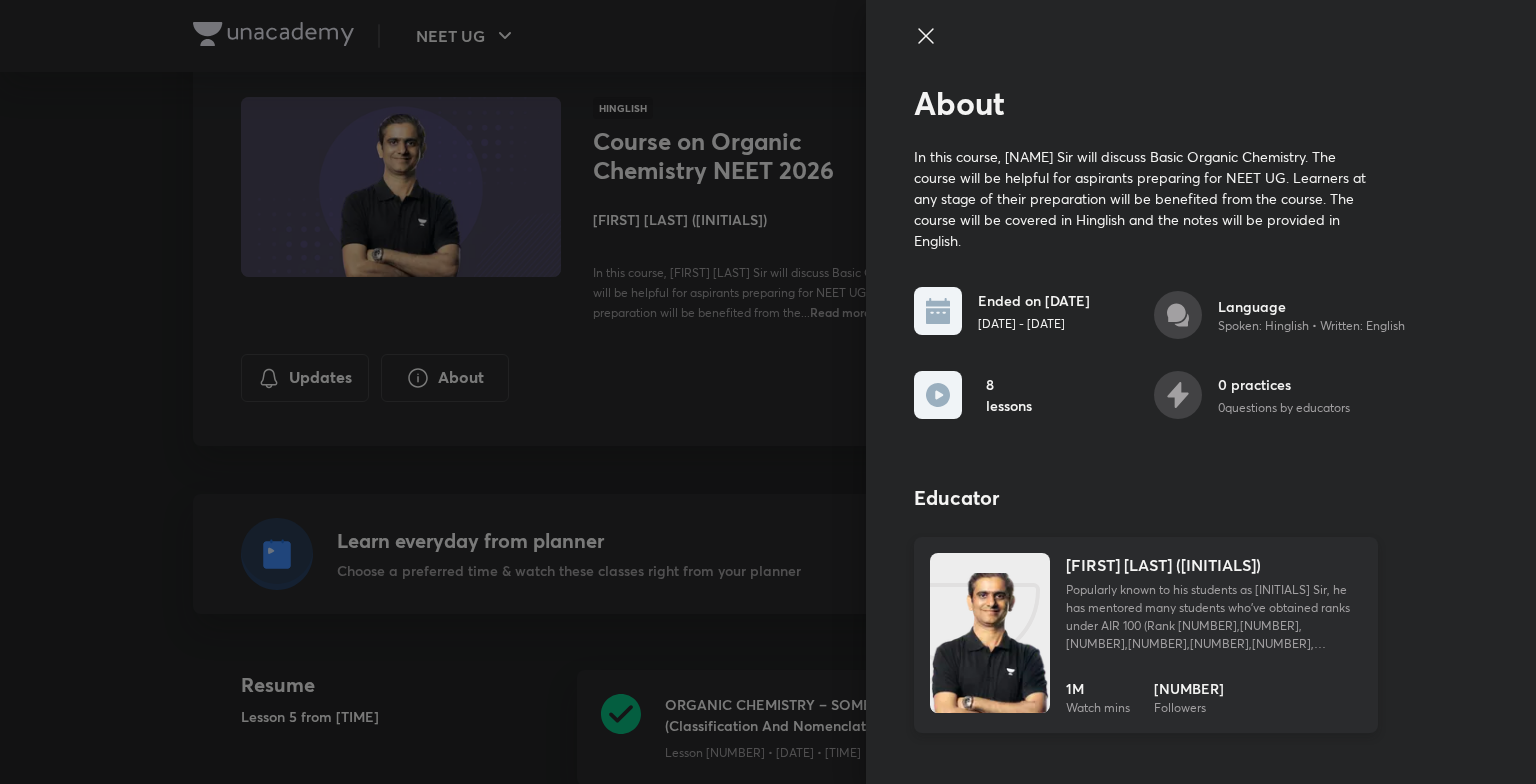 click at bounding box center [990, 653] 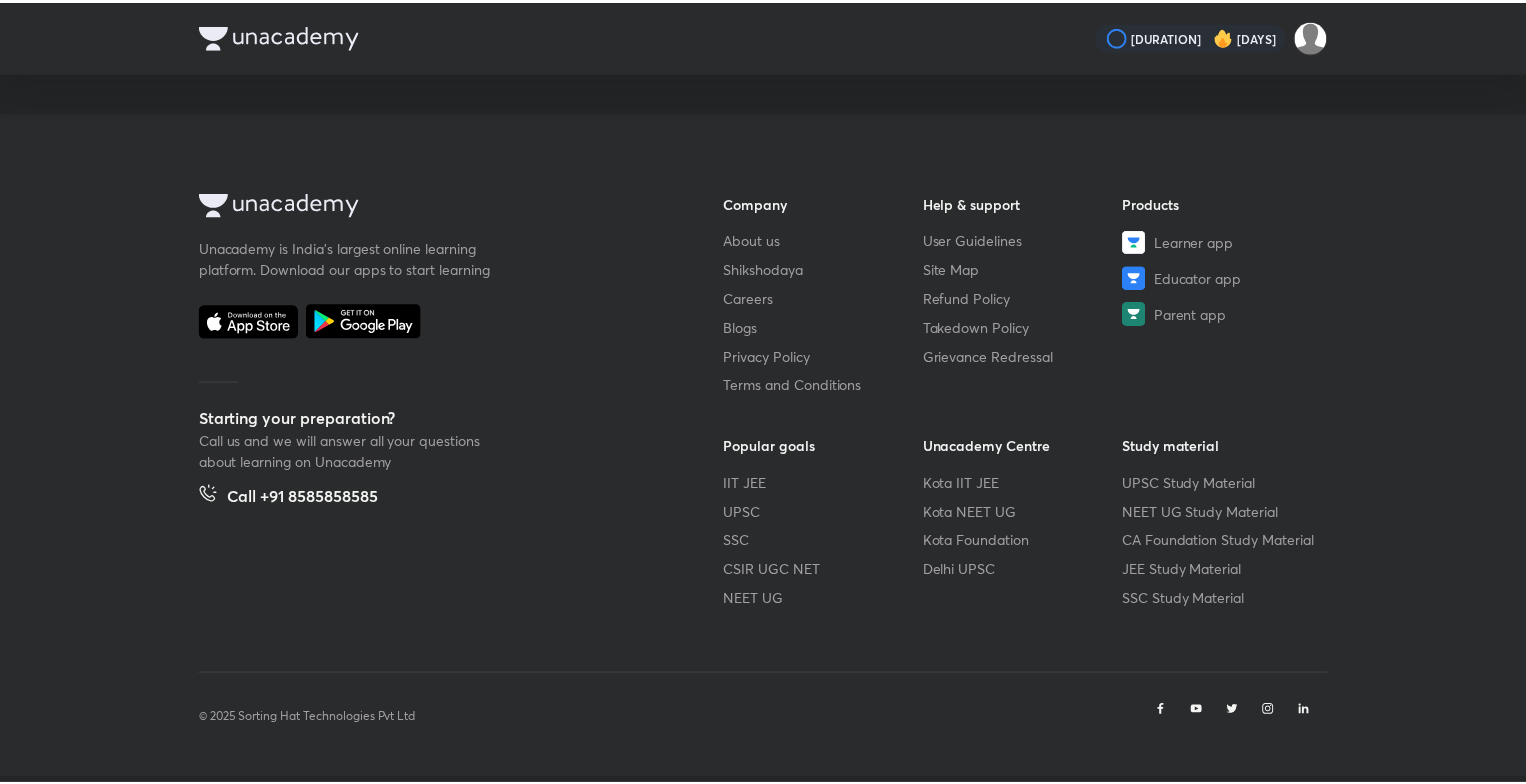 scroll, scrollTop: 0, scrollLeft: 0, axis: both 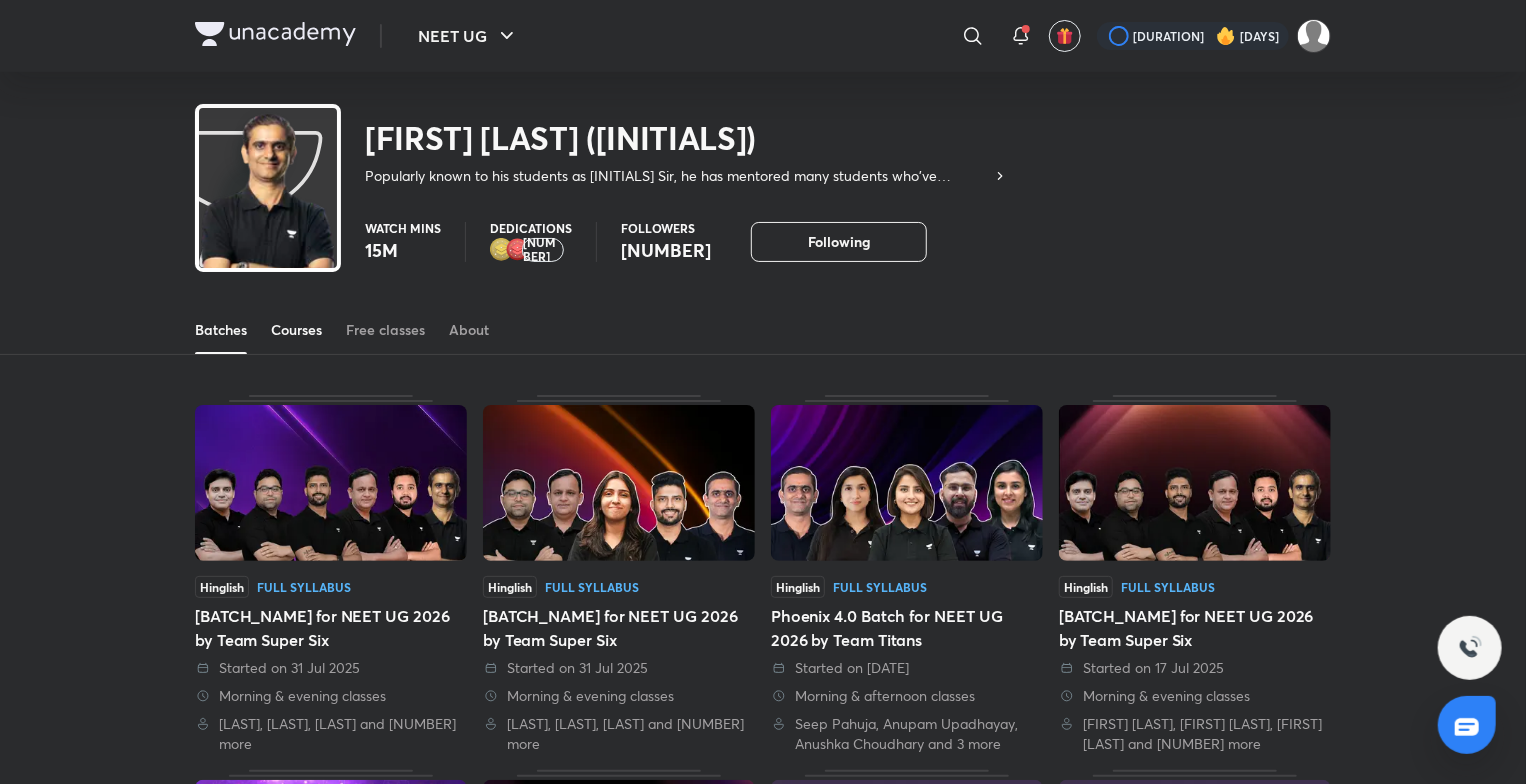 click on "Courses" at bounding box center [296, 330] 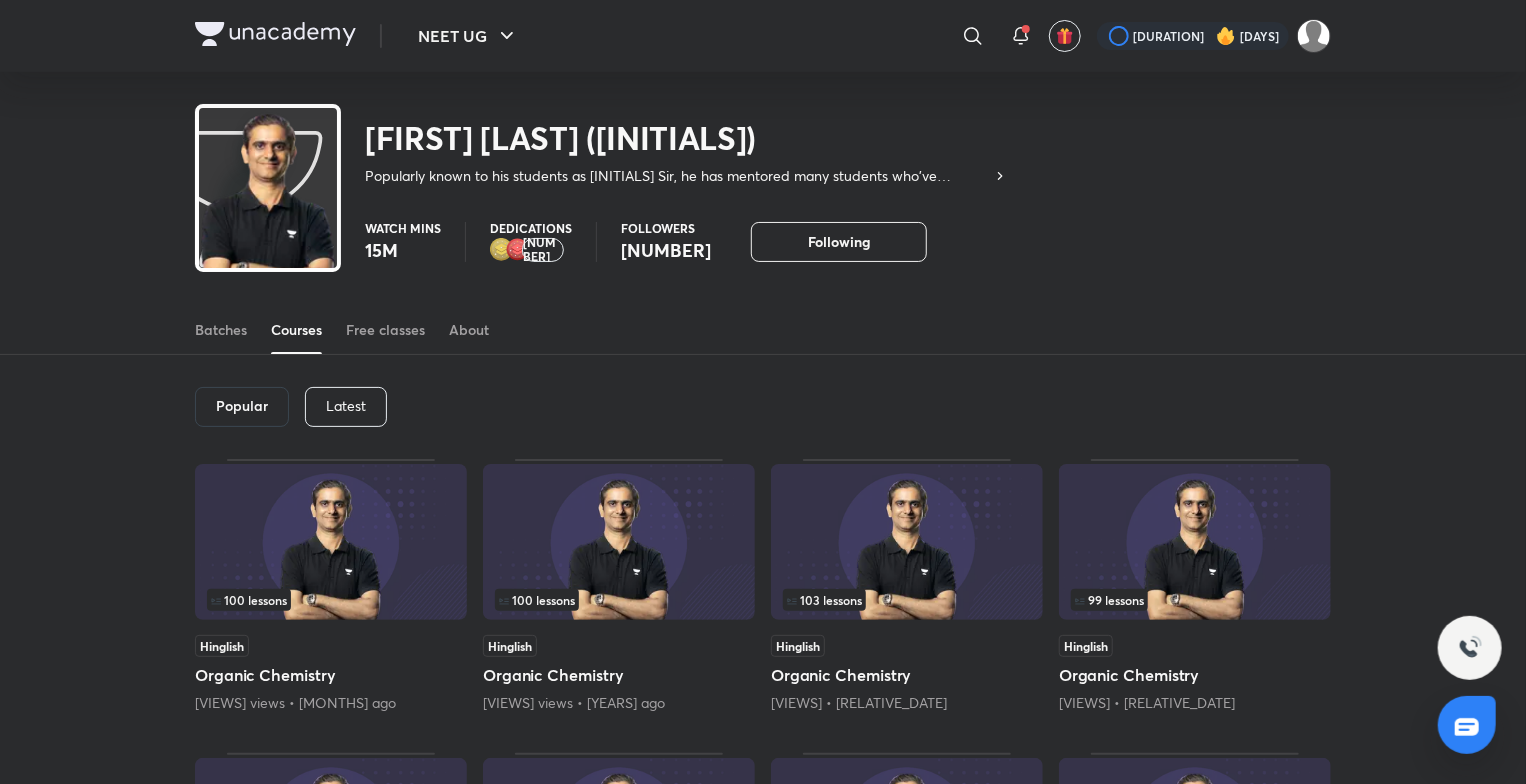click on "Latest" at bounding box center (346, 406) 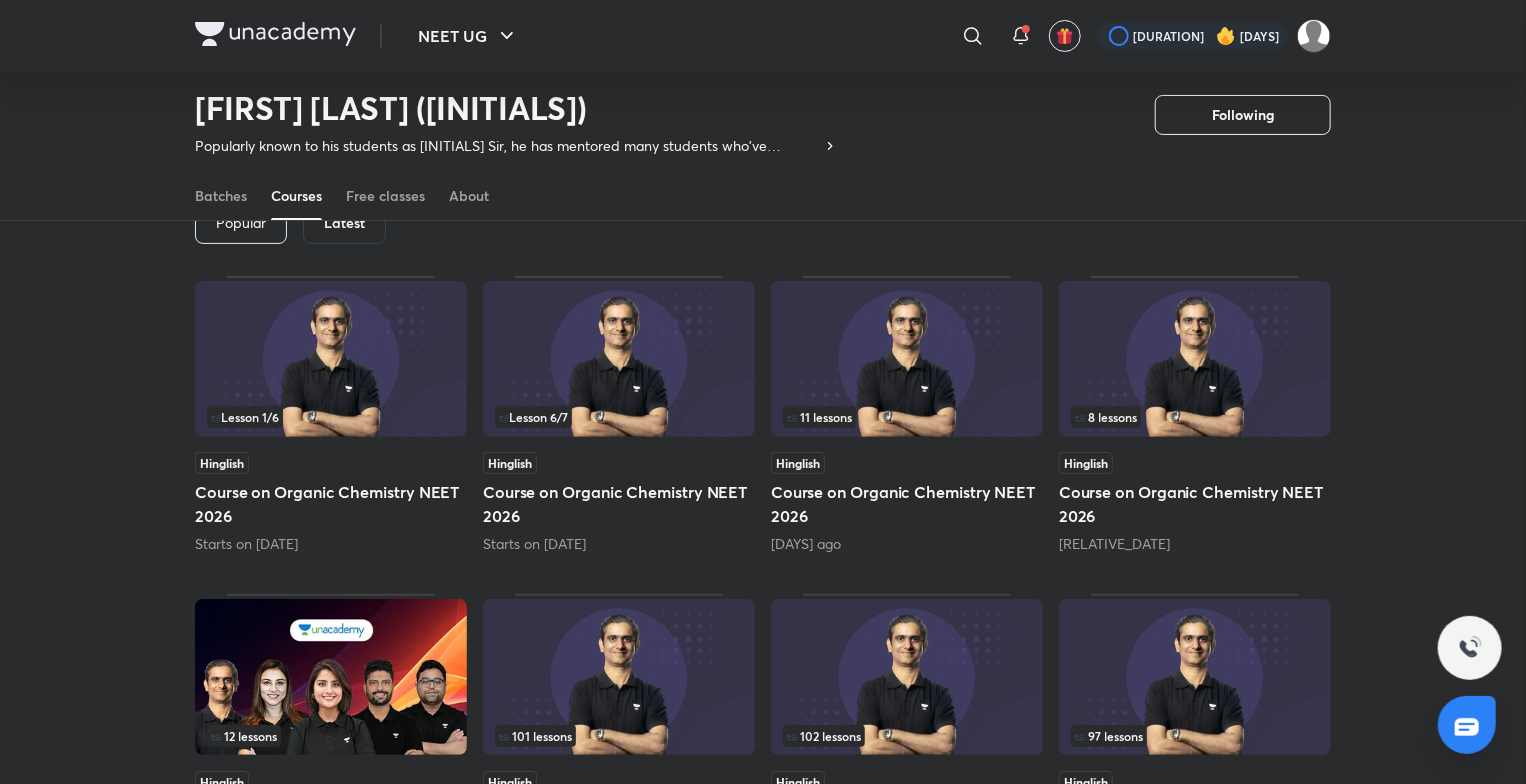 scroll, scrollTop: 119, scrollLeft: 0, axis: vertical 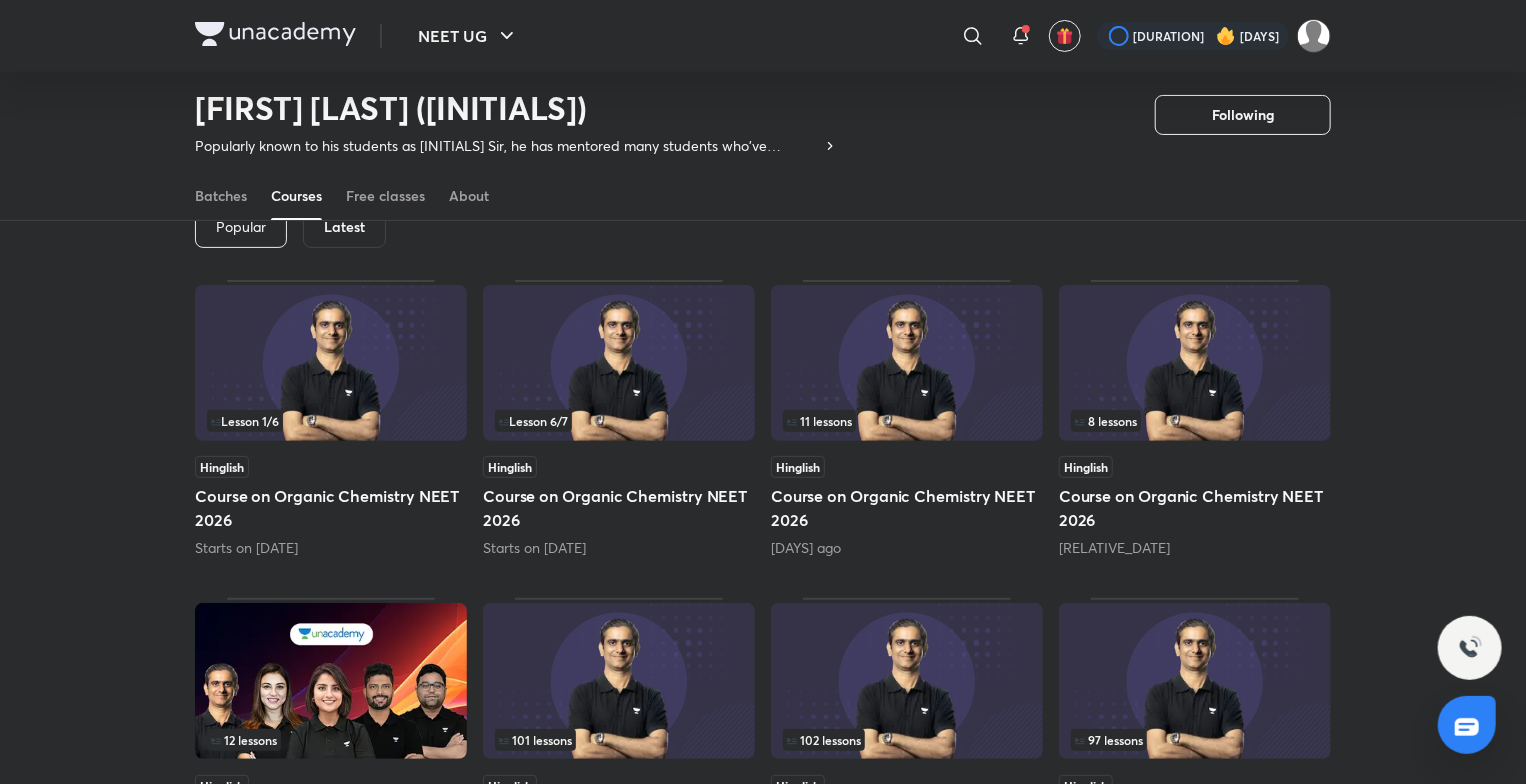 click at bounding box center (331, 363) 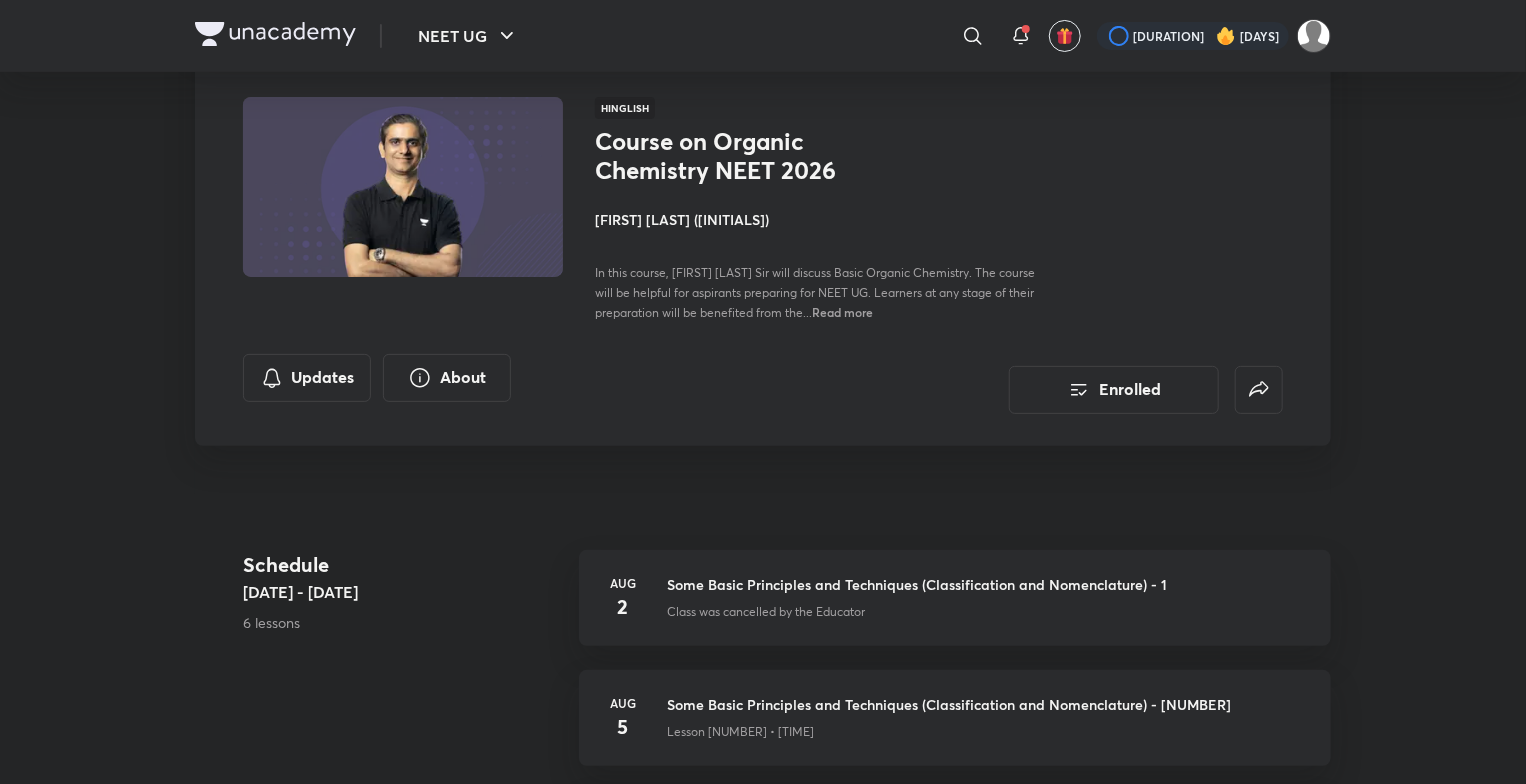 scroll, scrollTop: 0, scrollLeft: 0, axis: both 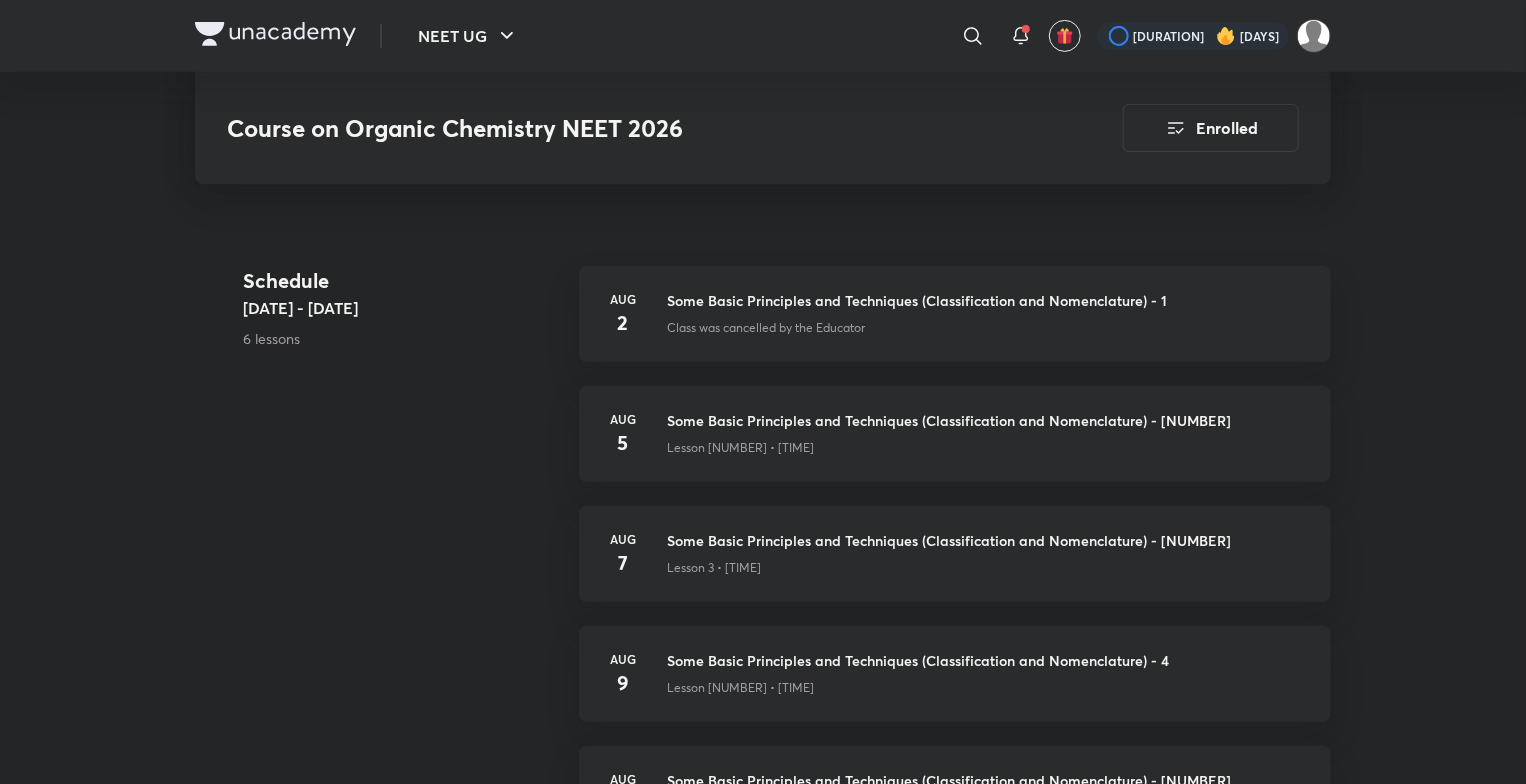 click on "NEET UG ​ [DURATION] [RELATIVE_DATE] Course on Organic Chemistry NEET 2026 Enrolled NEET UG Plus Syllabus Chemistry Hinglish Course on Organic Chemistry NEET 2026 [FIRST] [LAST] ([INITIALS]) In this course, [FIRST] [LAST] Sir will discuss Basic Organic Chemistry. The course will be helpful for aspirants preparing for NEET UG. Learners at any stage of their preparation will be benefited from the...  Read more Updates About Enrolled Schedule [DATE] - [DATE] [NUMBER] lessons [DATE] Some Basic Principles and Techniques (Classification and Nomenclature) - 1 Class was cancelled by the Educator [DATE] Some Basic Principles and Techniques (Classification and Nomenclature) - 2 Lesson 2 • [TIME]  [DATE] Some Basic Principles and Techniques (Classification and Nomenclature) - 3 Lesson 3 • [TIME]  [DATE] Some Basic Principles and Techniques (Classification and Nomenclature) - 4 Lesson 4 • [TIME]  [DATE] Some Basic Principles and Techniques (Classification and Nomenclature) - 5 Lesson 5 • [TIME]  [NUMBER]" at bounding box center [763, 897] 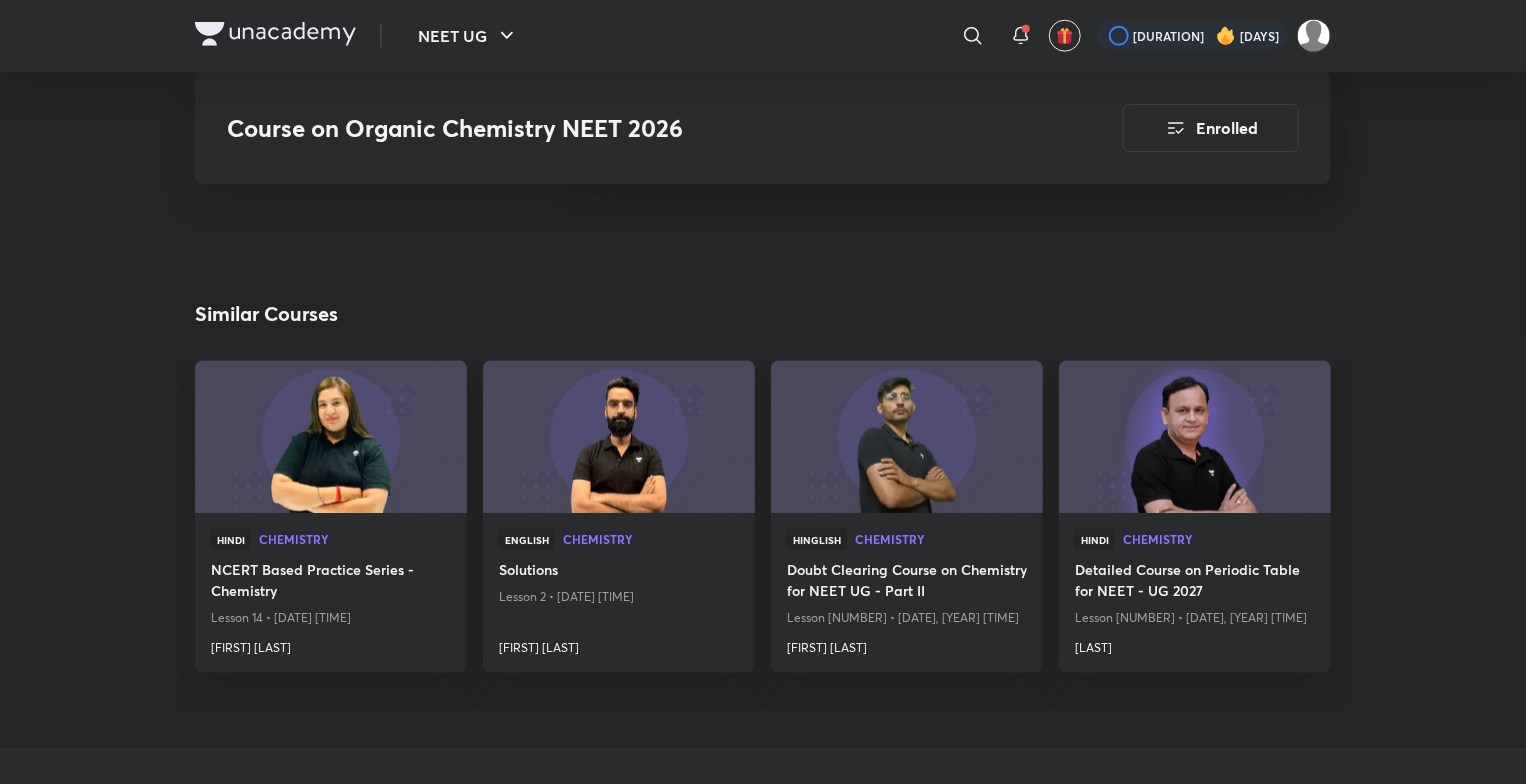 scroll, scrollTop: 1179, scrollLeft: 0, axis: vertical 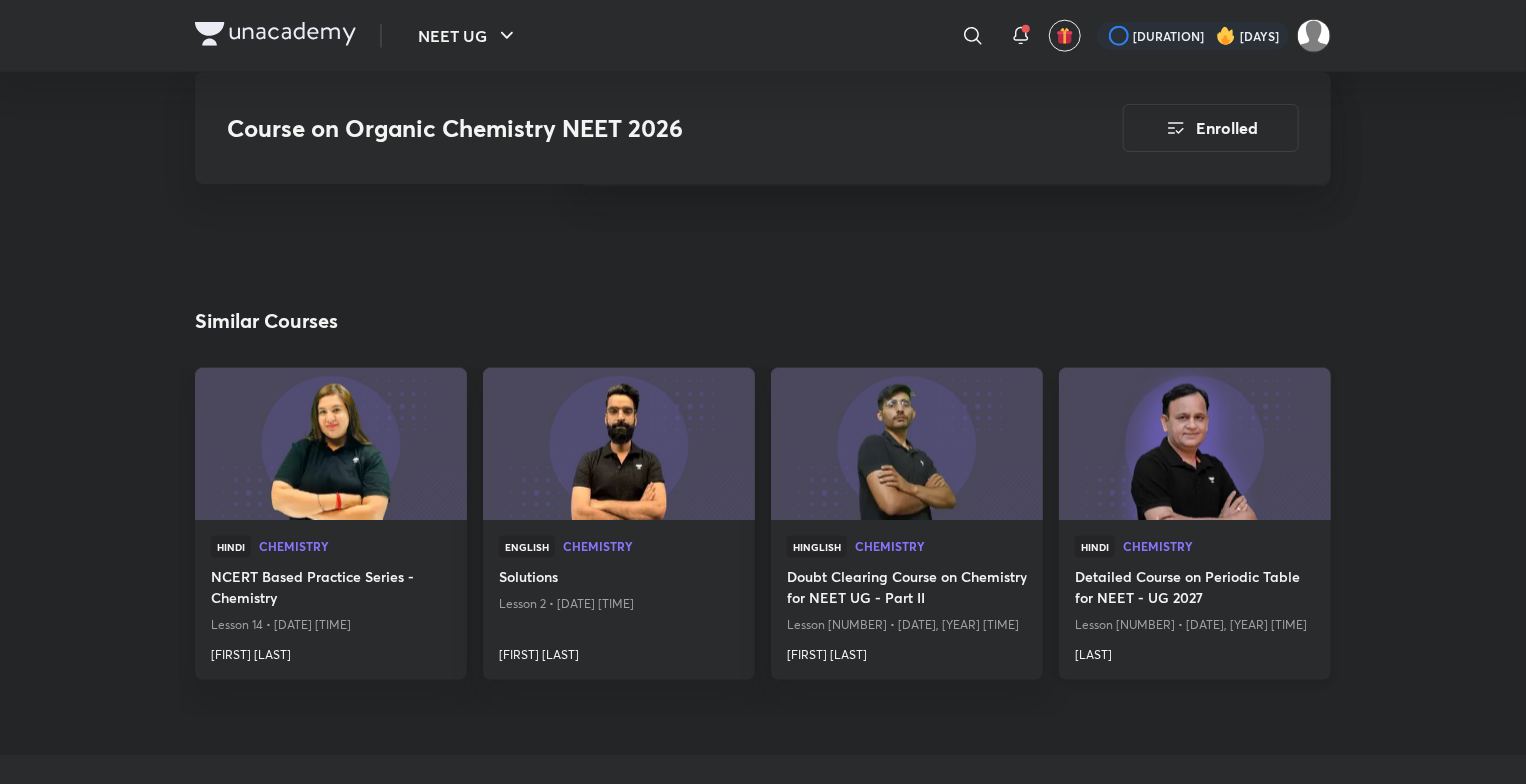 click at bounding box center [1194, 443] 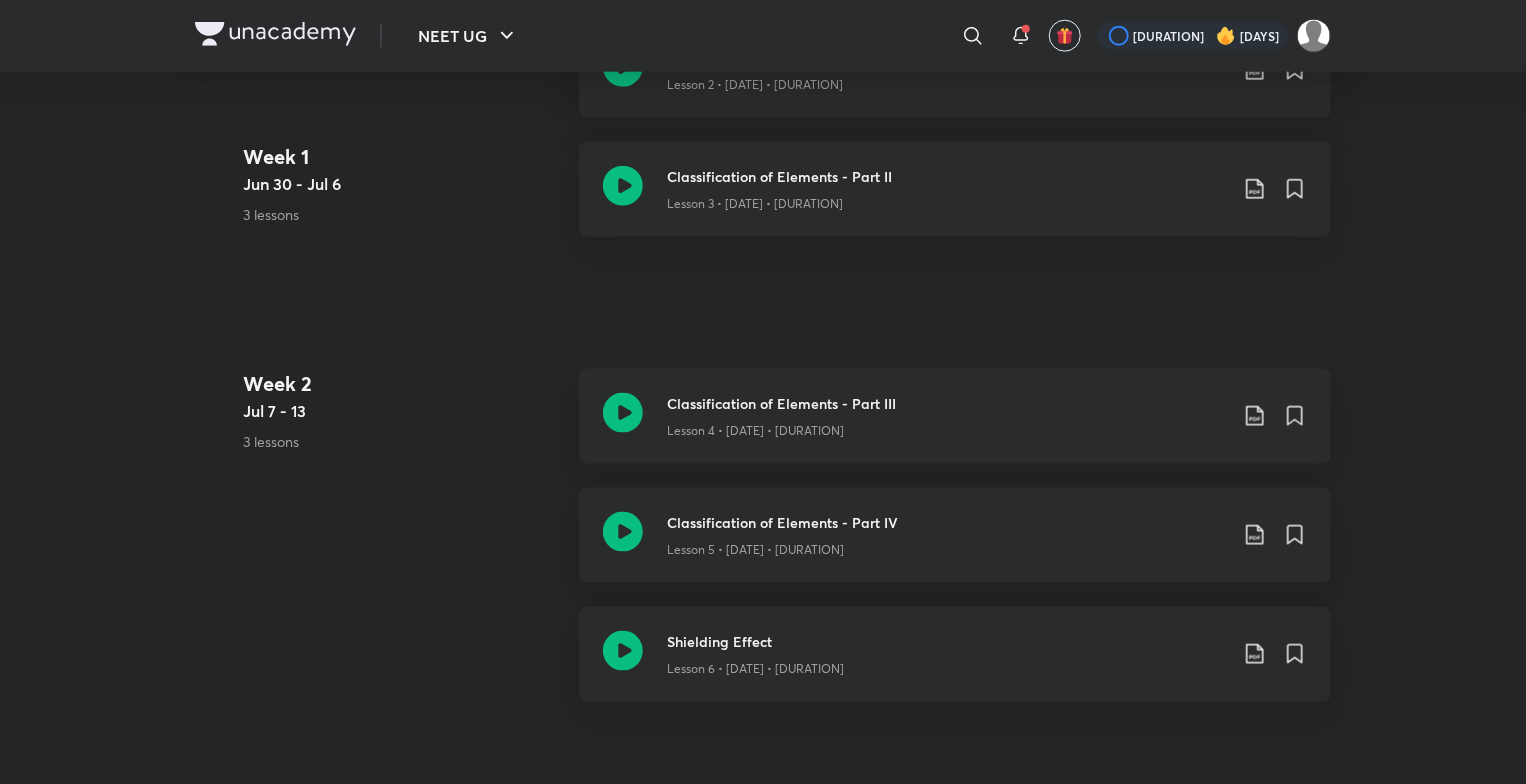 scroll, scrollTop: 0, scrollLeft: 0, axis: both 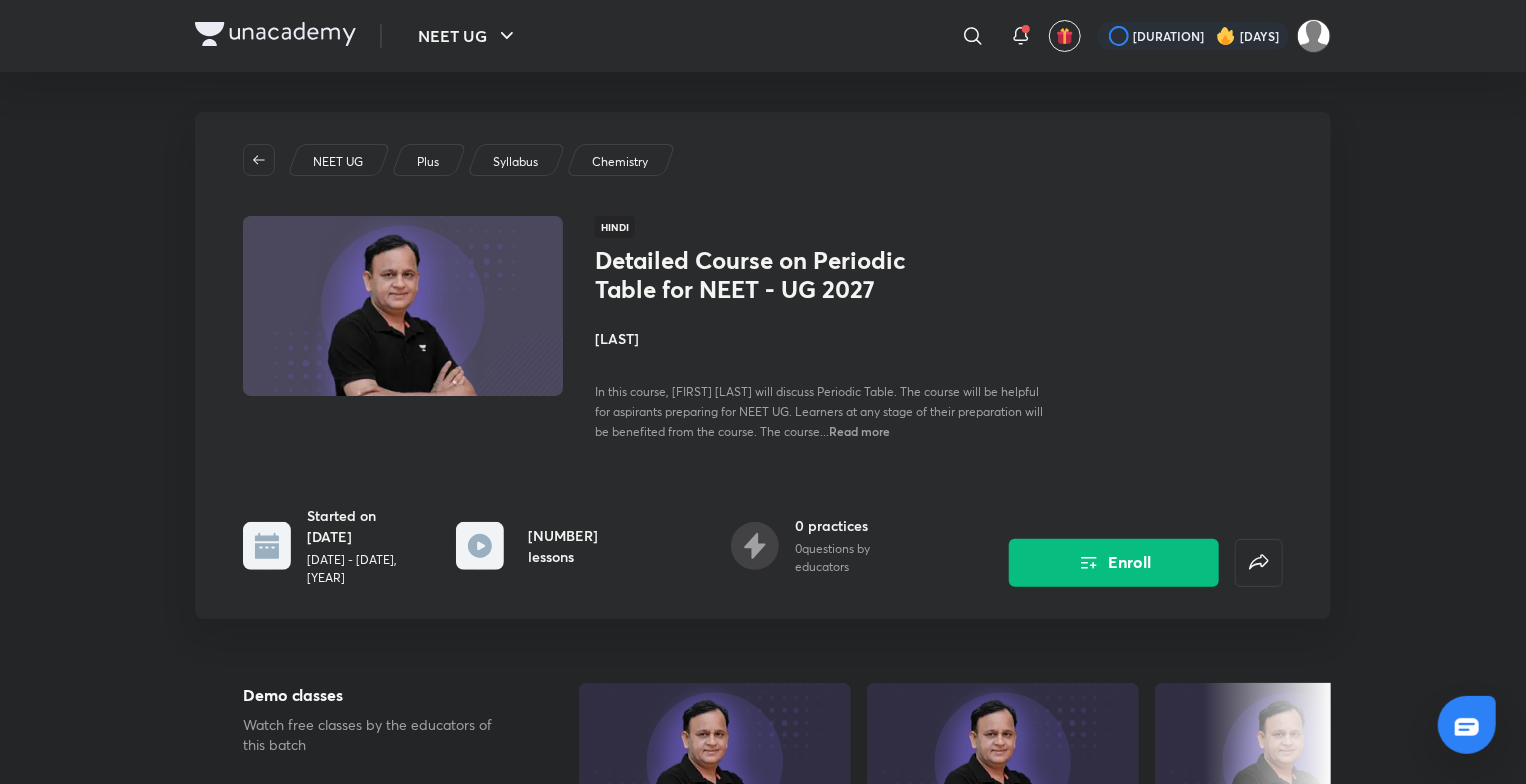 click on "In this course, [FIRST] [LAST] will discuss Periodic Table. The course will be helpful for aspirants preparing for NEET UG. Learners at any stage of their preparation will be benefited from the course. The course...  Read more" at bounding box center [763, 328] 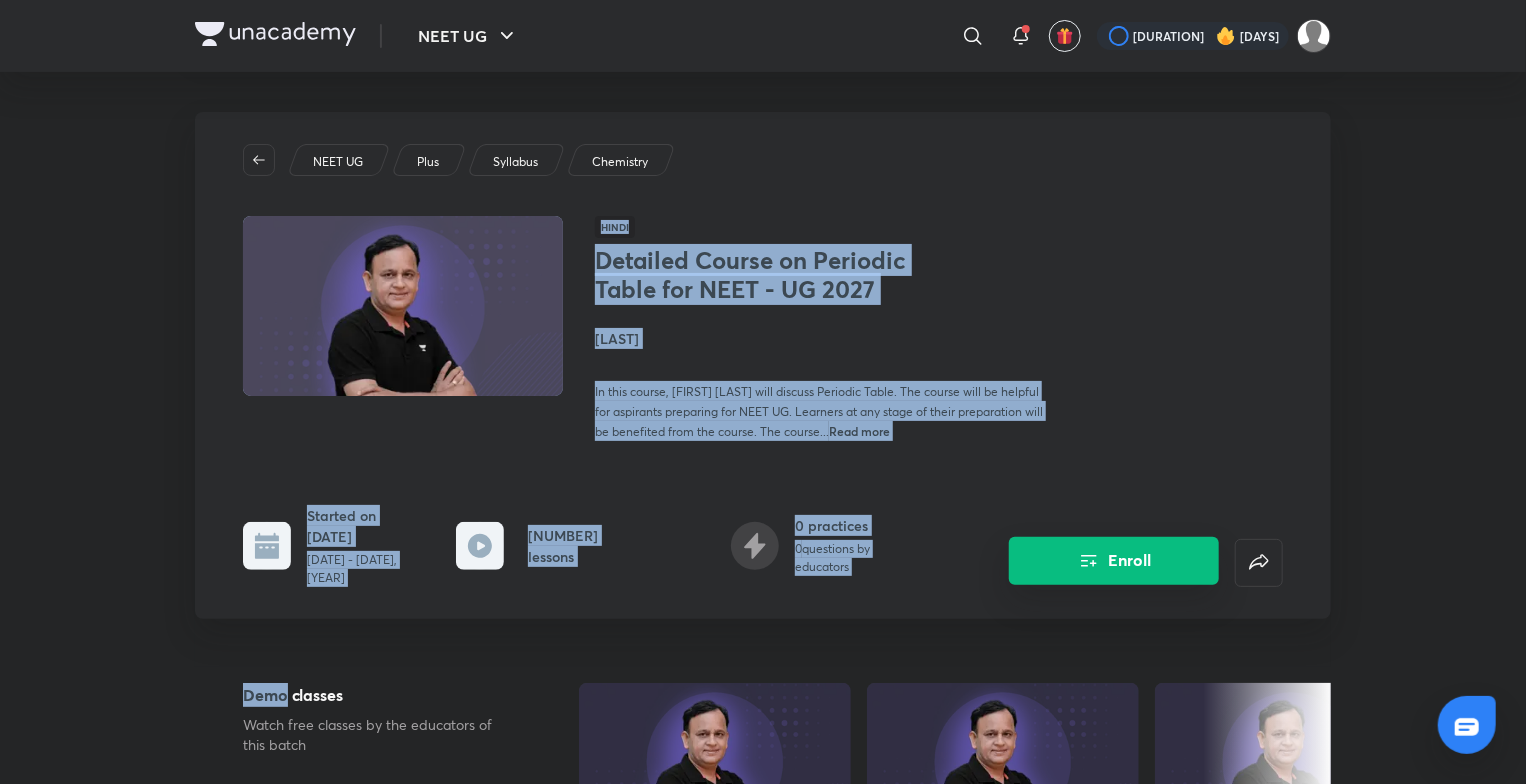 drag, startPoint x: 431, startPoint y: 398, endPoint x: 1192, endPoint y: 512, distance: 769.4914 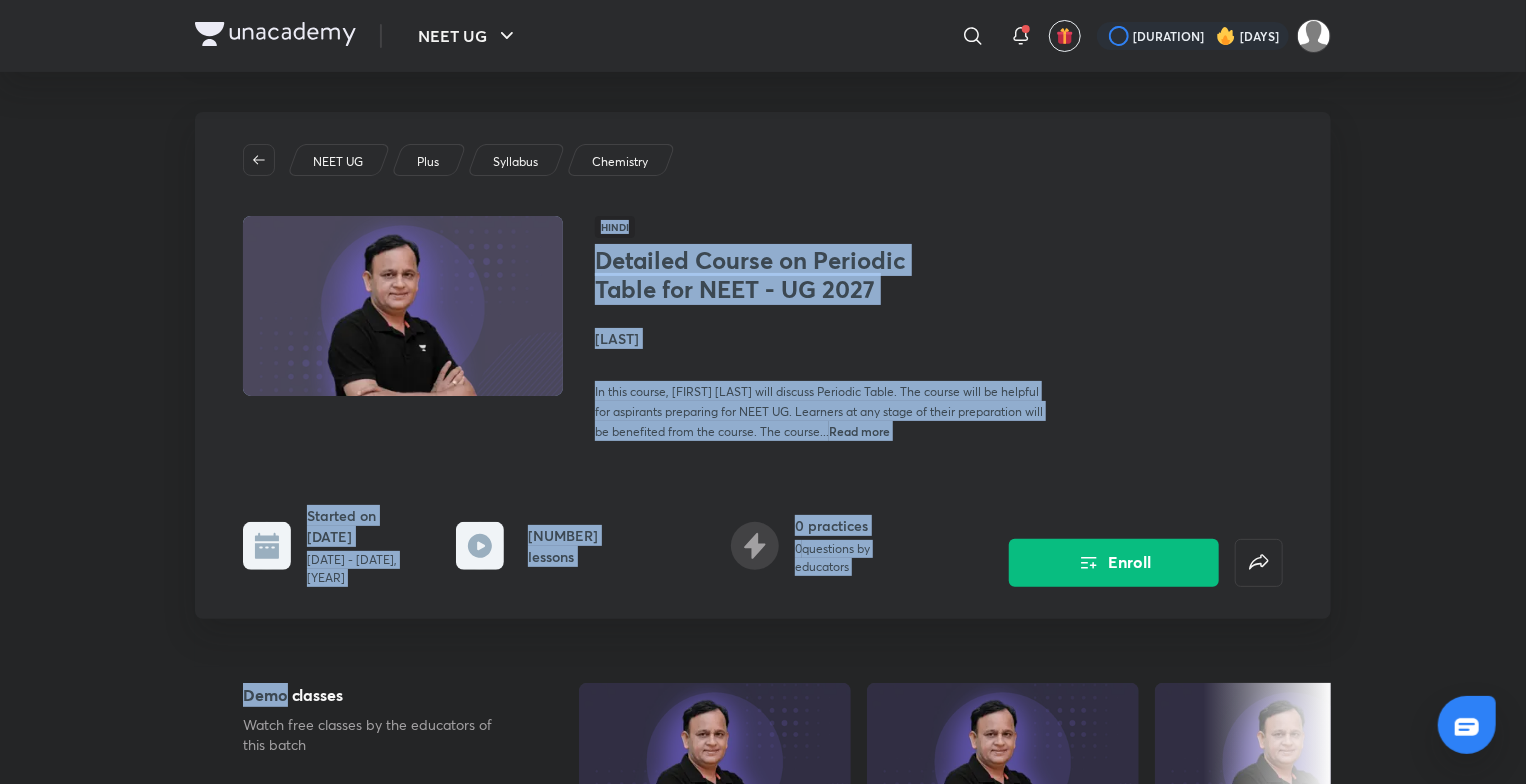 click on "In this course, [FIRST] [LAST] will discuss Periodic Table. The course will be helpful for aspirants preparing for NEET UG. Learners at any stage of their preparation will be benefited from the course. The course..." at bounding box center [819, 411] 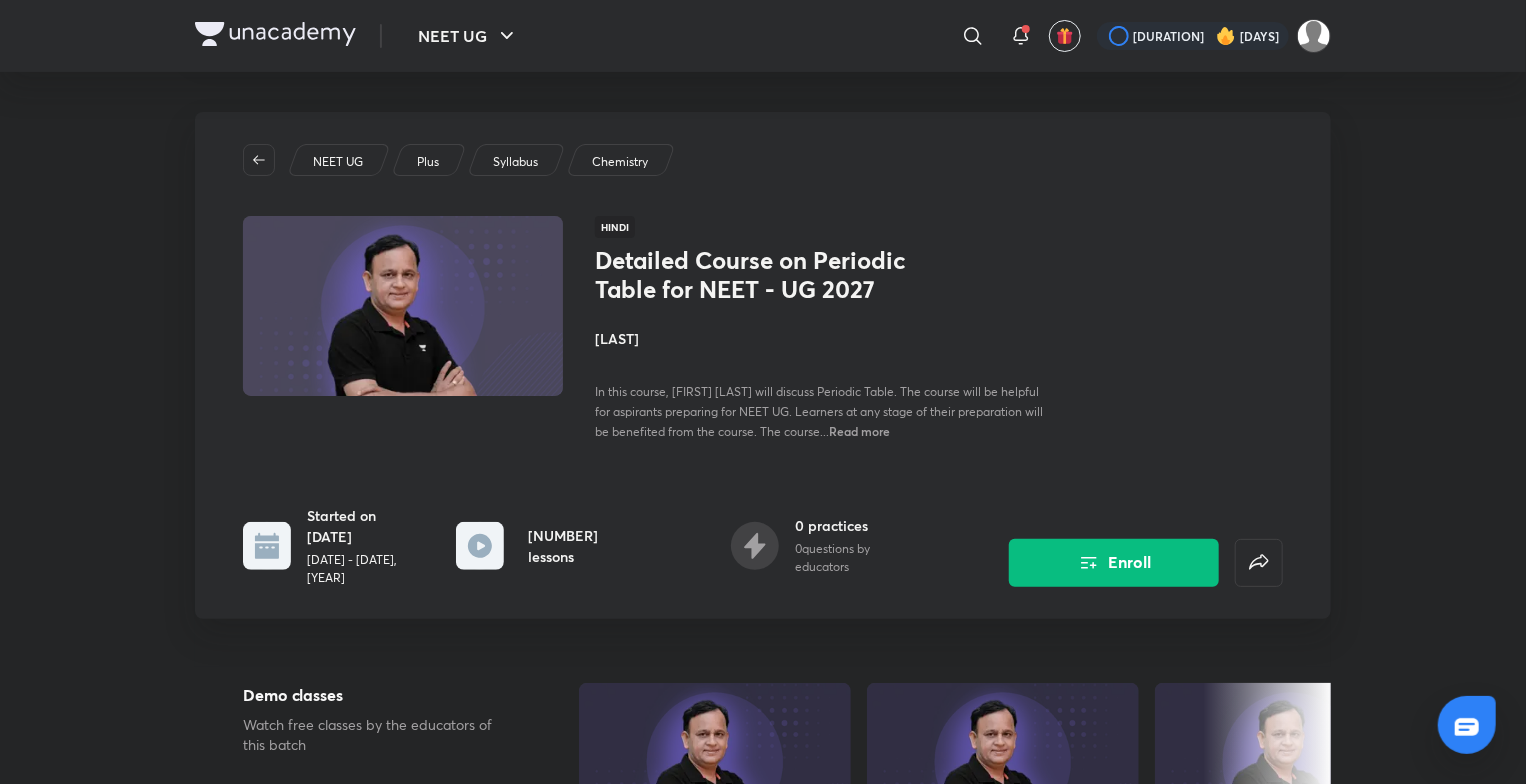 click at bounding box center (403, 306) 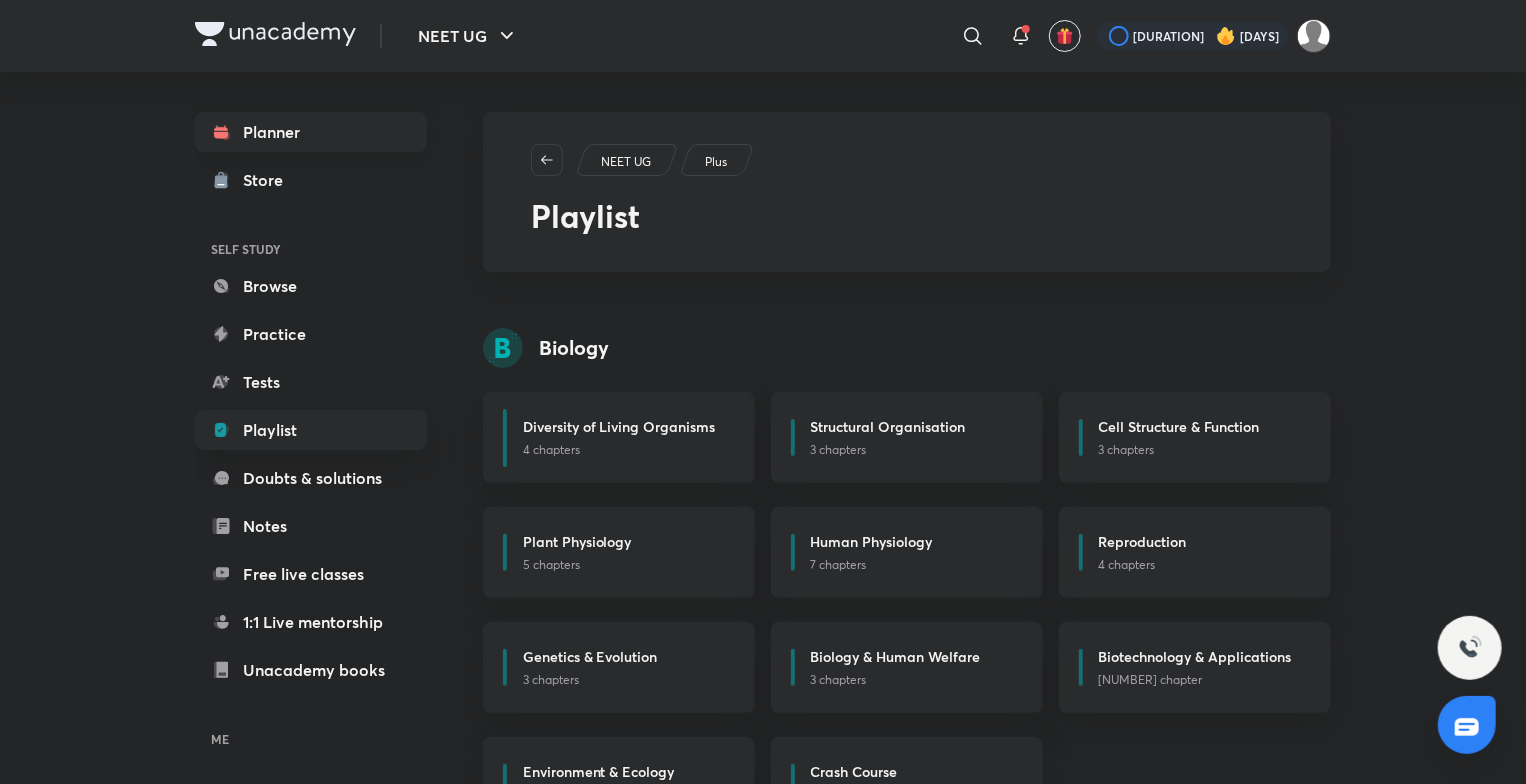 click on "Planner" at bounding box center (311, 132) 